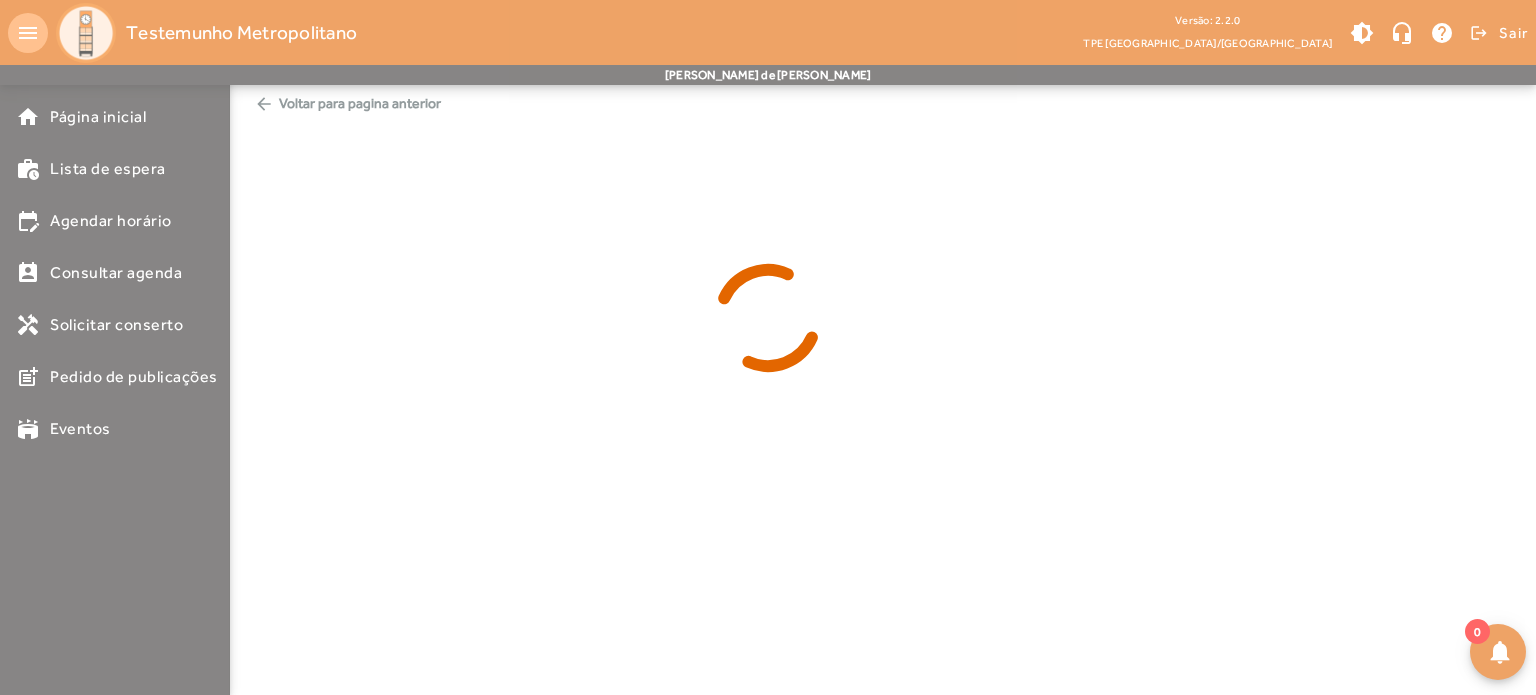 scroll, scrollTop: 0, scrollLeft: 0, axis: both 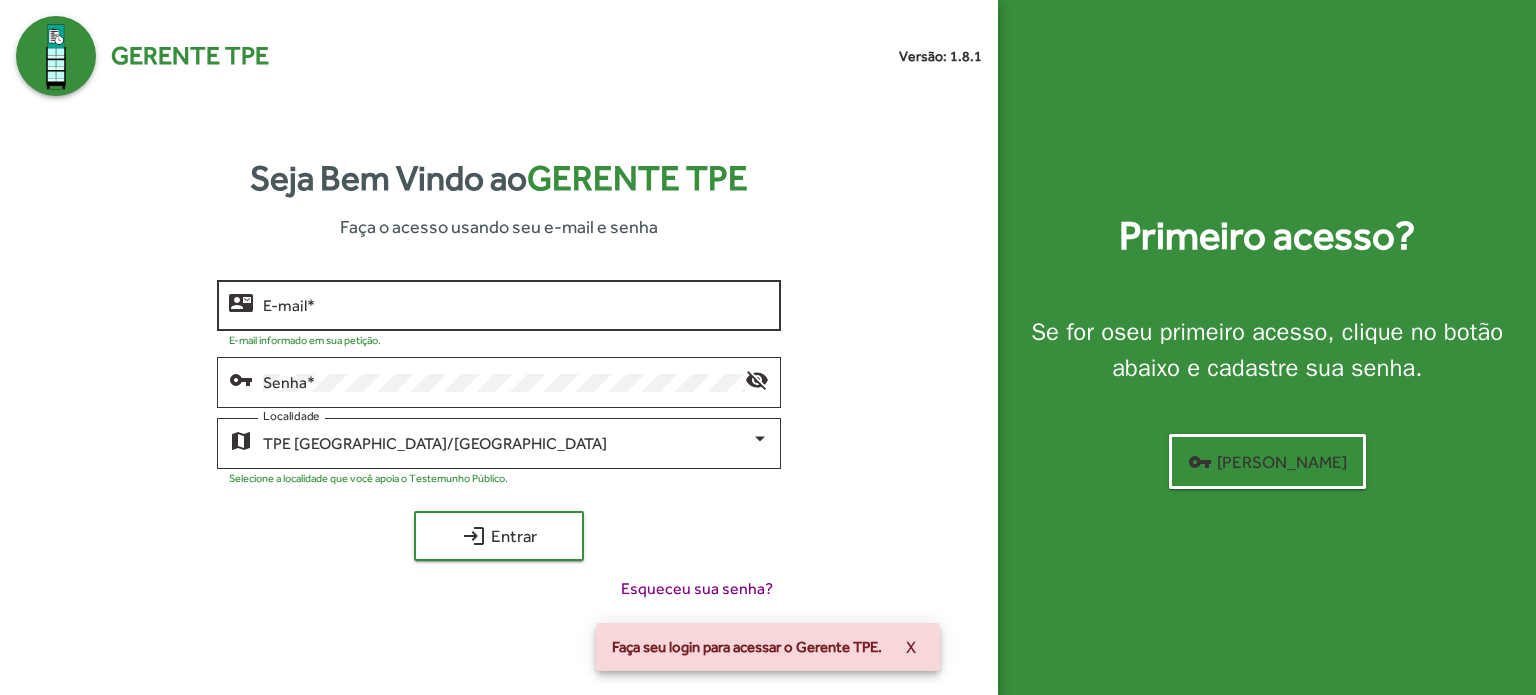 click on "E-mail   *" at bounding box center [516, 306] 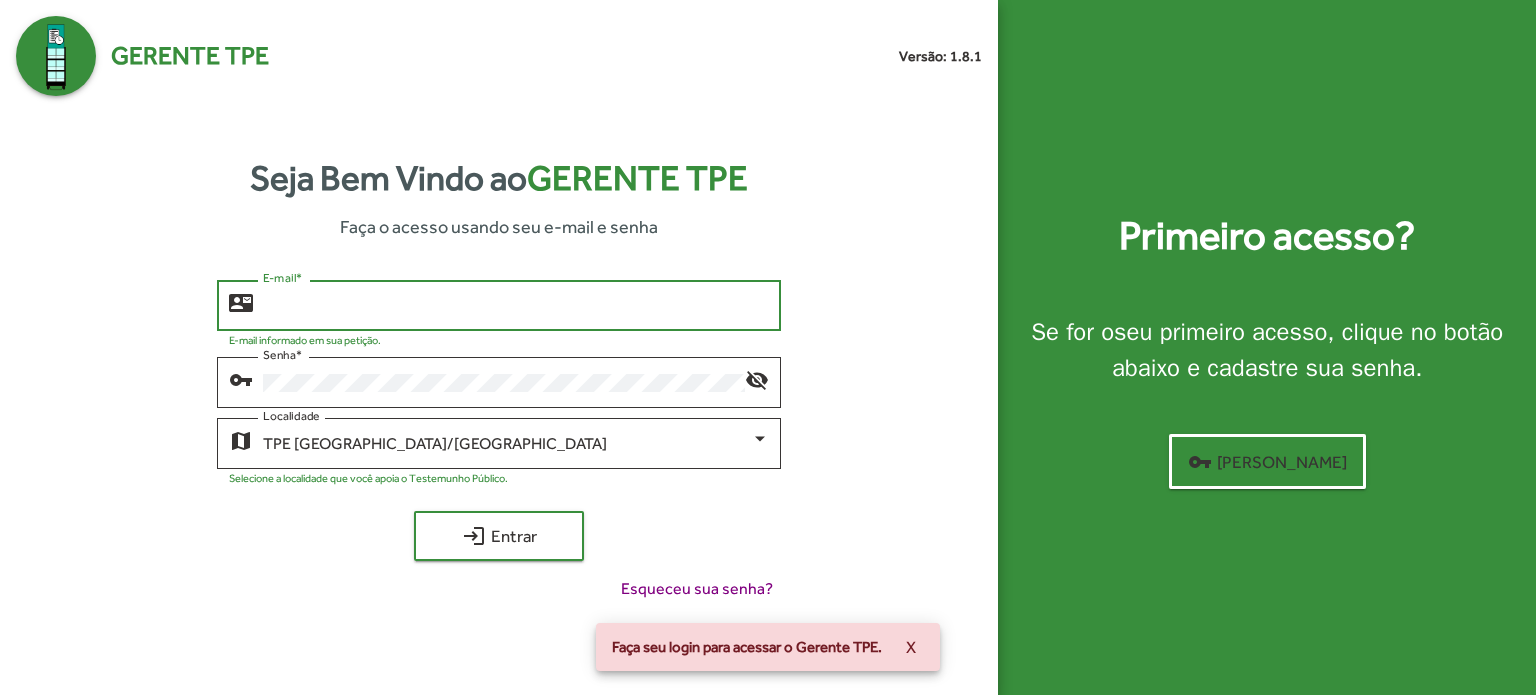 type on "**********" 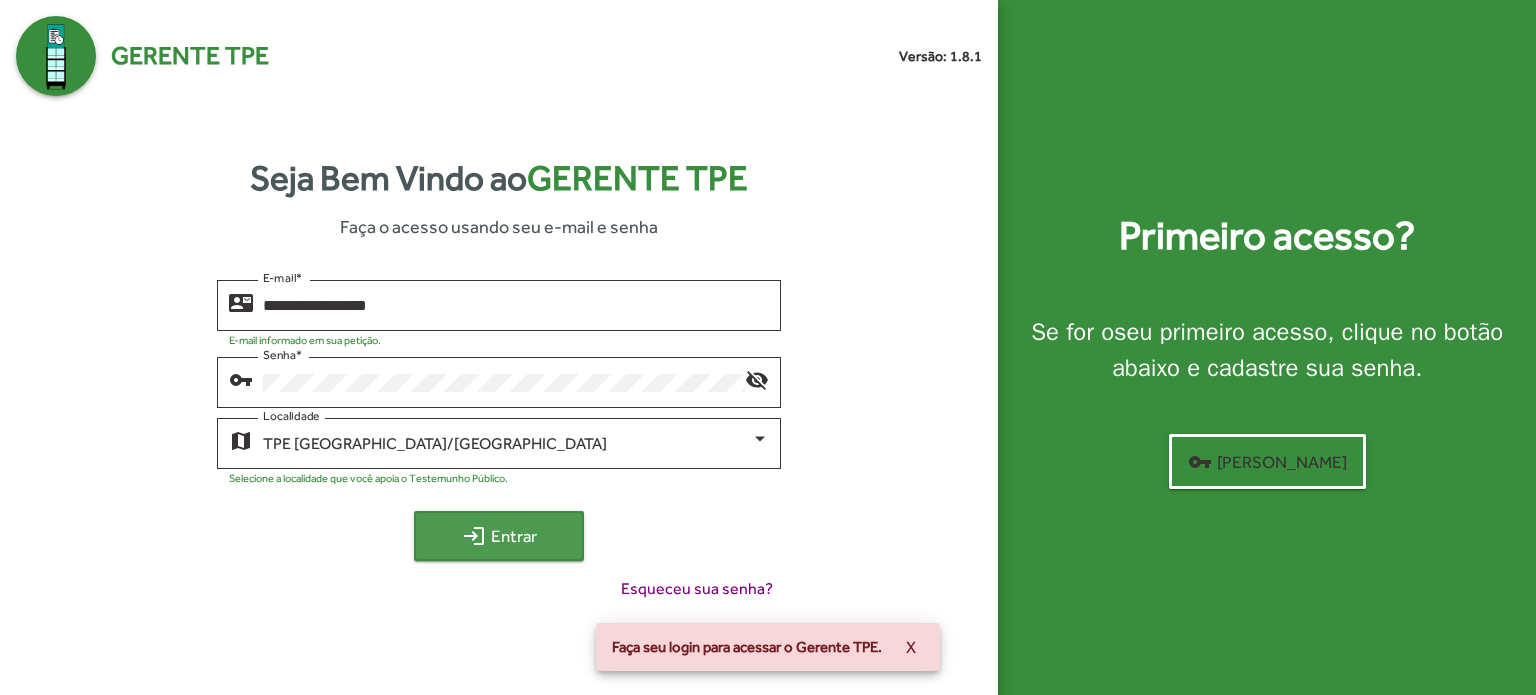 click on "login  Entrar" 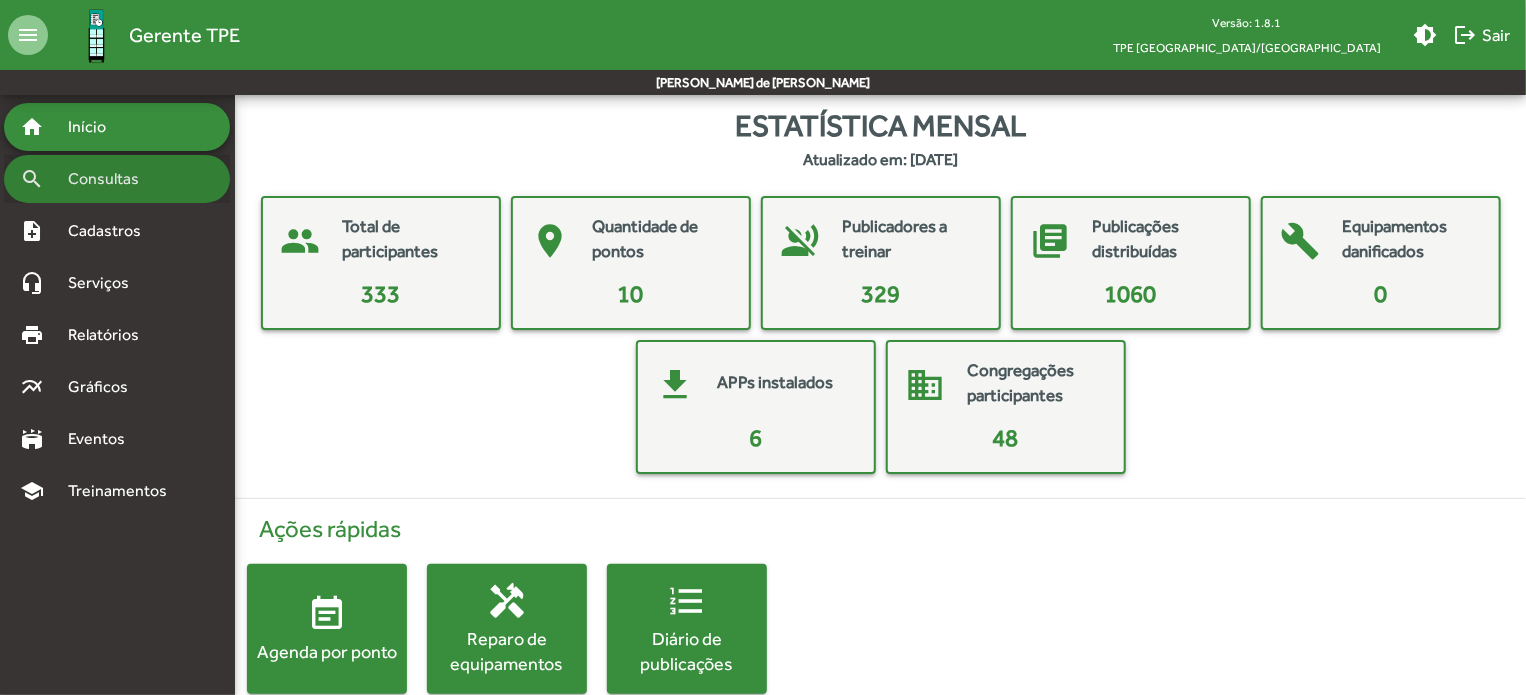 click on "Consultas" at bounding box center [110, 179] 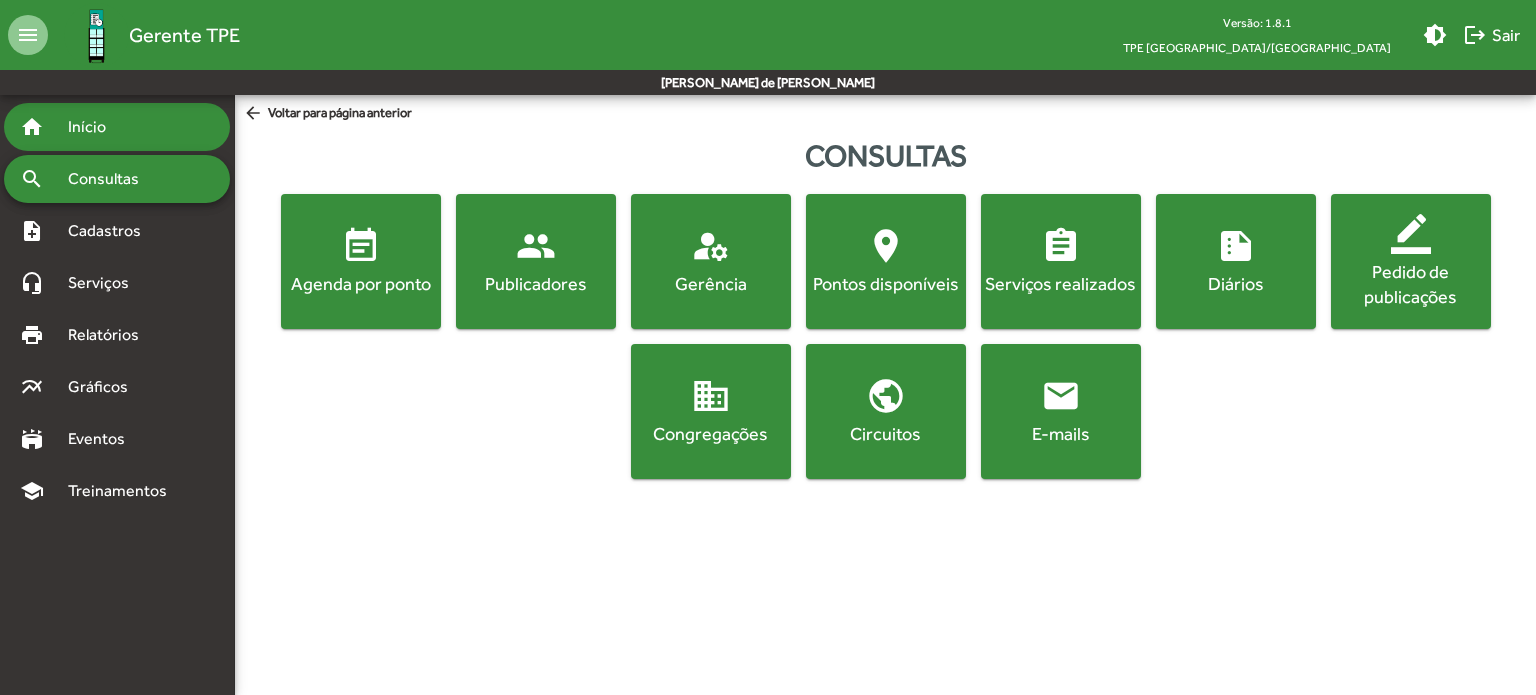 click on "home Início" at bounding box center (117, 127) 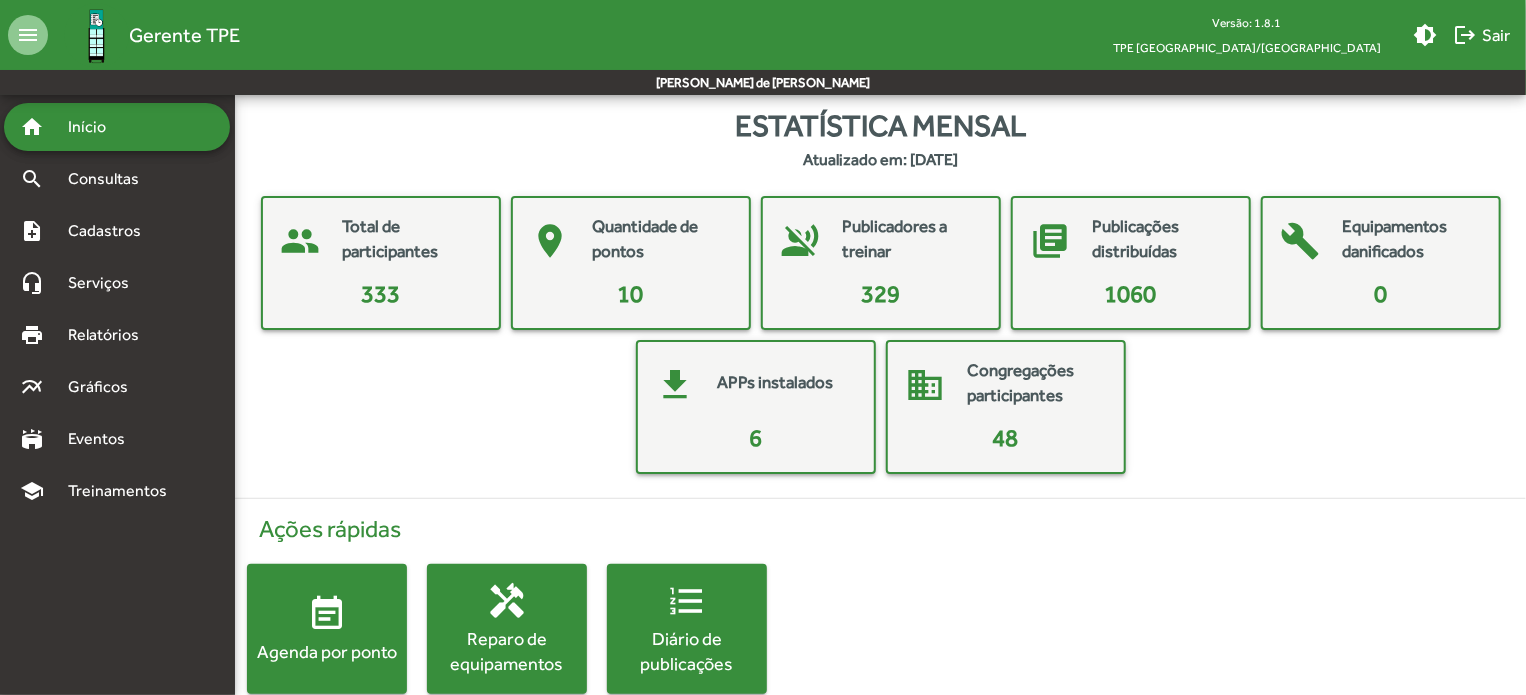 scroll, scrollTop: 36, scrollLeft: 0, axis: vertical 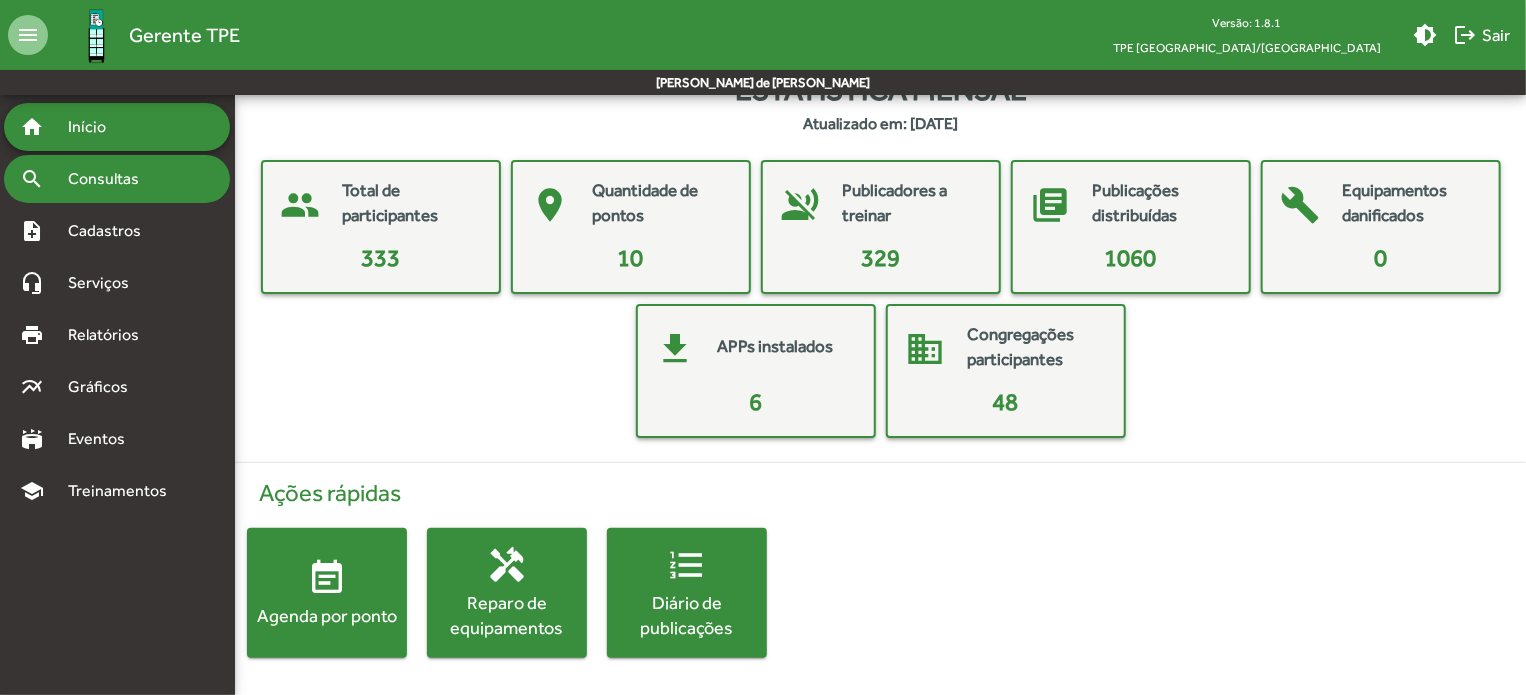 click on "Consultas" at bounding box center [110, 179] 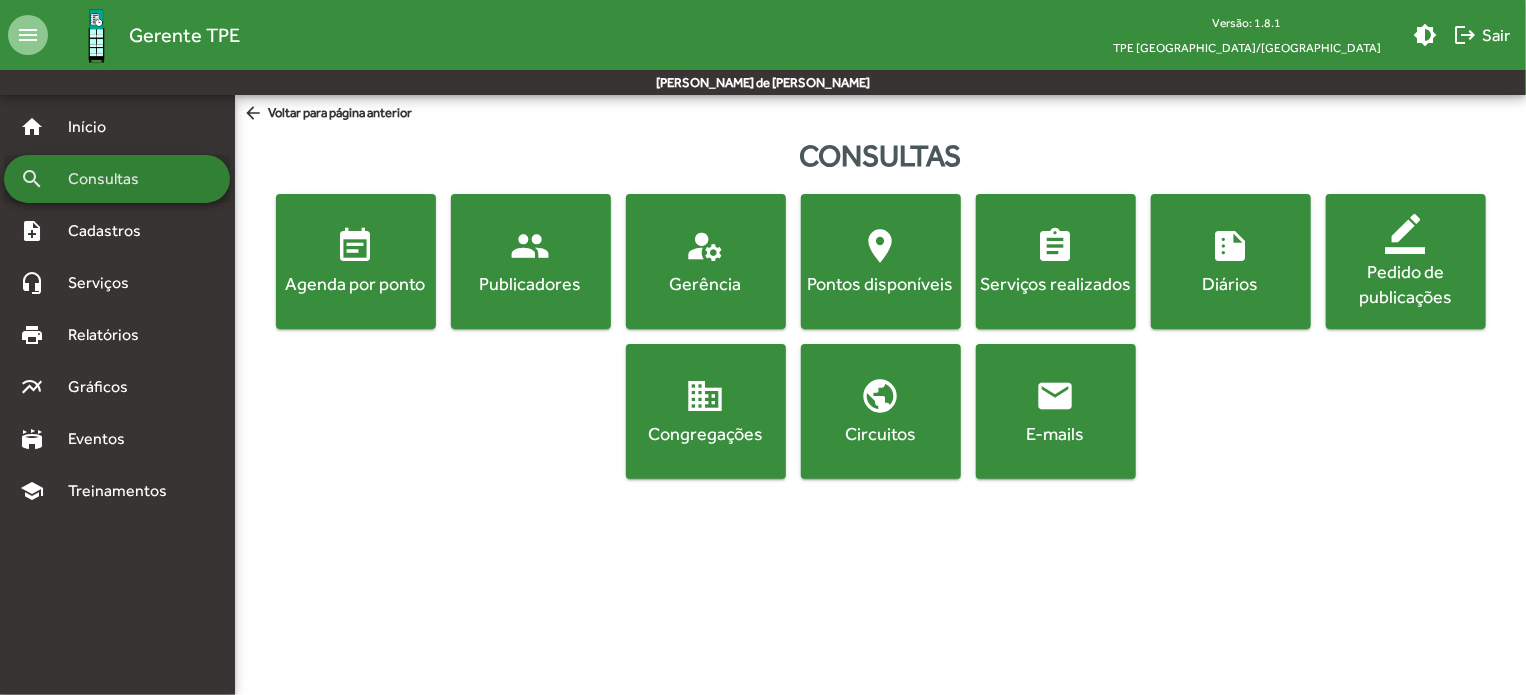 scroll, scrollTop: 0, scrollLeft: 0, axis: both 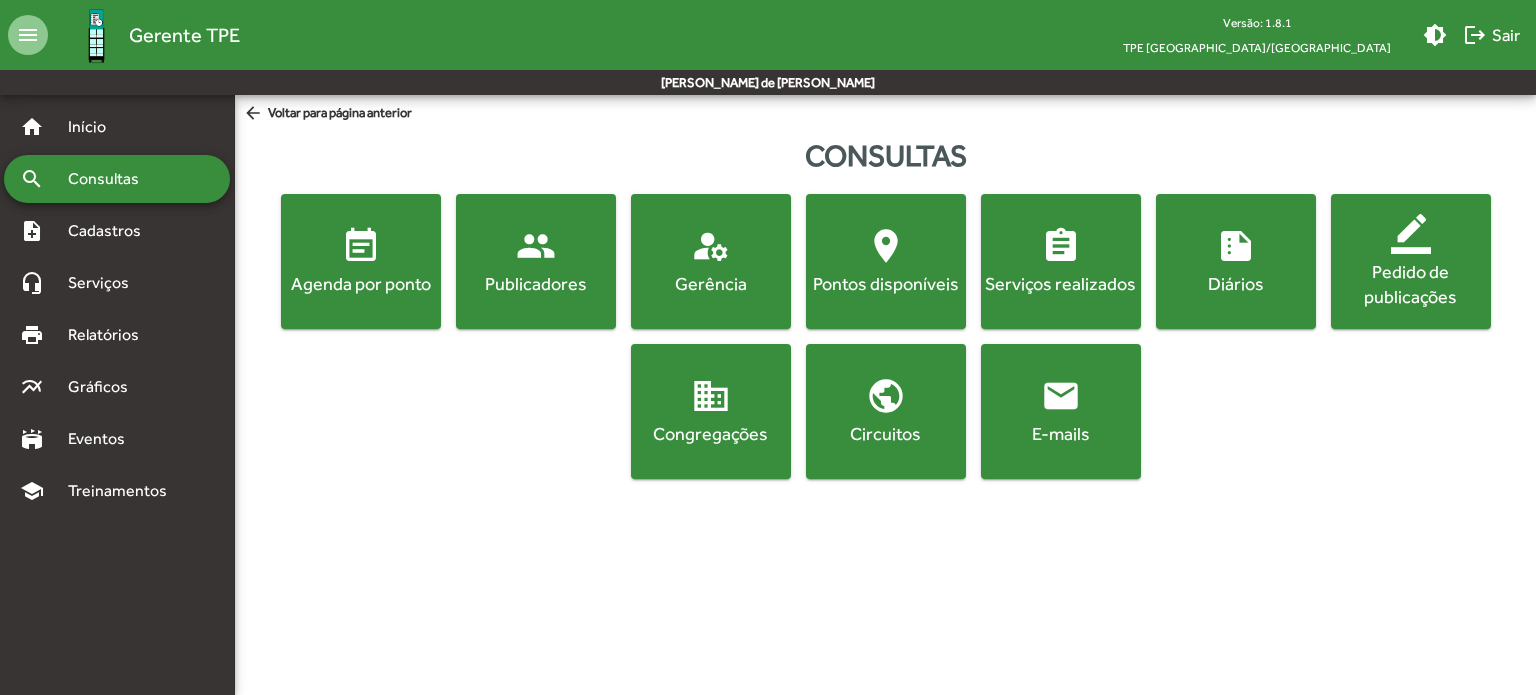 click on "Circuitos" 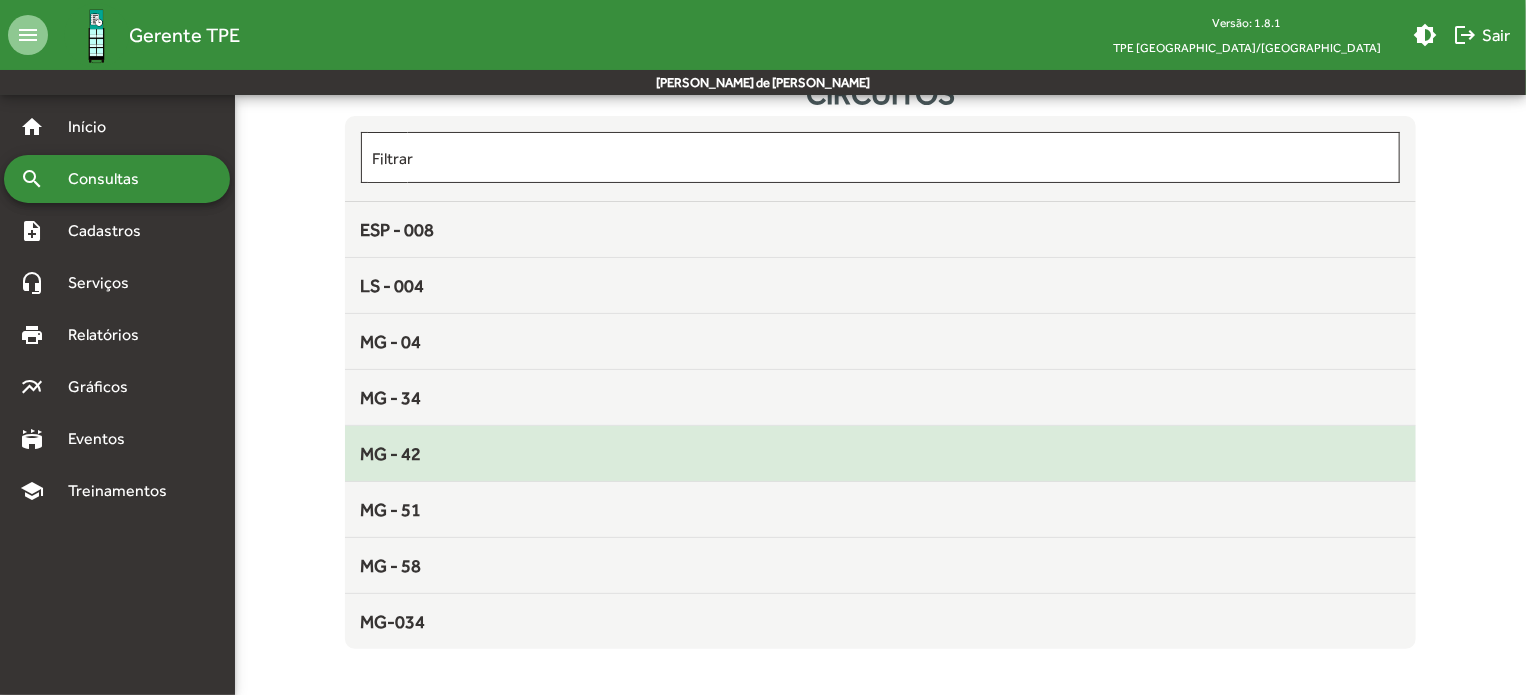 scroll, scrollTop: 0, scrollLeft: 0, axis: both 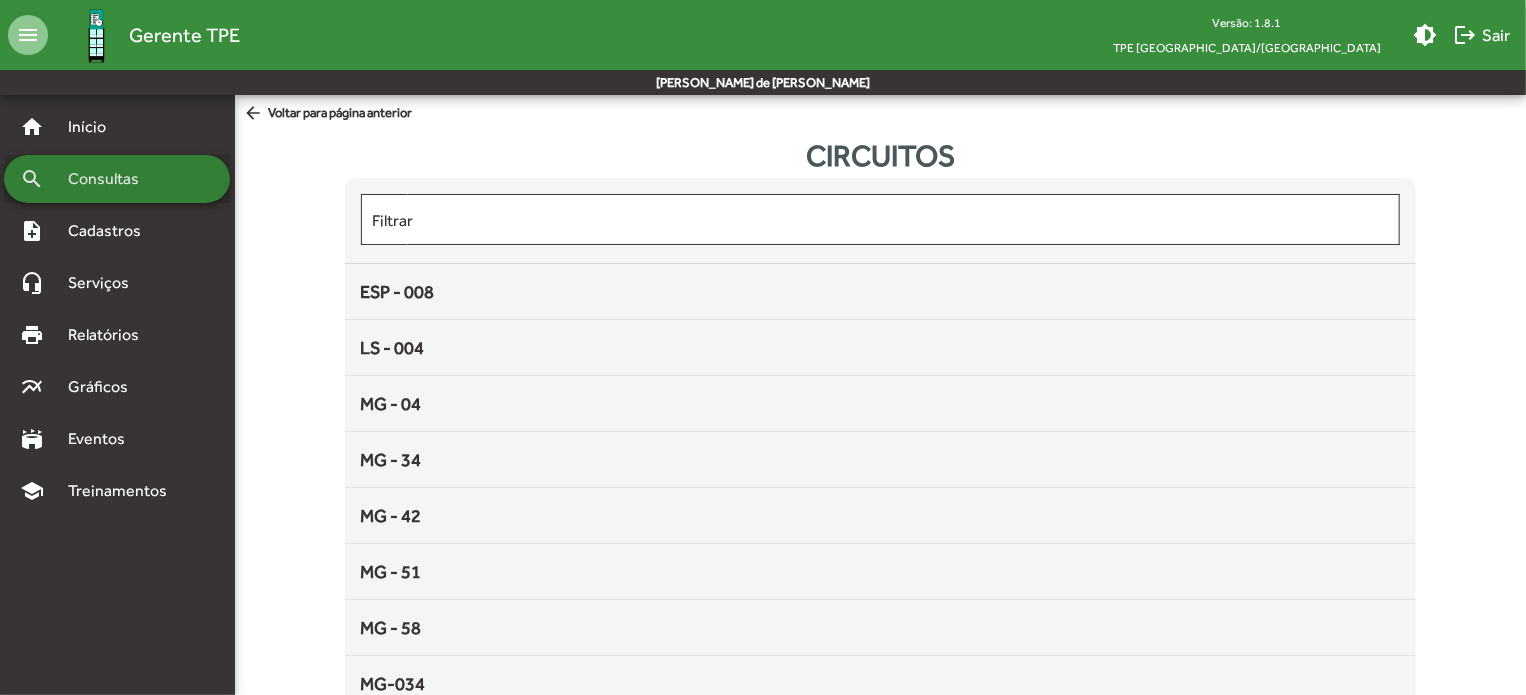 click on "Consultas" at bounding box center [110, 179] 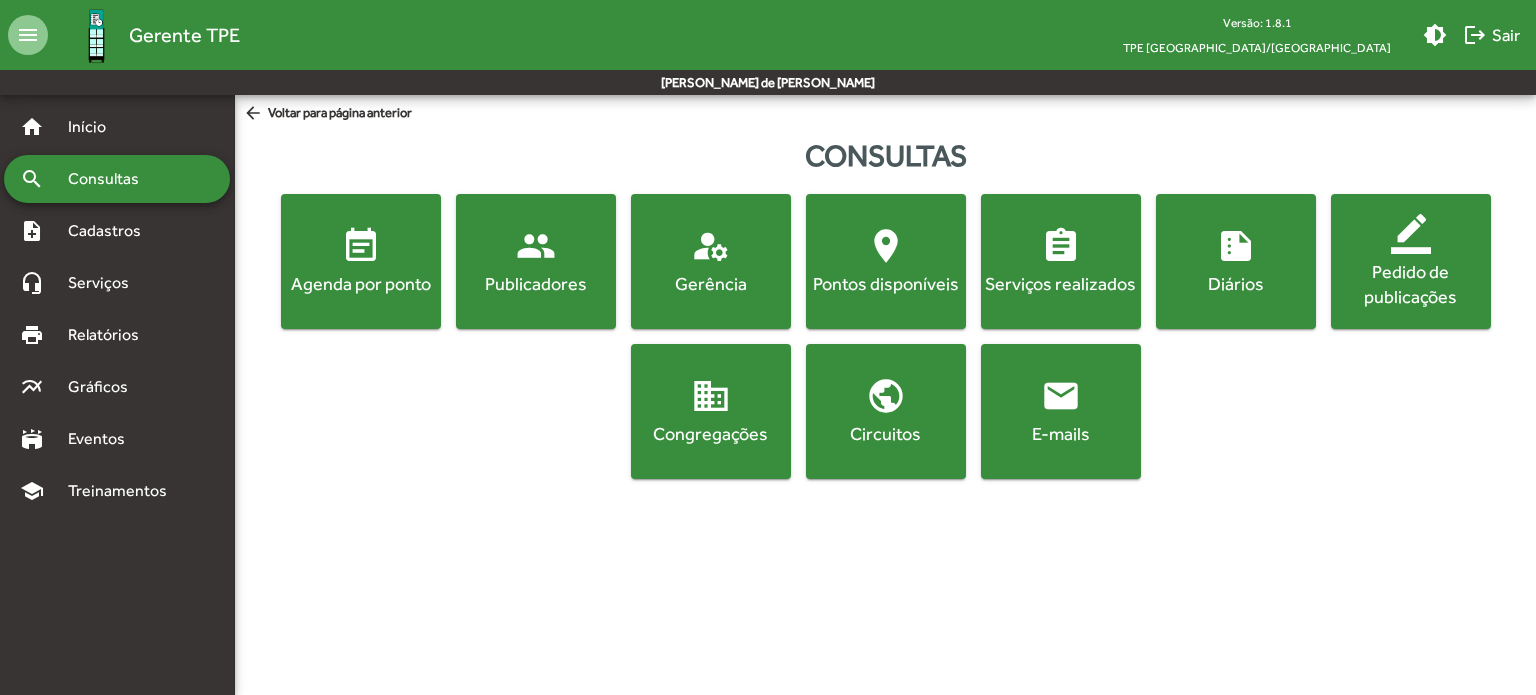 click on "people" 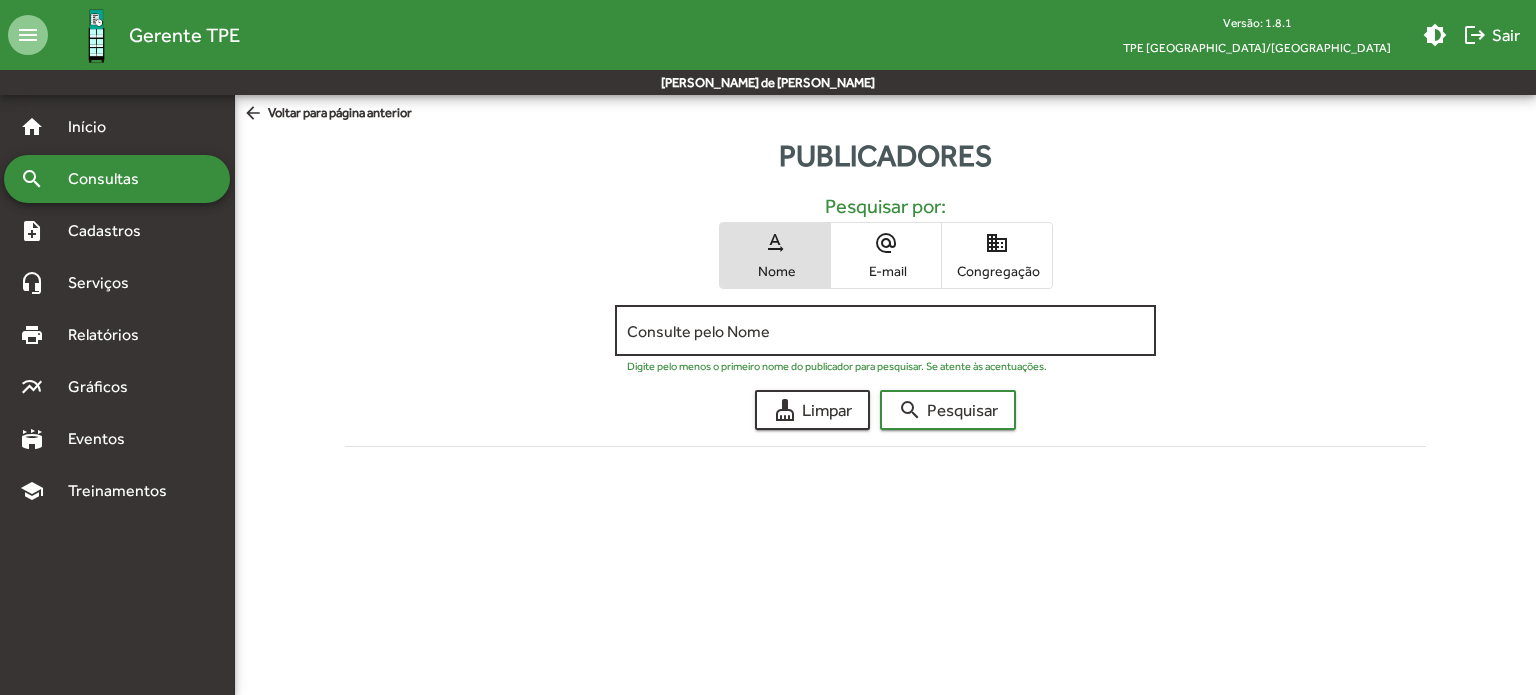 click on "Consulte pelo Nome" 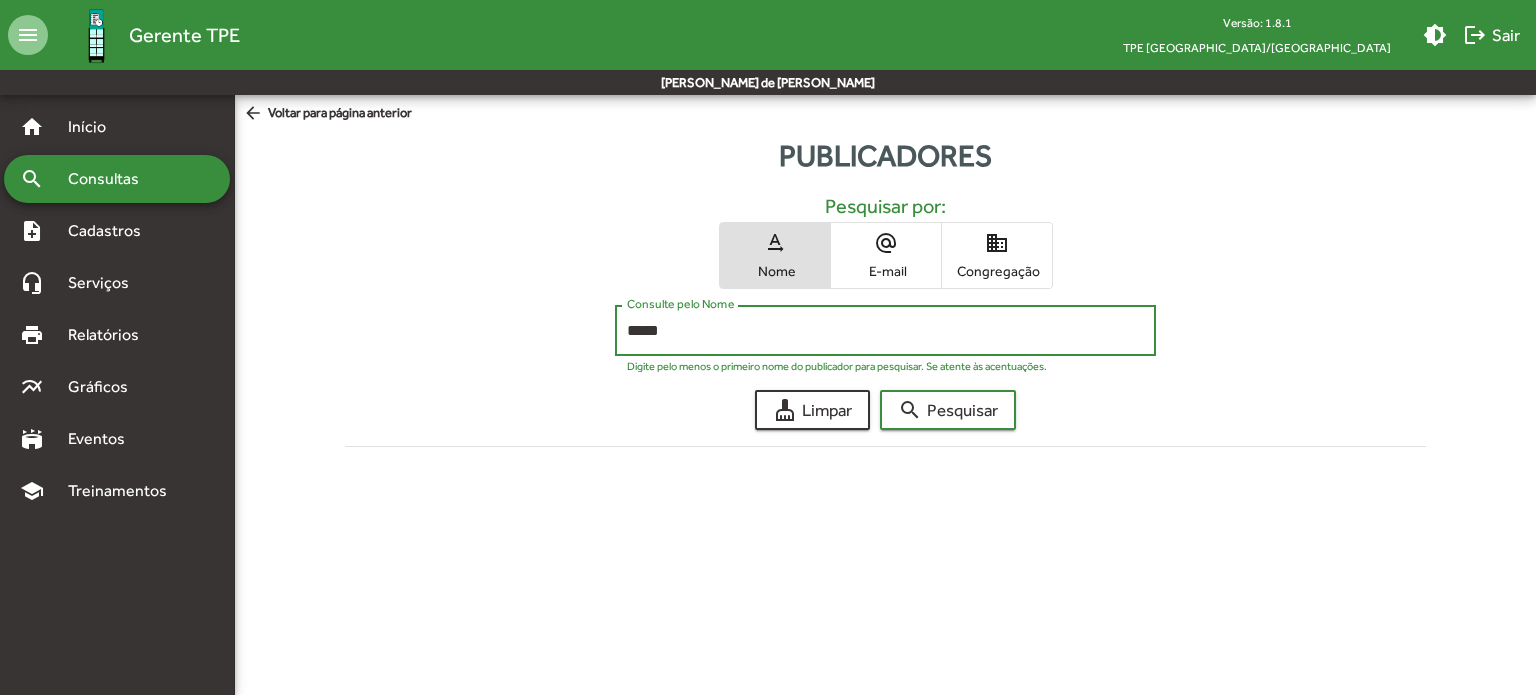 click on "search  Pesquisar" 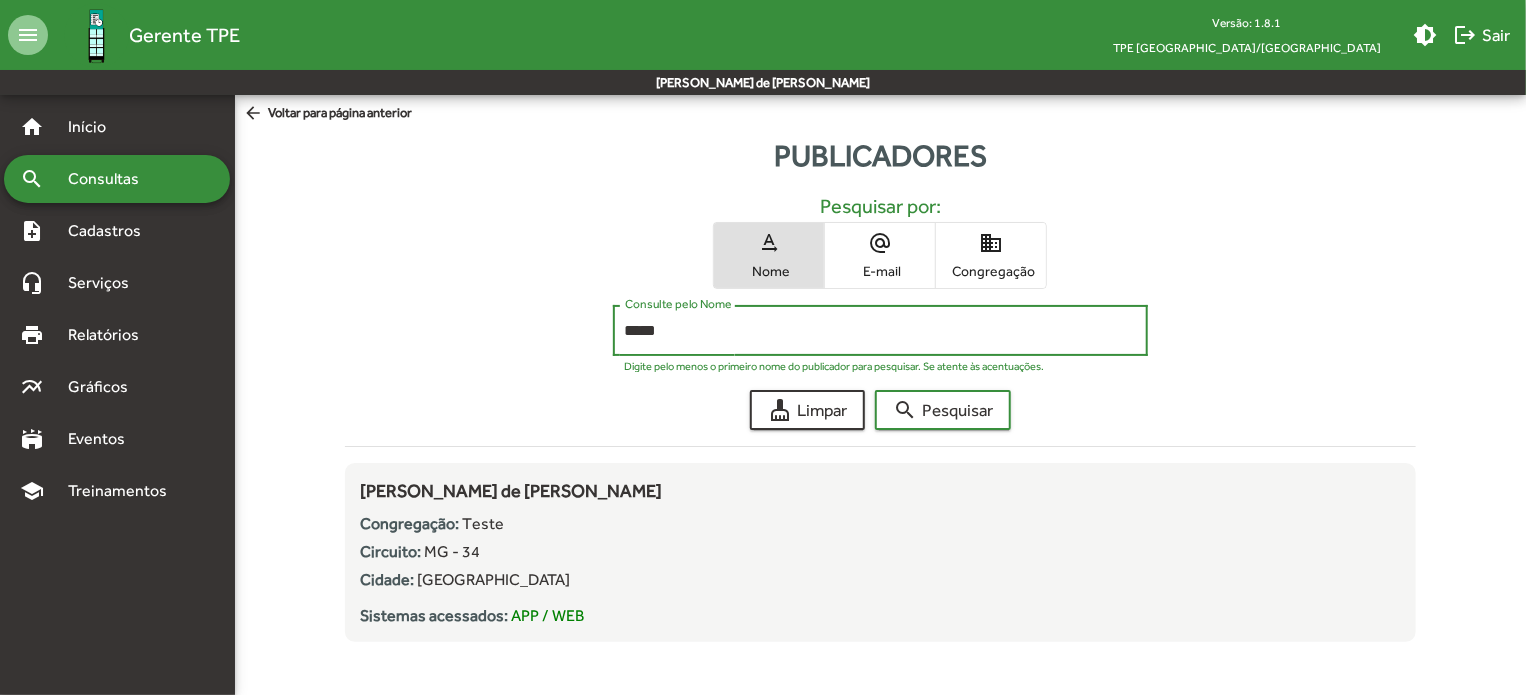 drag, startPoint x: 693, startPoint y: 332, endPoint x: 476, endPoint y: 246, distance: 233.42023 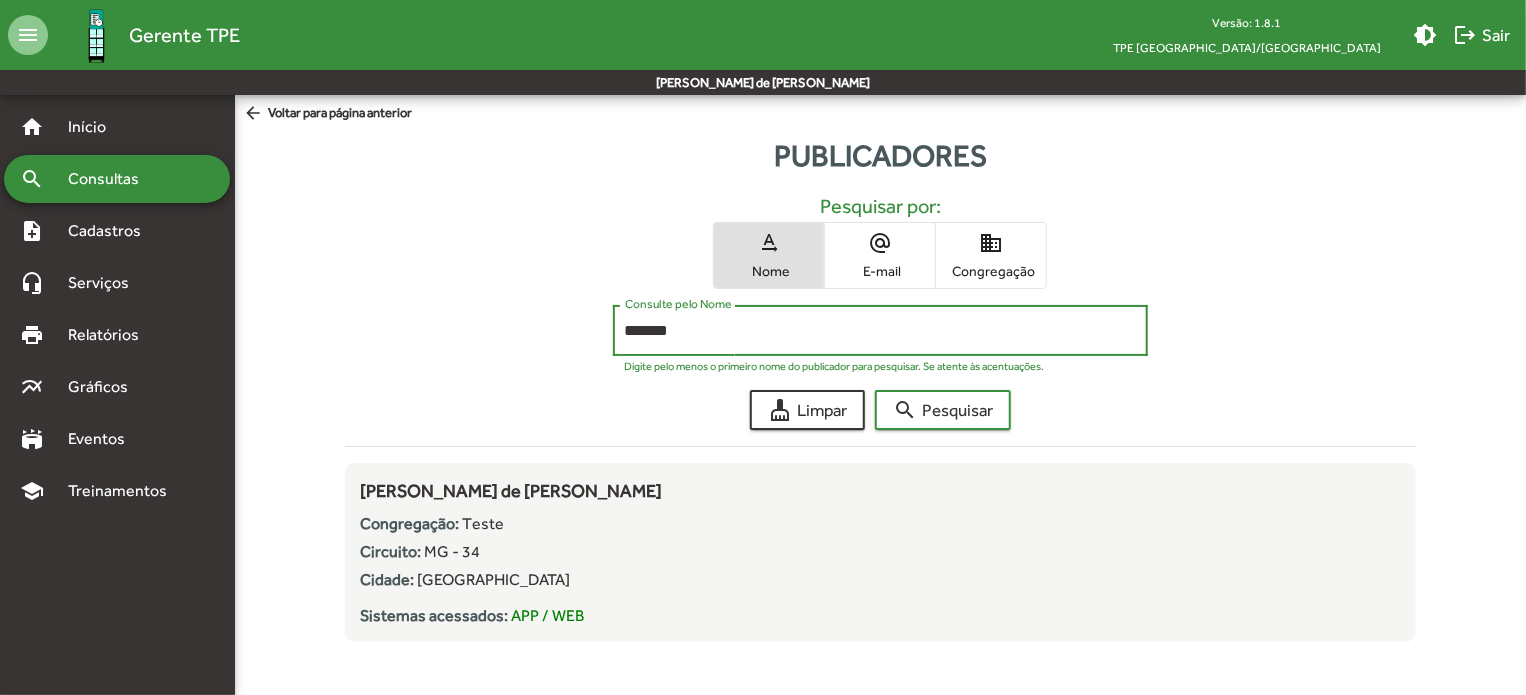 click on "search  Pesquisar" 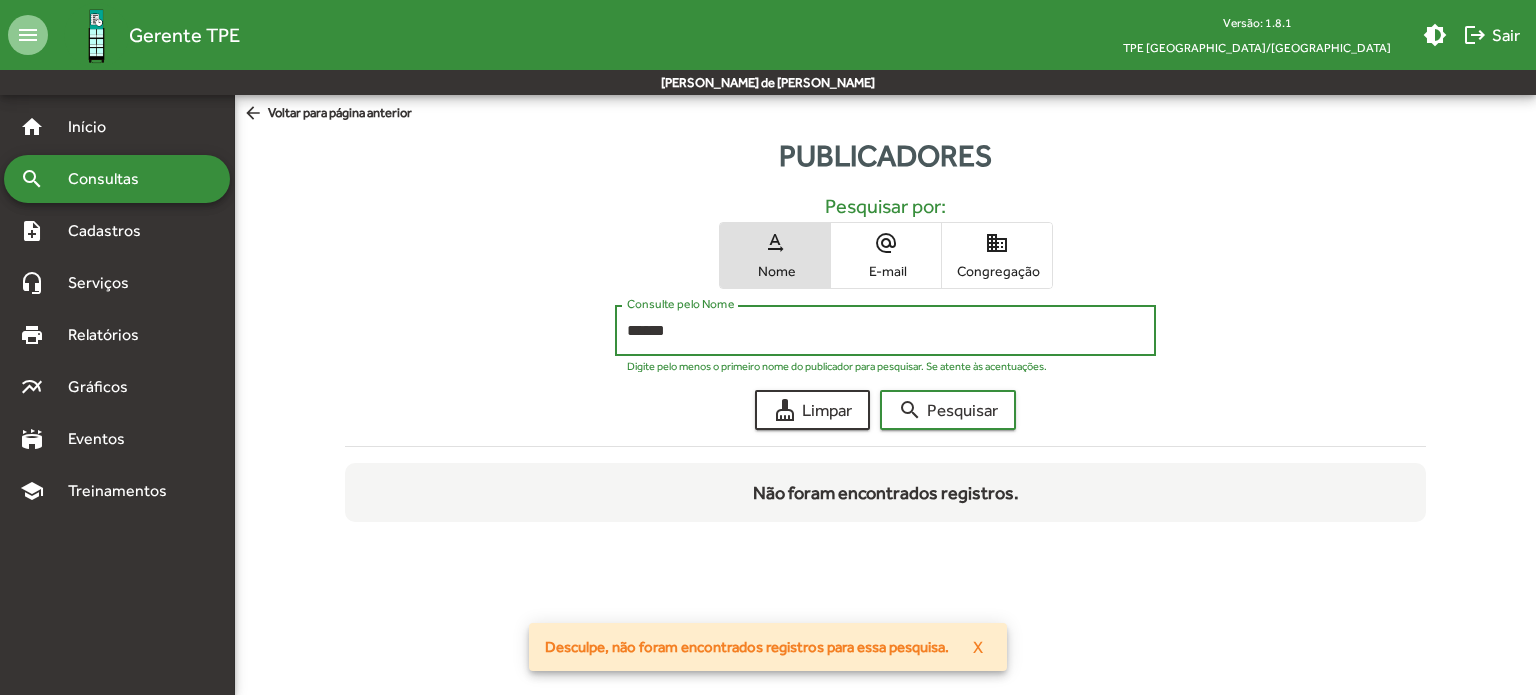 click on "search  Pesquisar" 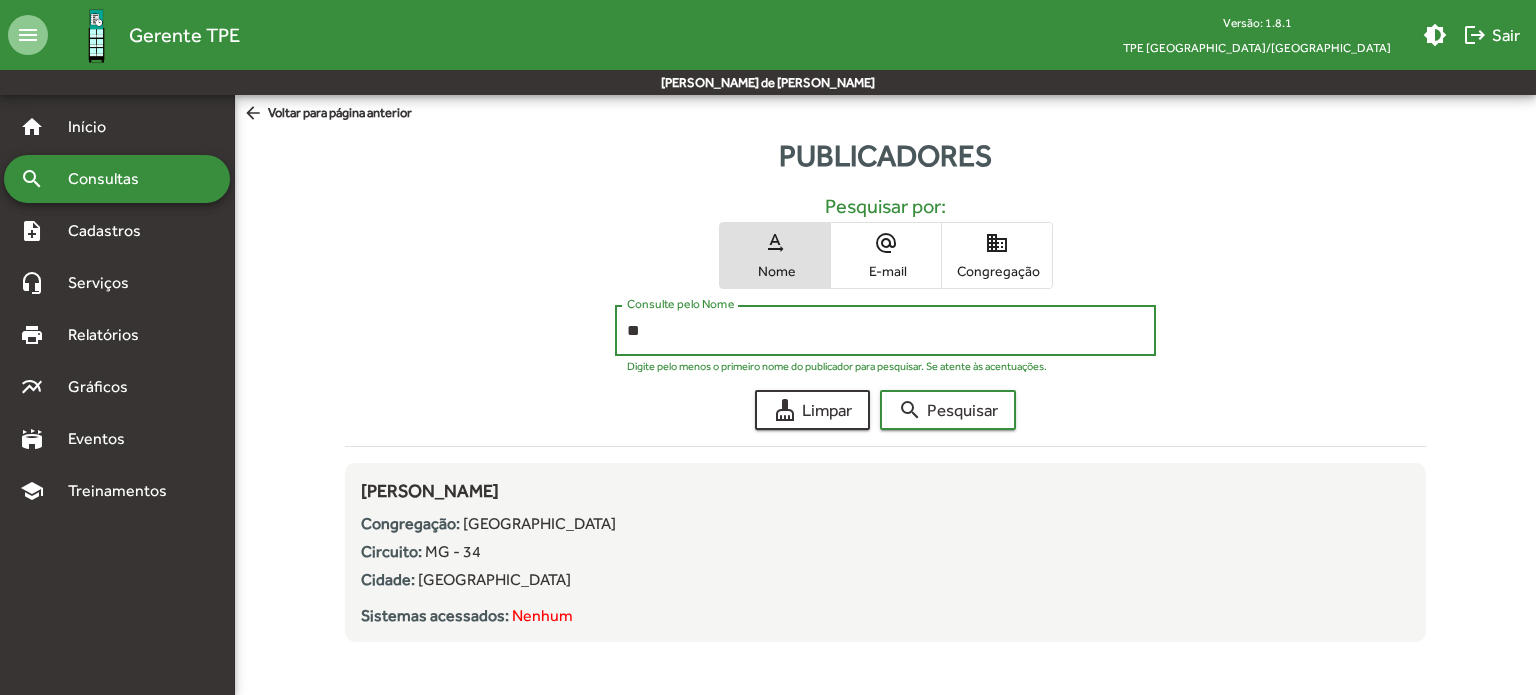 type on "*" 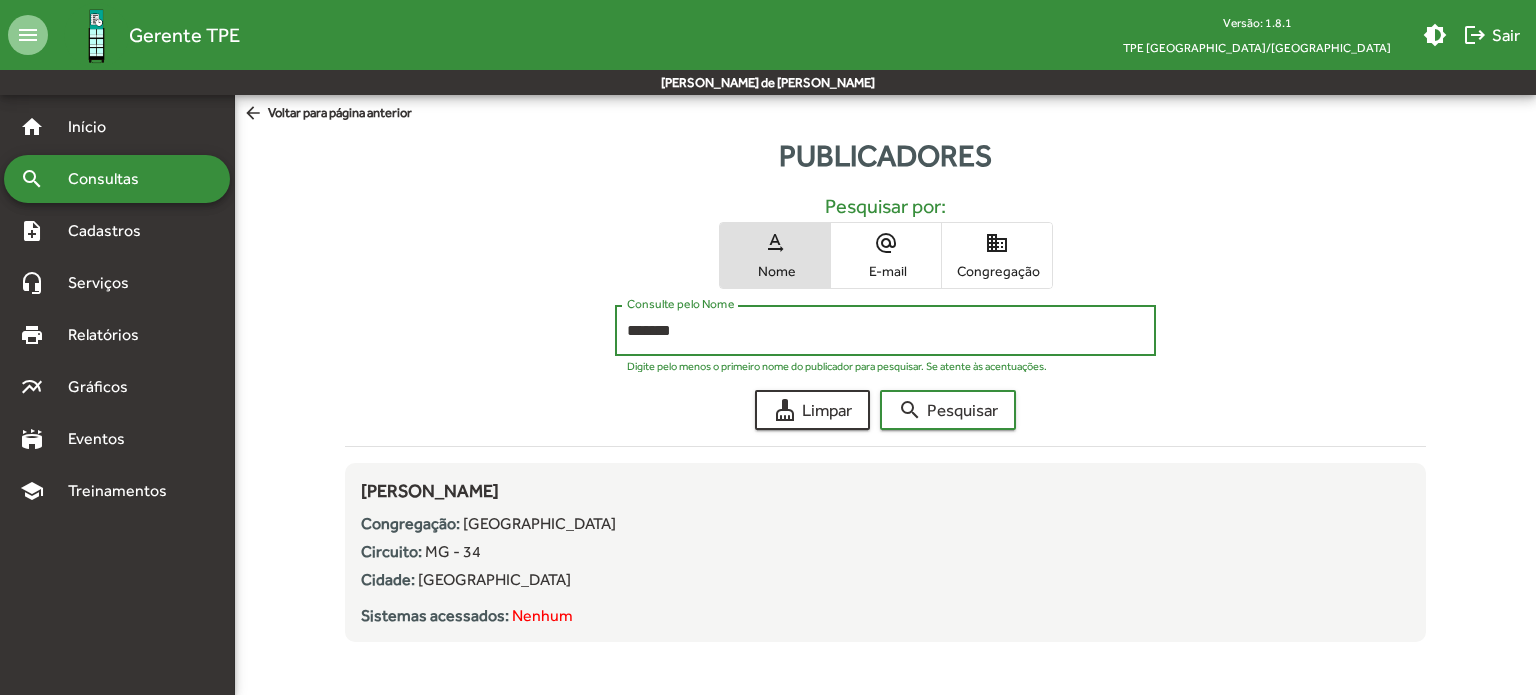 type on "*******" 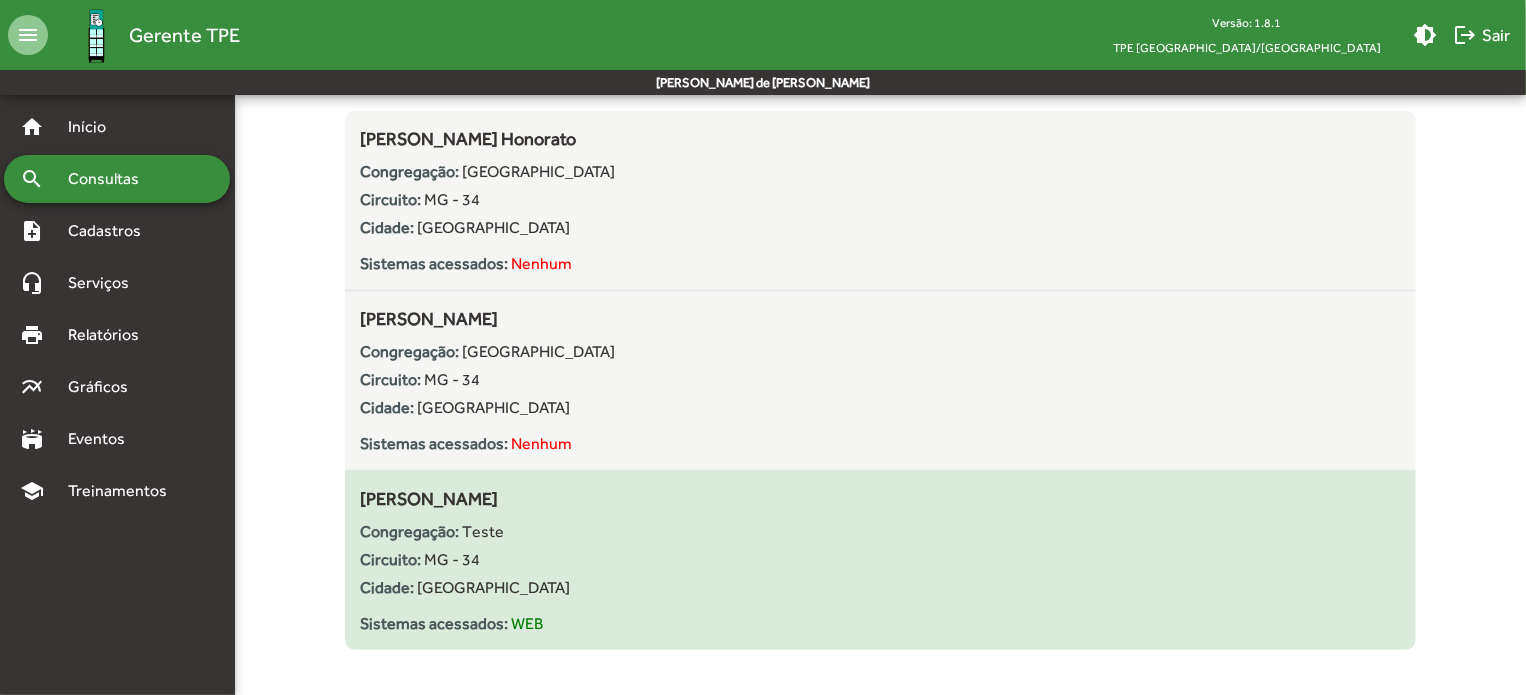 scroll, scrollTop: 0, scrollLeft: 0, axis: both 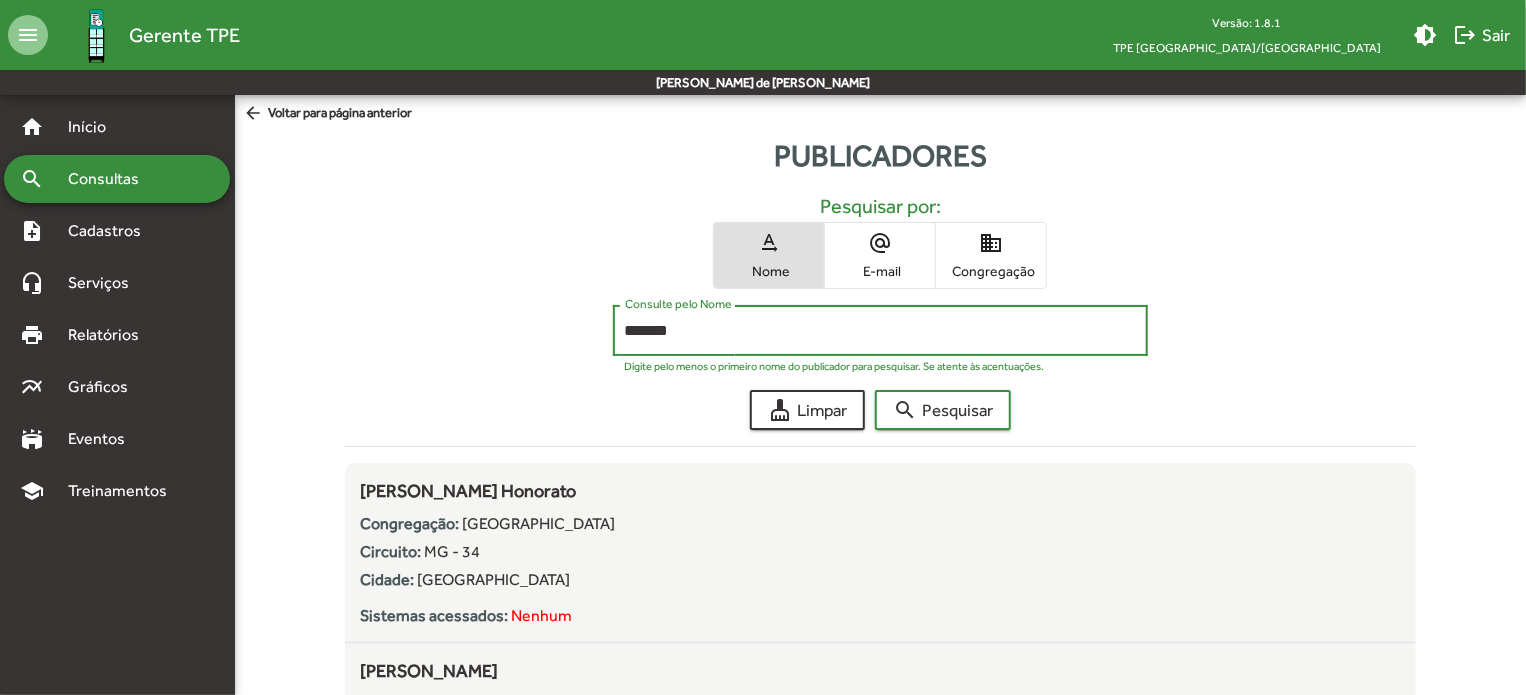 drag, startPoint x: 701, startPoint y: 327, endPoint x: 480, endPoint y: 307, distance: 221.90314 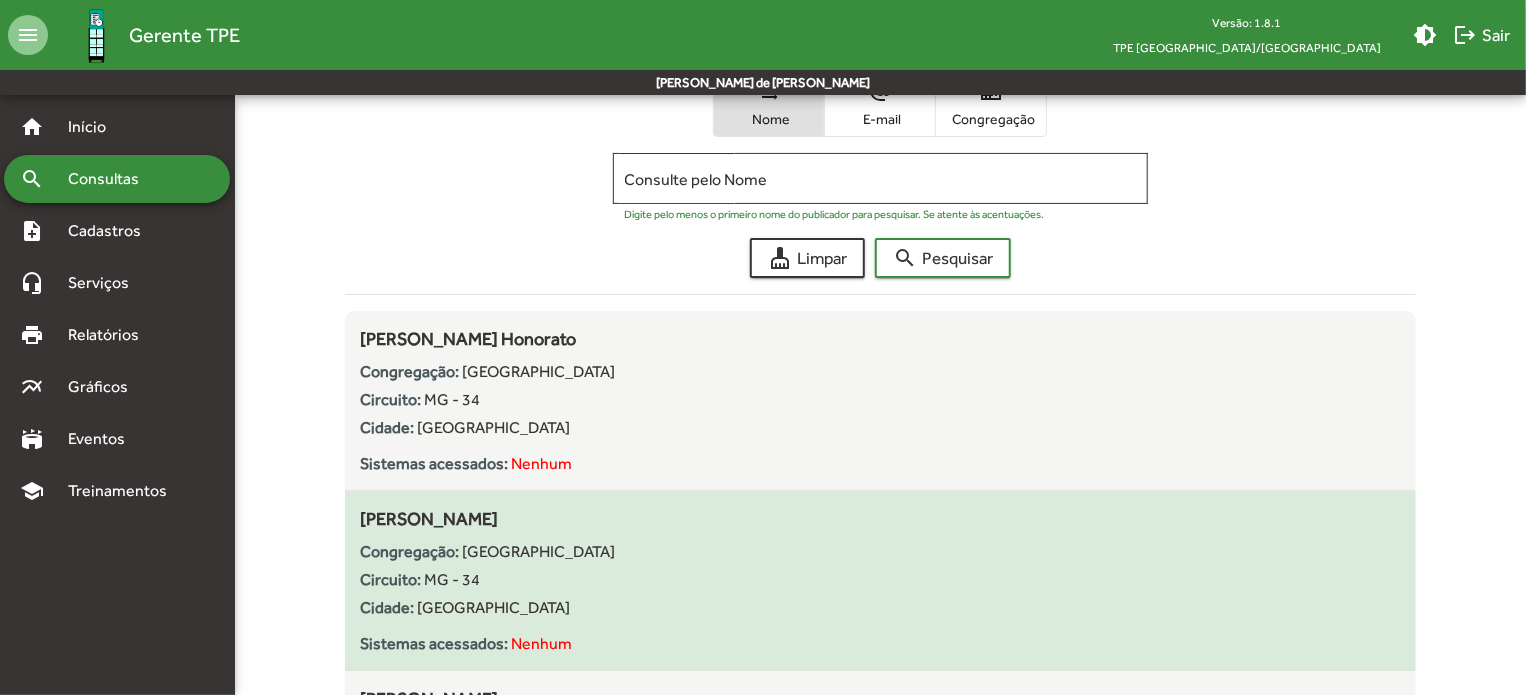 scroll, scrollTop: 0, scrollLeft: 0, axis: both 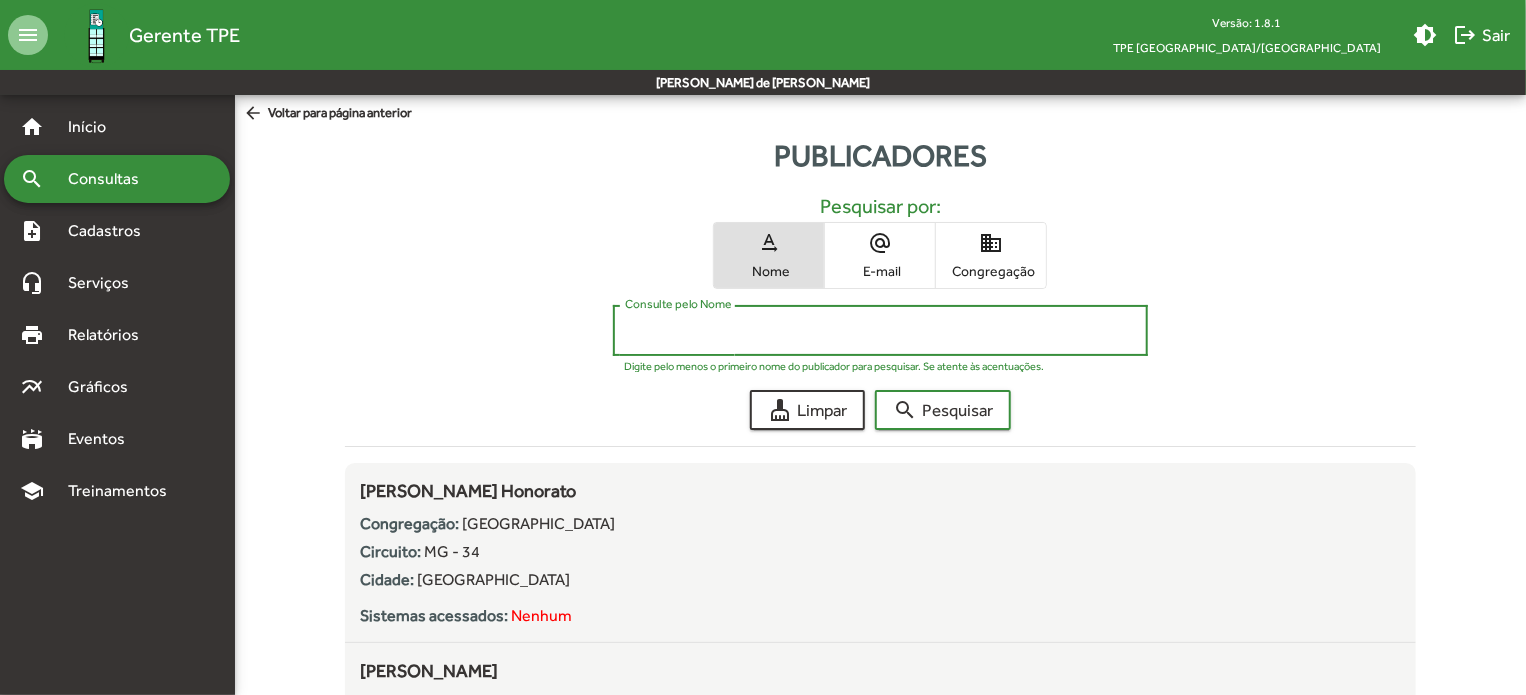 drag, startPoint x: 813, startPoint y: 330, endPoint x: 788, endPoint y: 331, distance: 25.019993 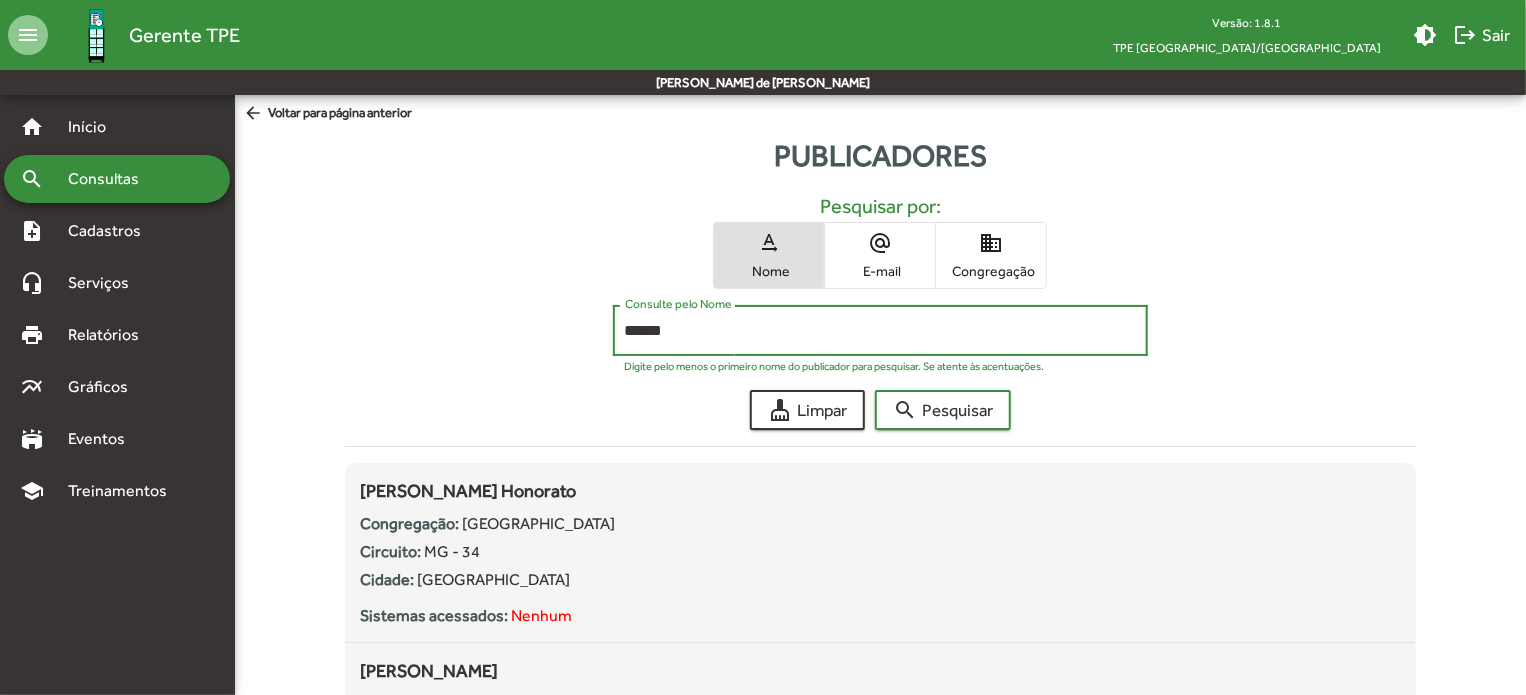 click on "search  Pesquisar" 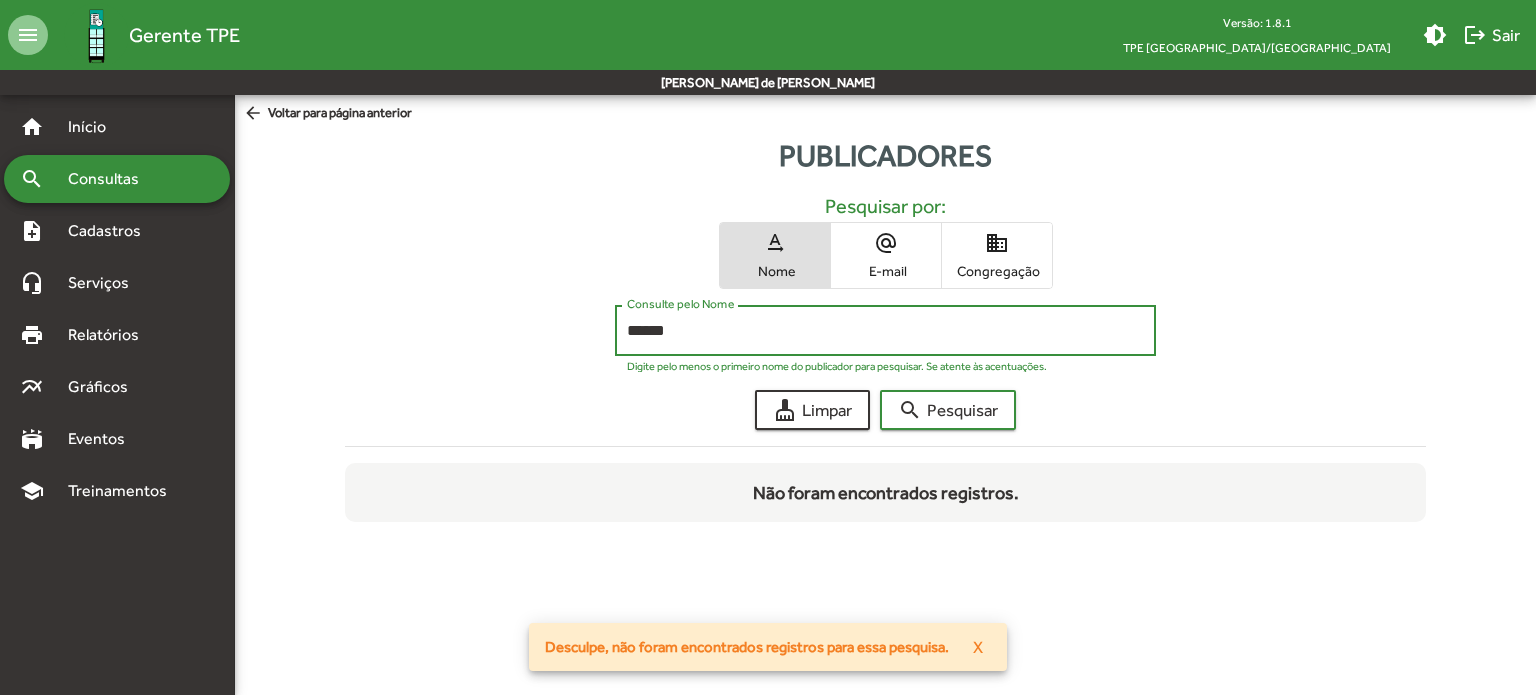 drag, startPoint x: 774, startPoint y: 338, endPoint x: 586, endPoint y: 343, distance: 188.06648 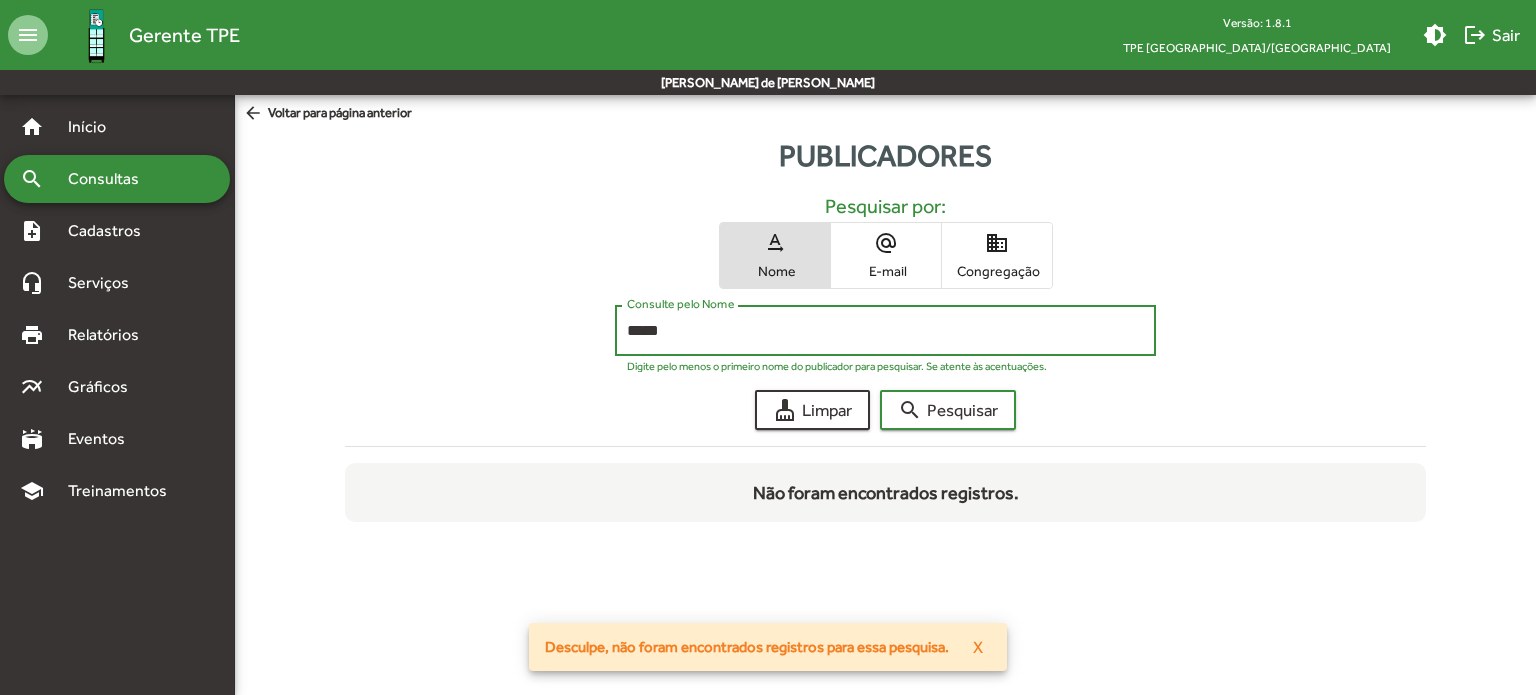 click on "search  Pesquisar" 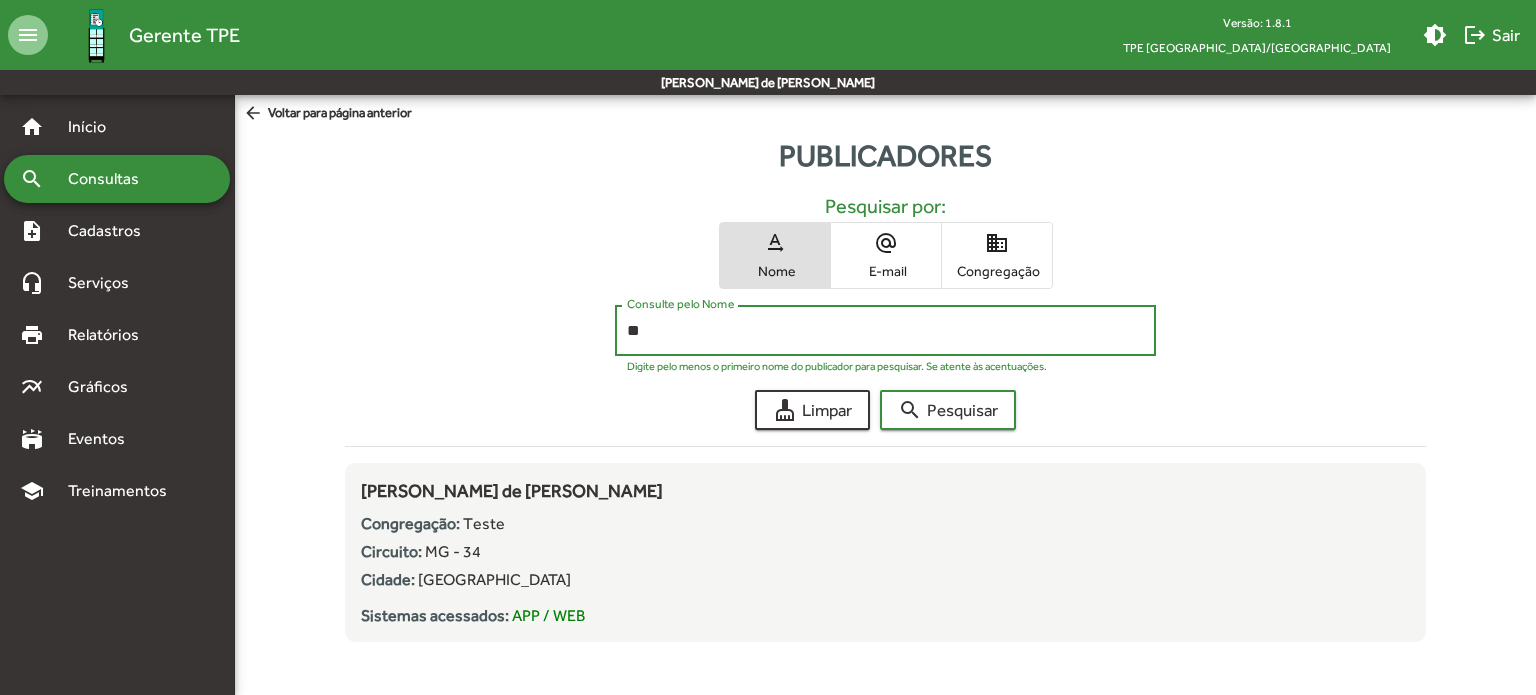 type on "*" 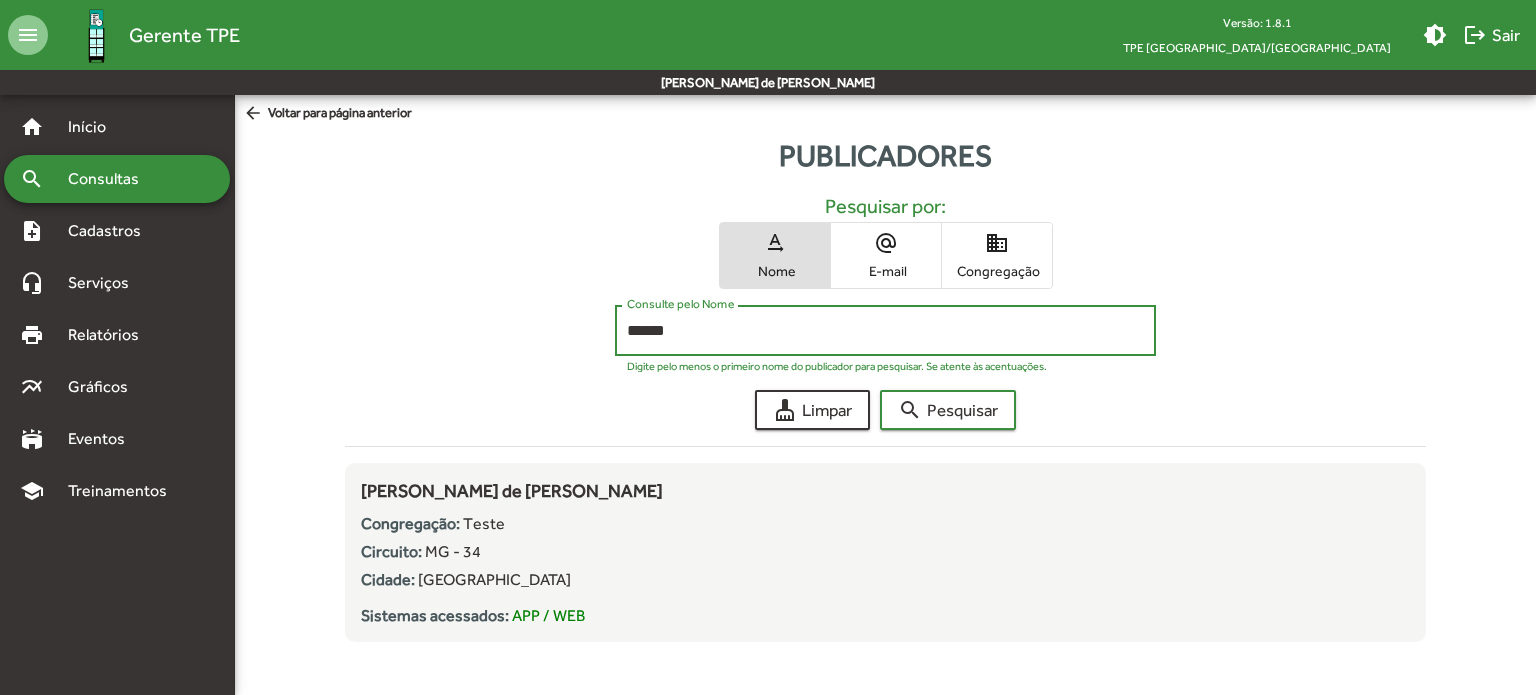 click on "search  Pesquisar" 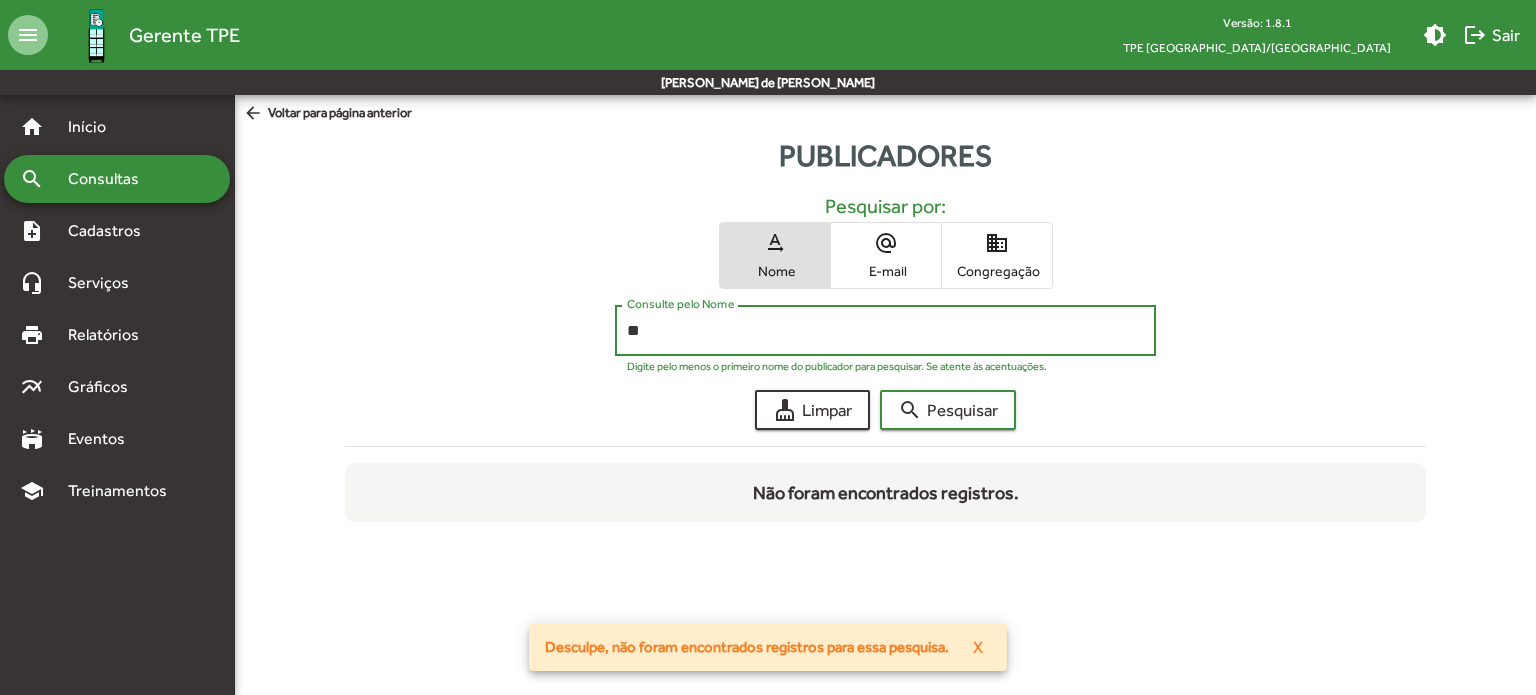 type on "*" 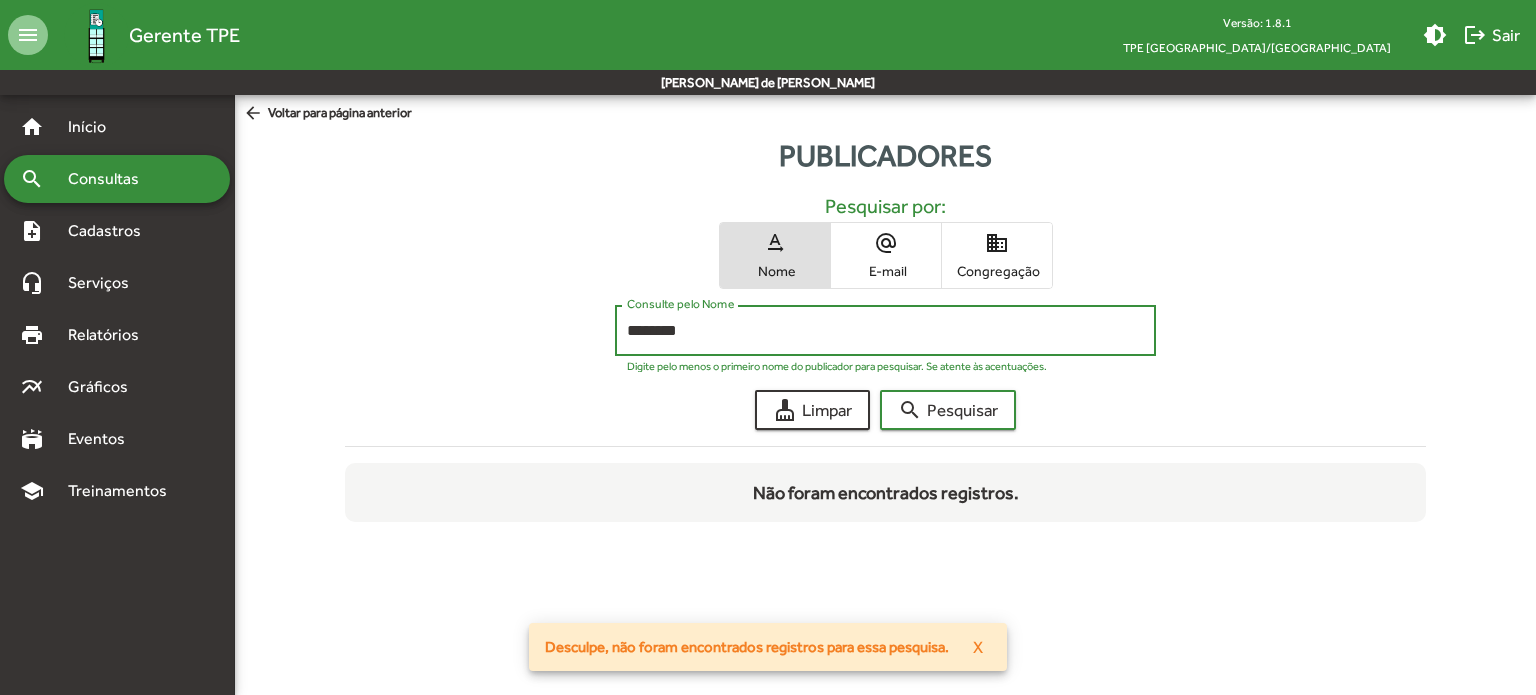 click on "search  Pesquisar" 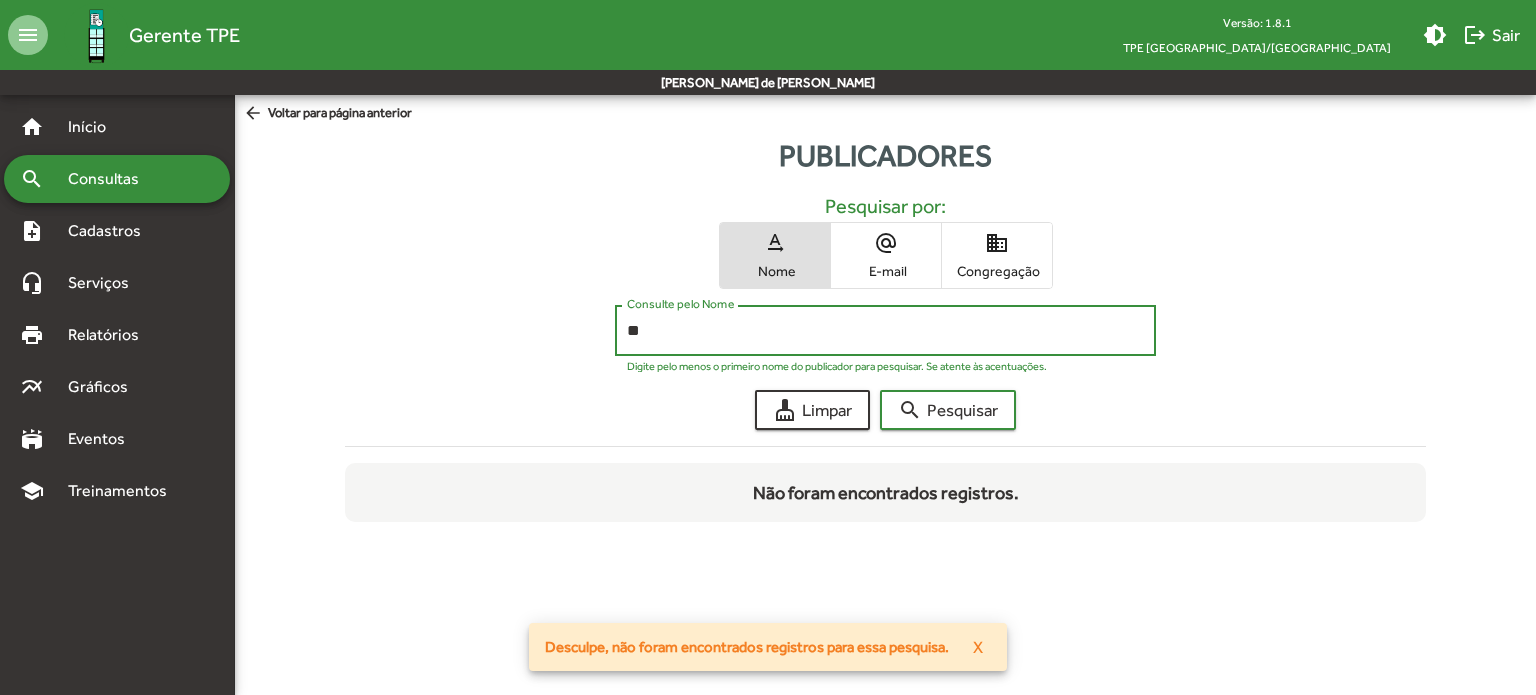 type on "*" 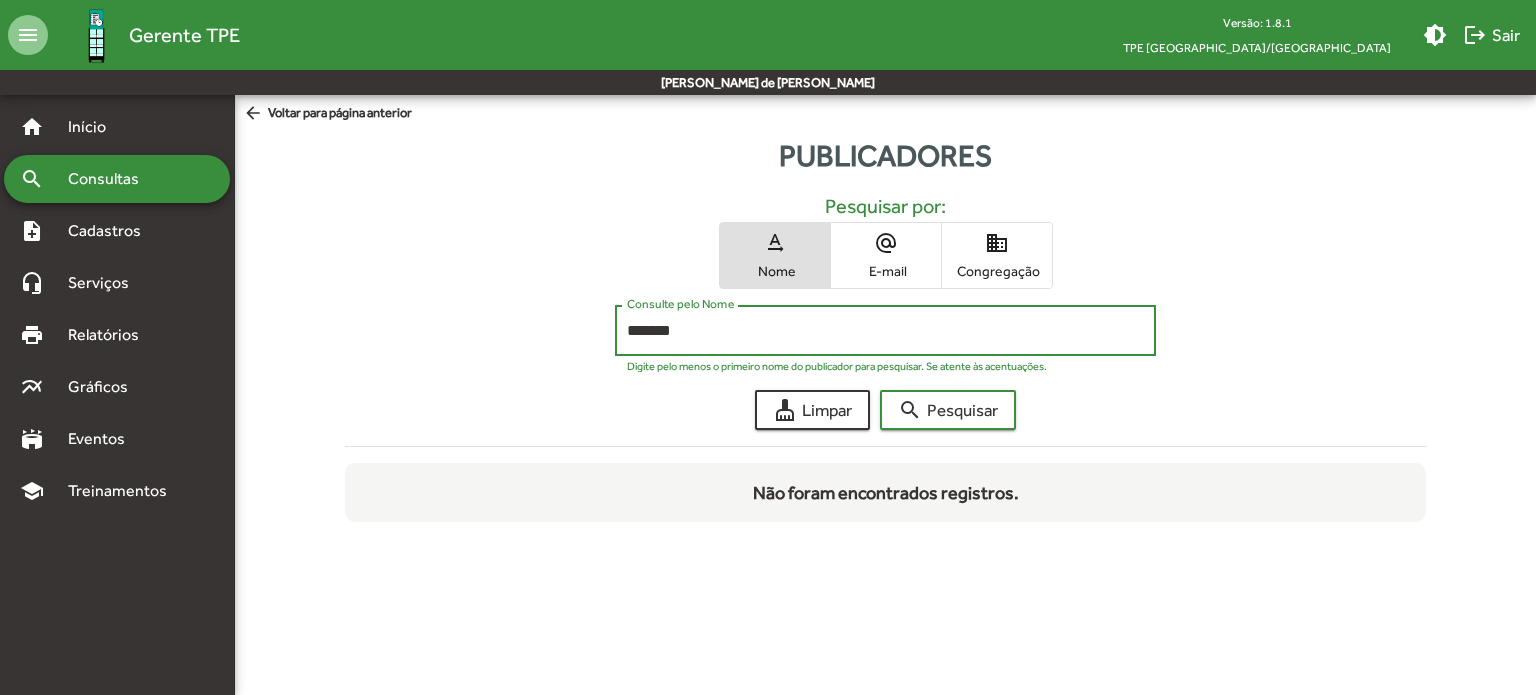 click on "search  Pesquisar" 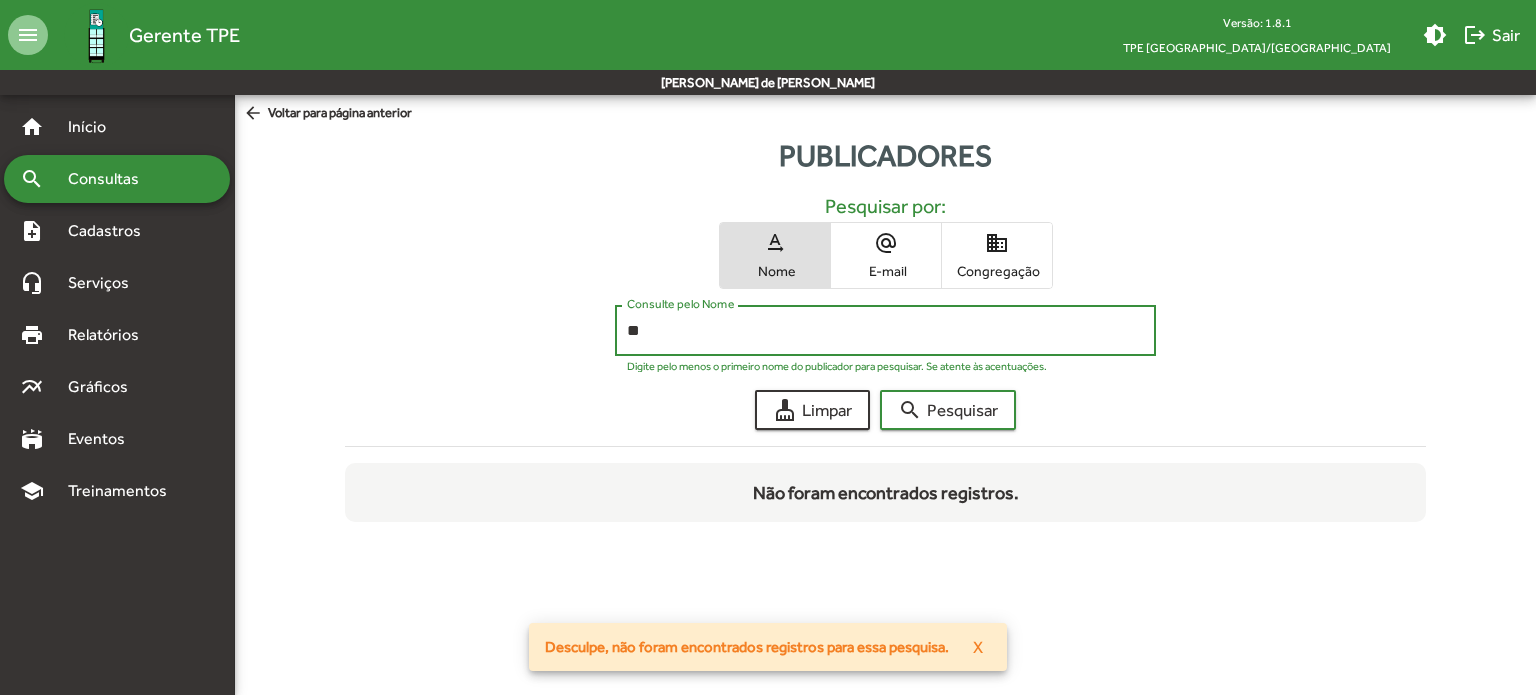 type on "*" 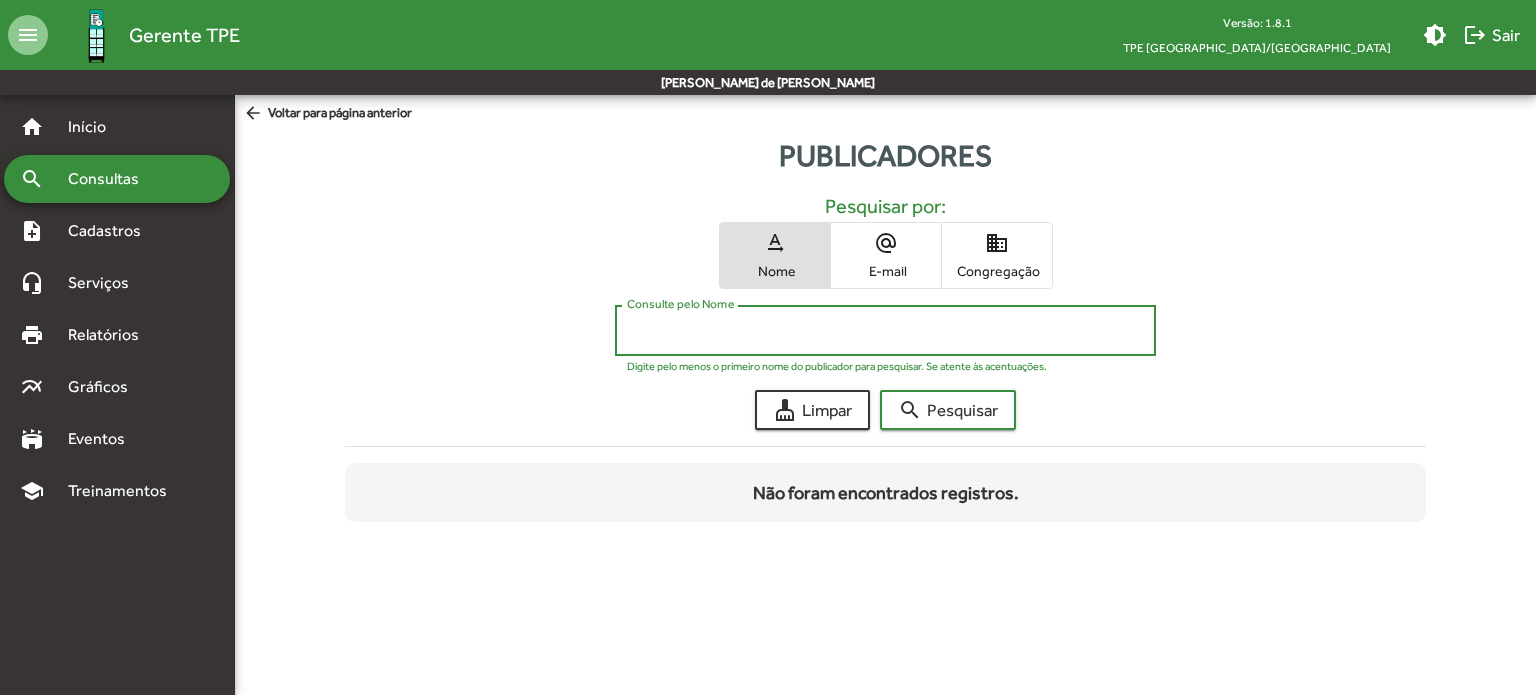 type 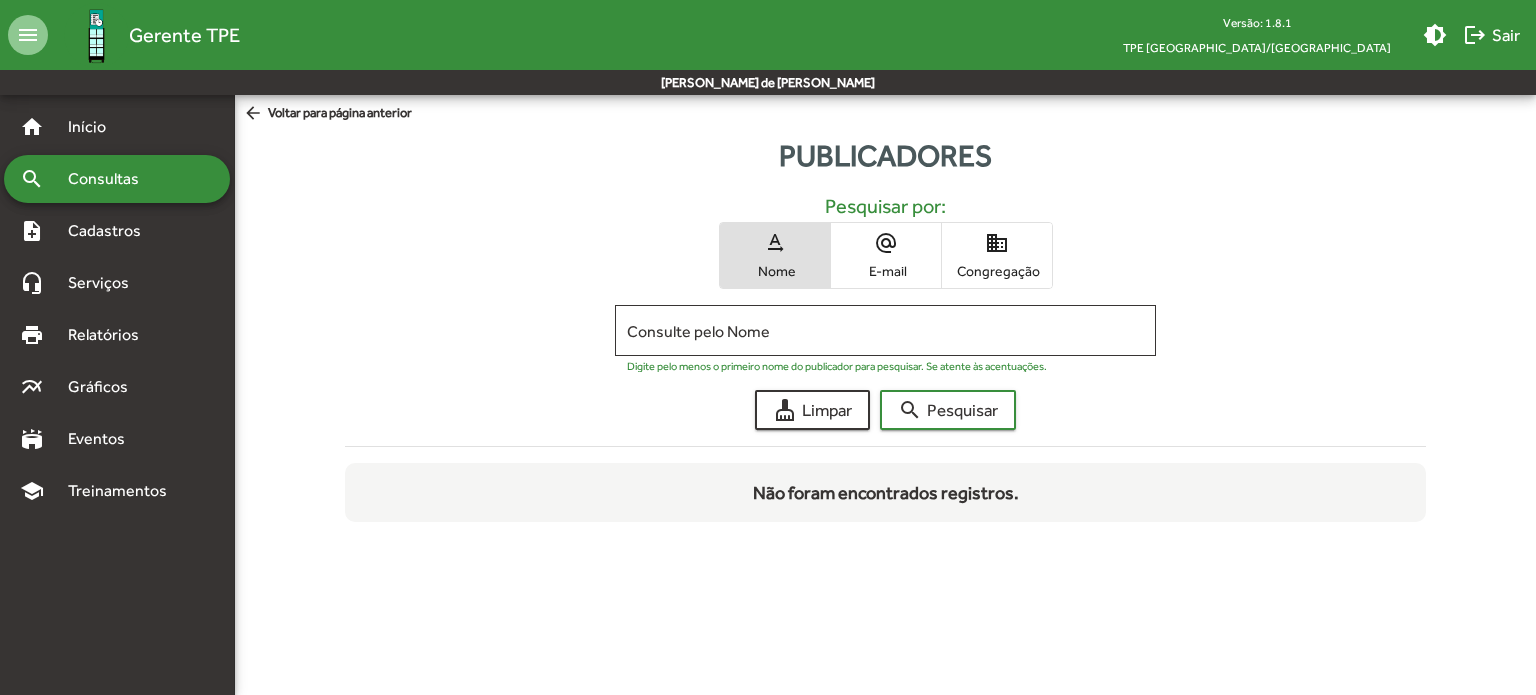 click on "search Consultas" at bounding box center [117, 179] 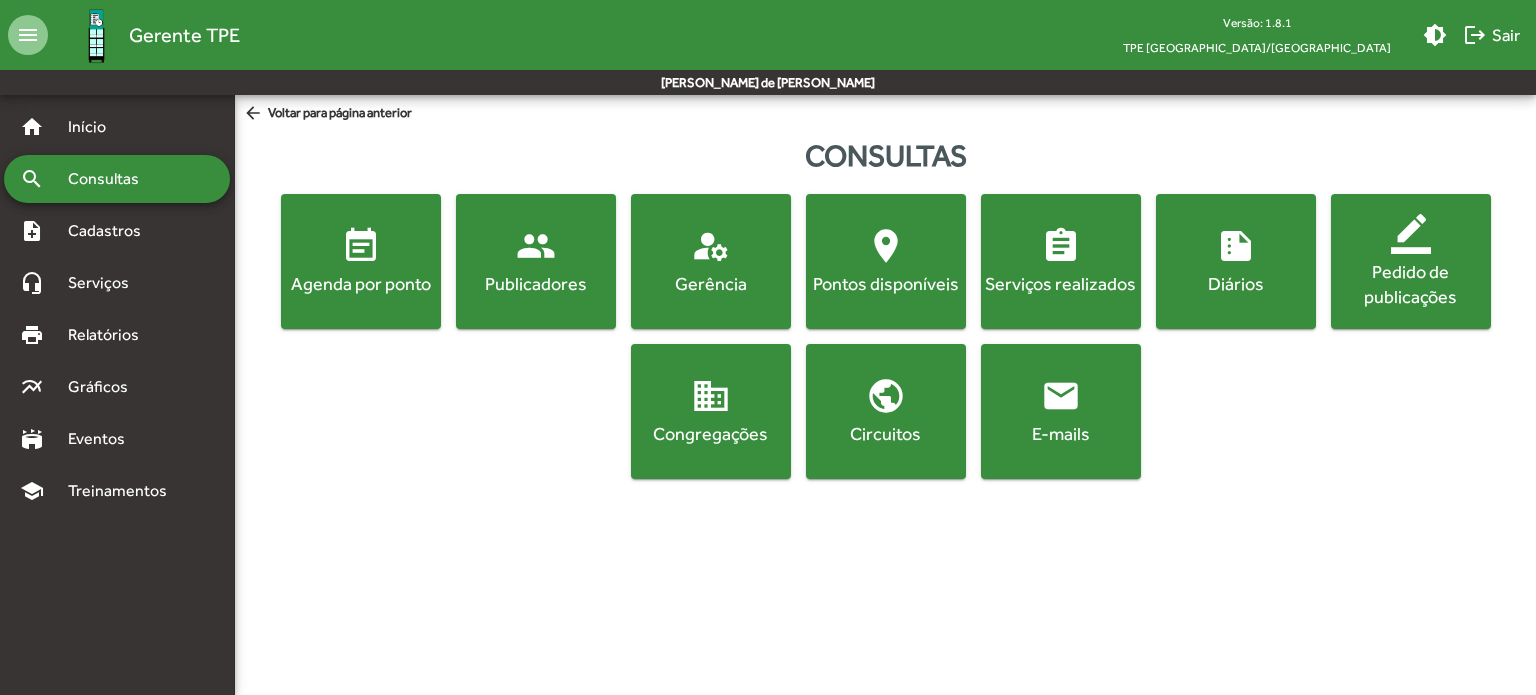 click on "Publicadores" 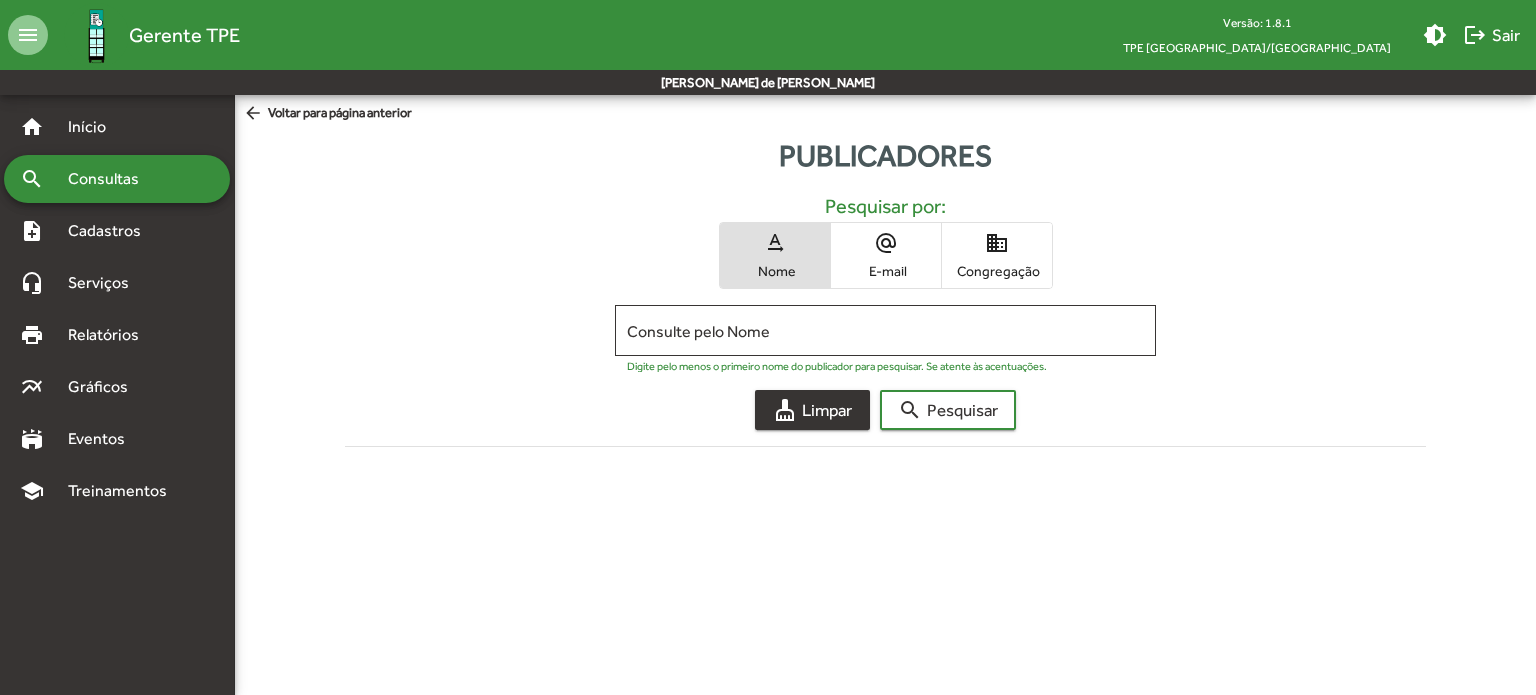 click on "cleaning_services  Limpar" 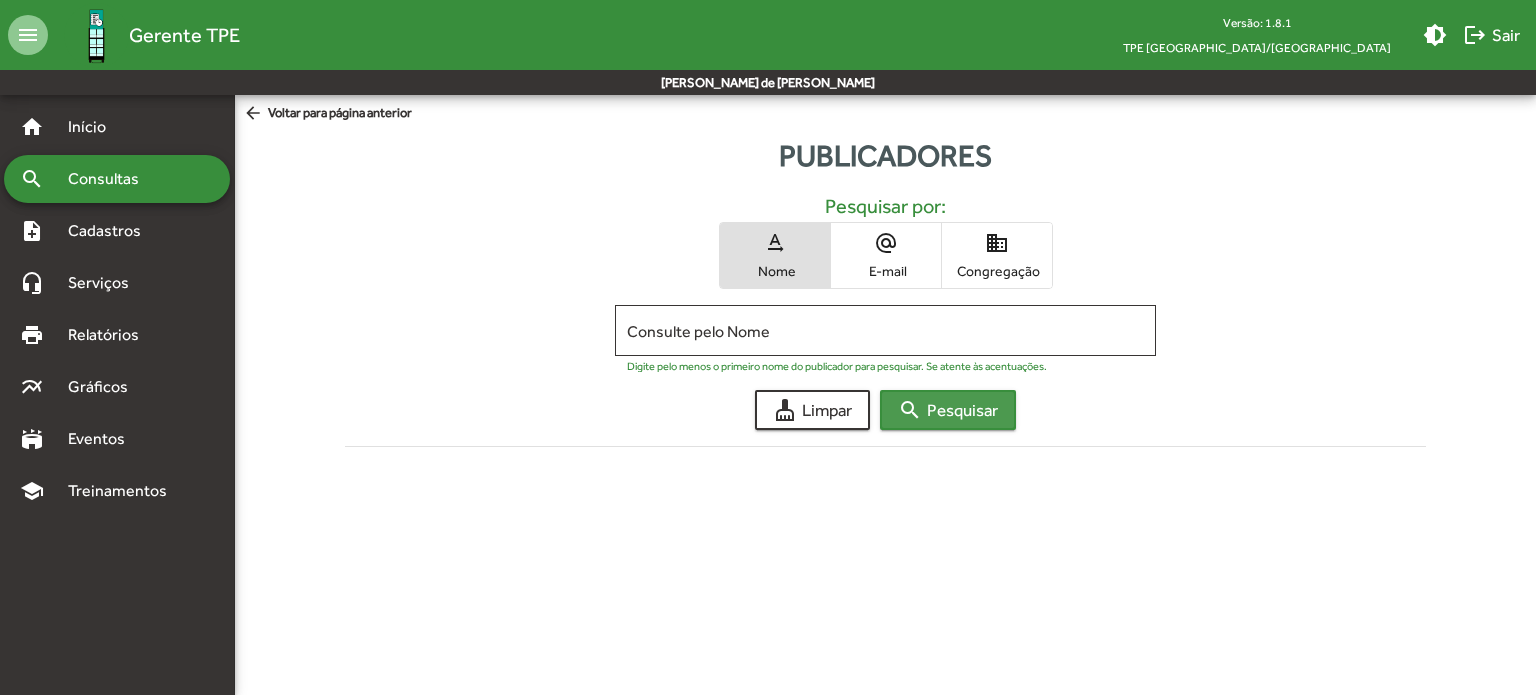 click on "search  Pesquisar" 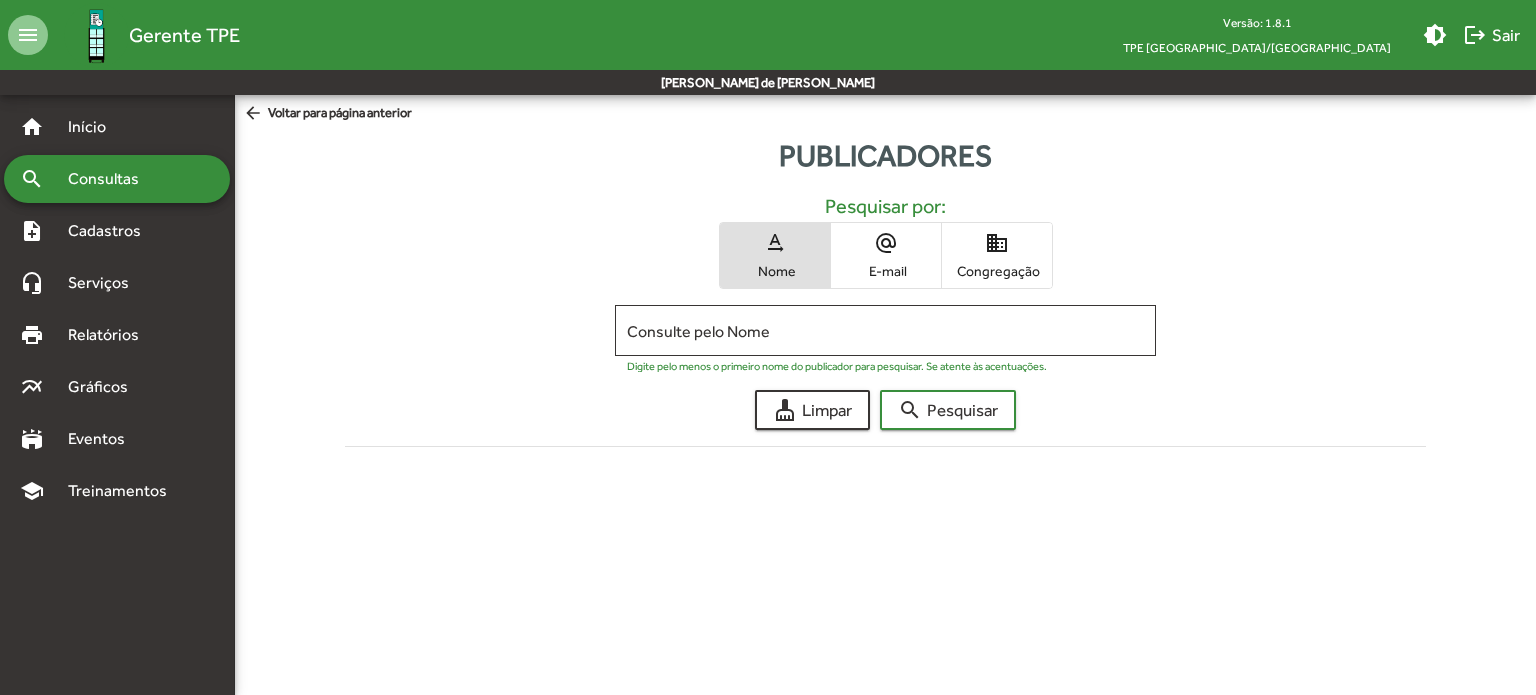 click on "alternate_email E-mail" at bounding box center (886, 255) 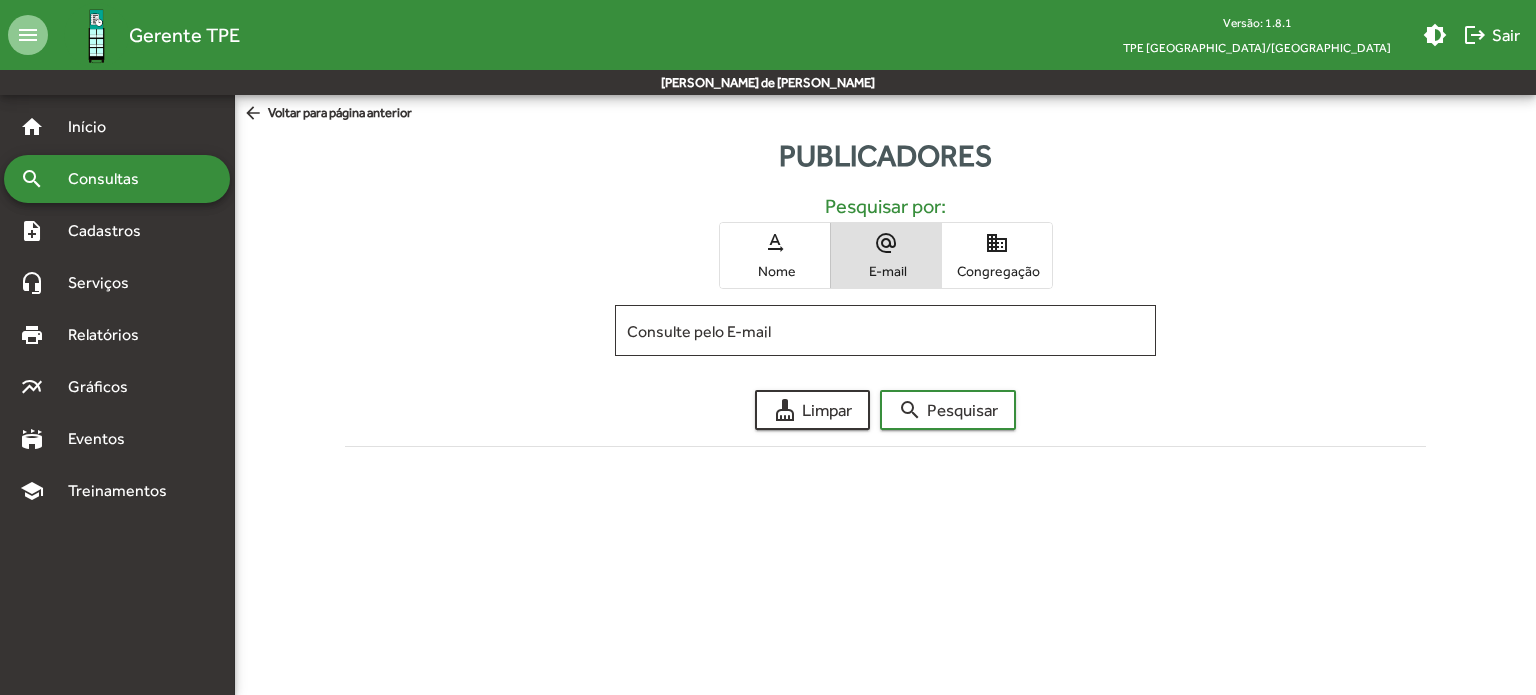 click on "Congregação" at bounding box center [997, 271] 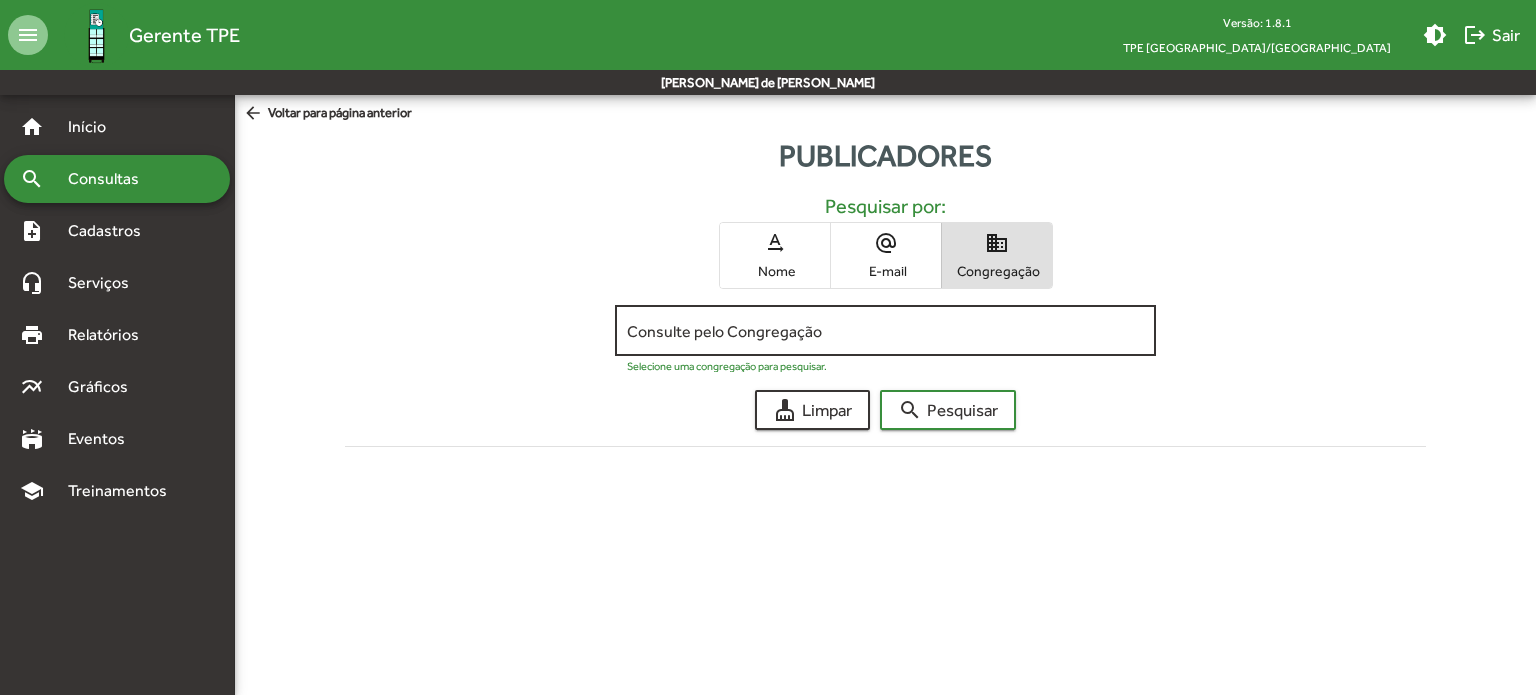 click on "Consulte pelo Congregação" at bounding box center (885, 331) 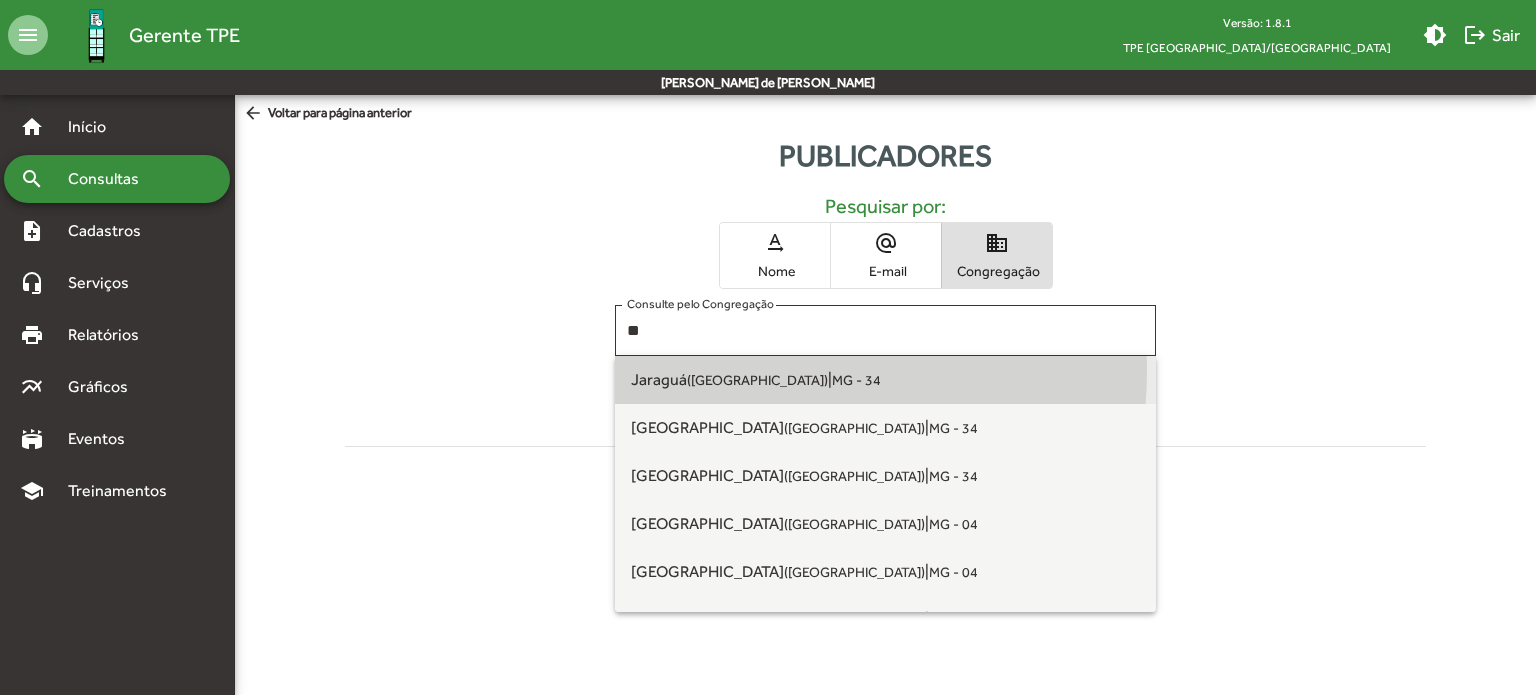 click on "MG - 34" at bounding box center [856, 380] 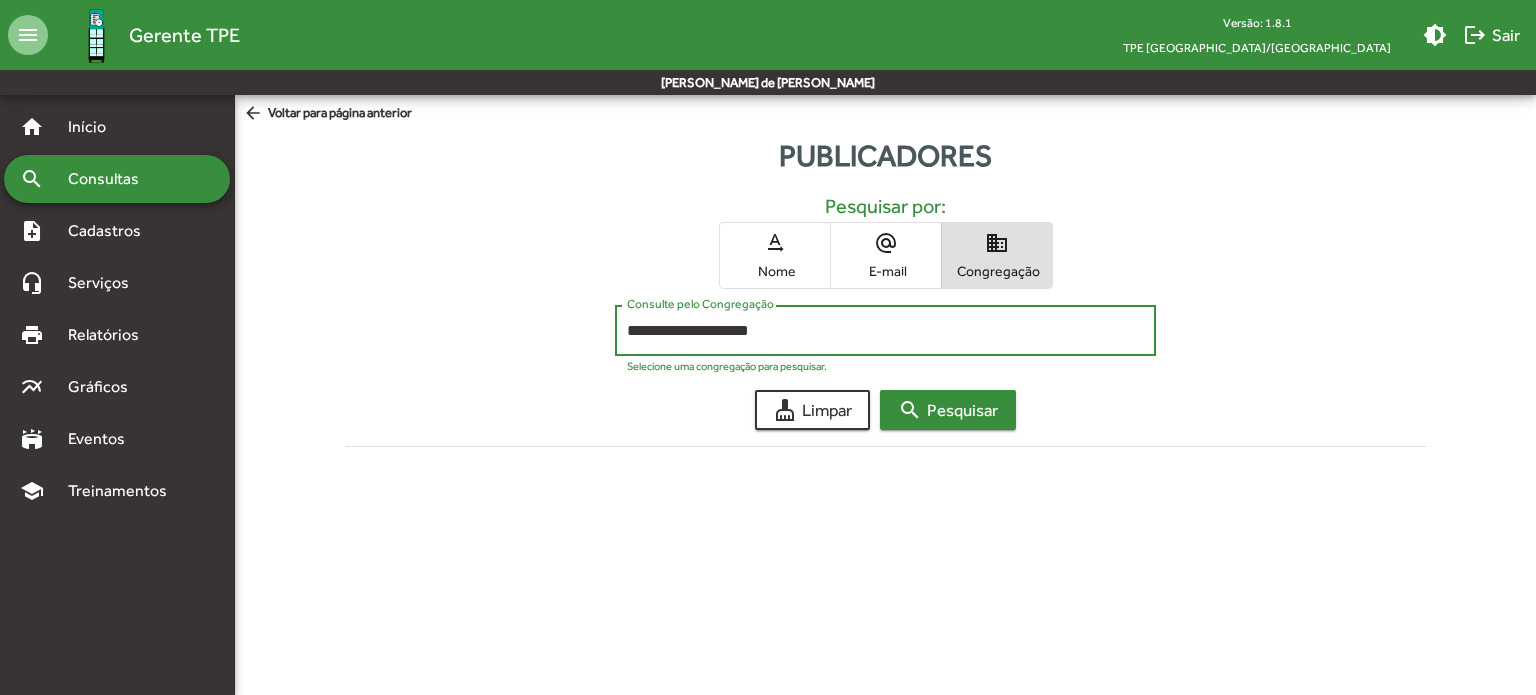 click on "search  Pesquisar" 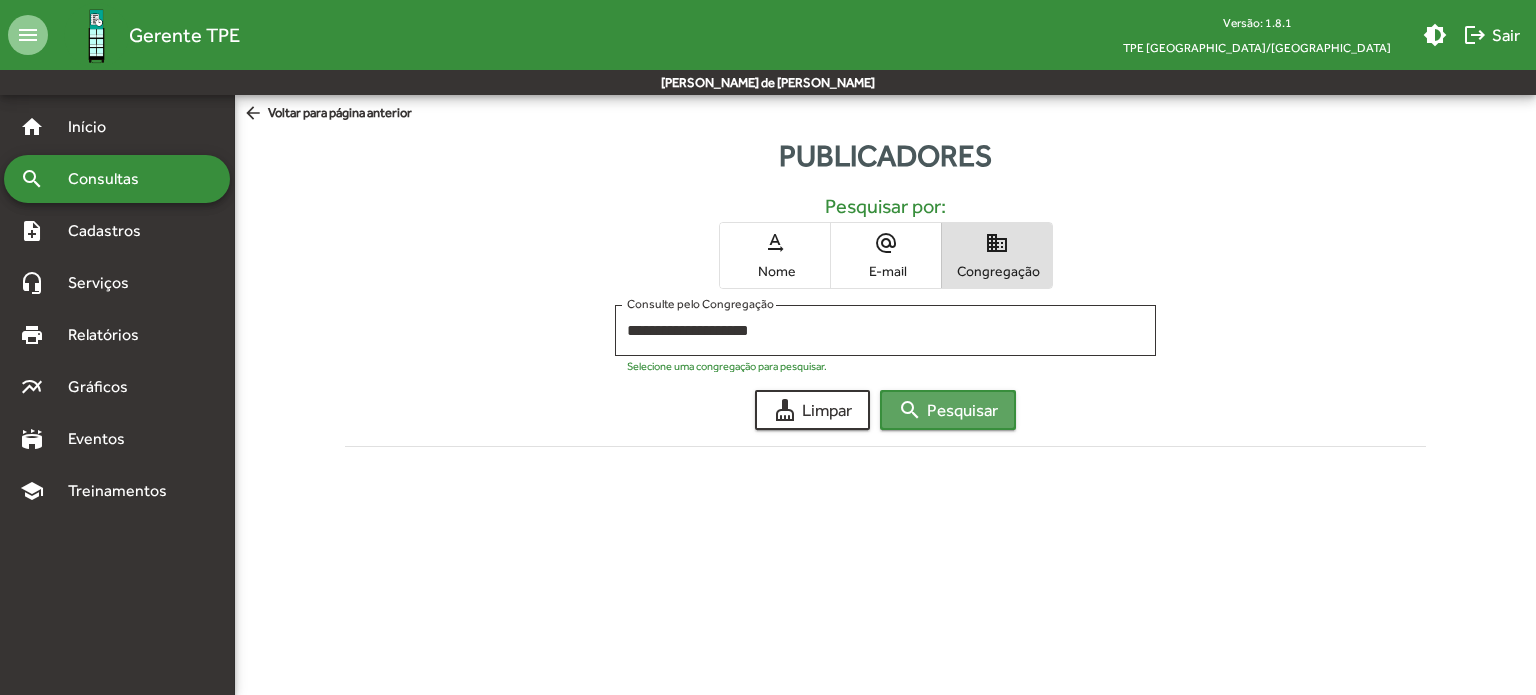 click on "search  Pesquisar" 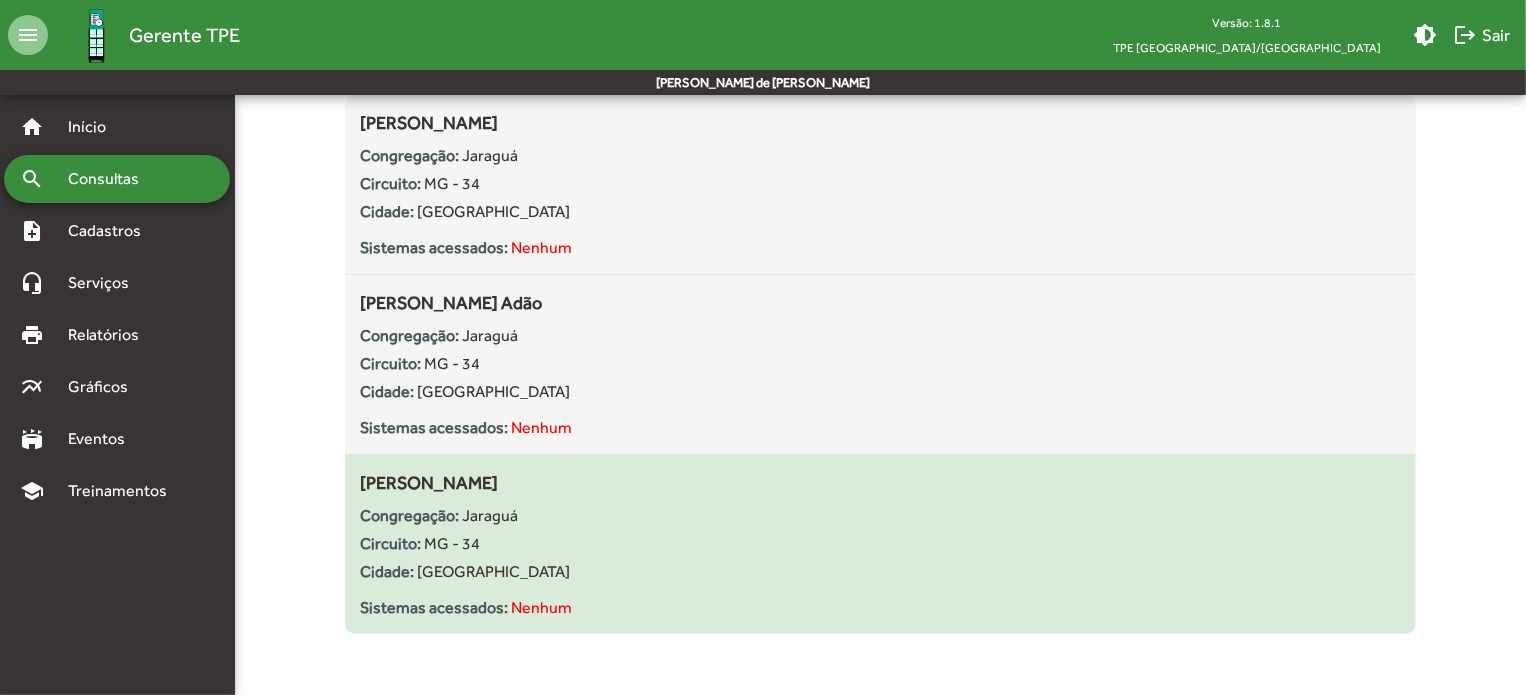 scroll, scrollTop: 0, scrollLeft: 0, axis: both 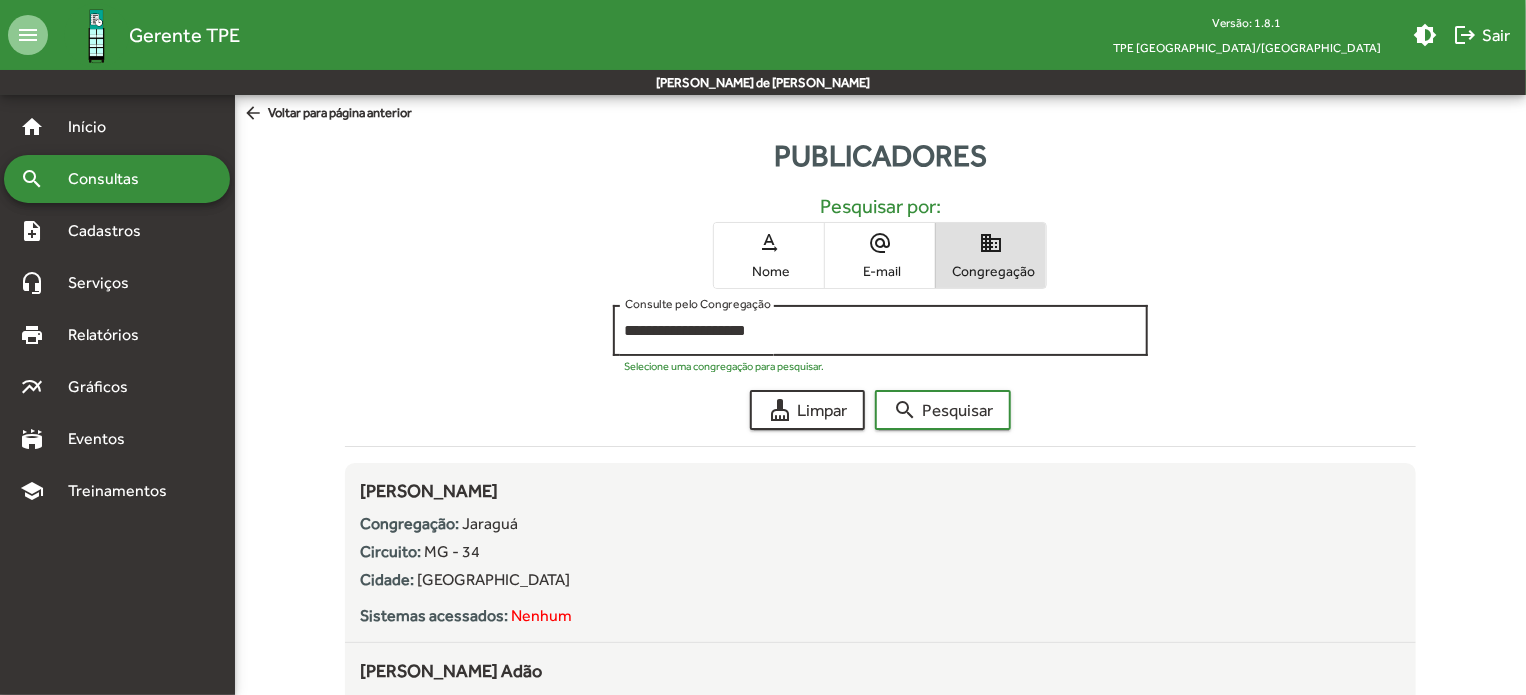 click on "**********" at bounding box center [881, 331] 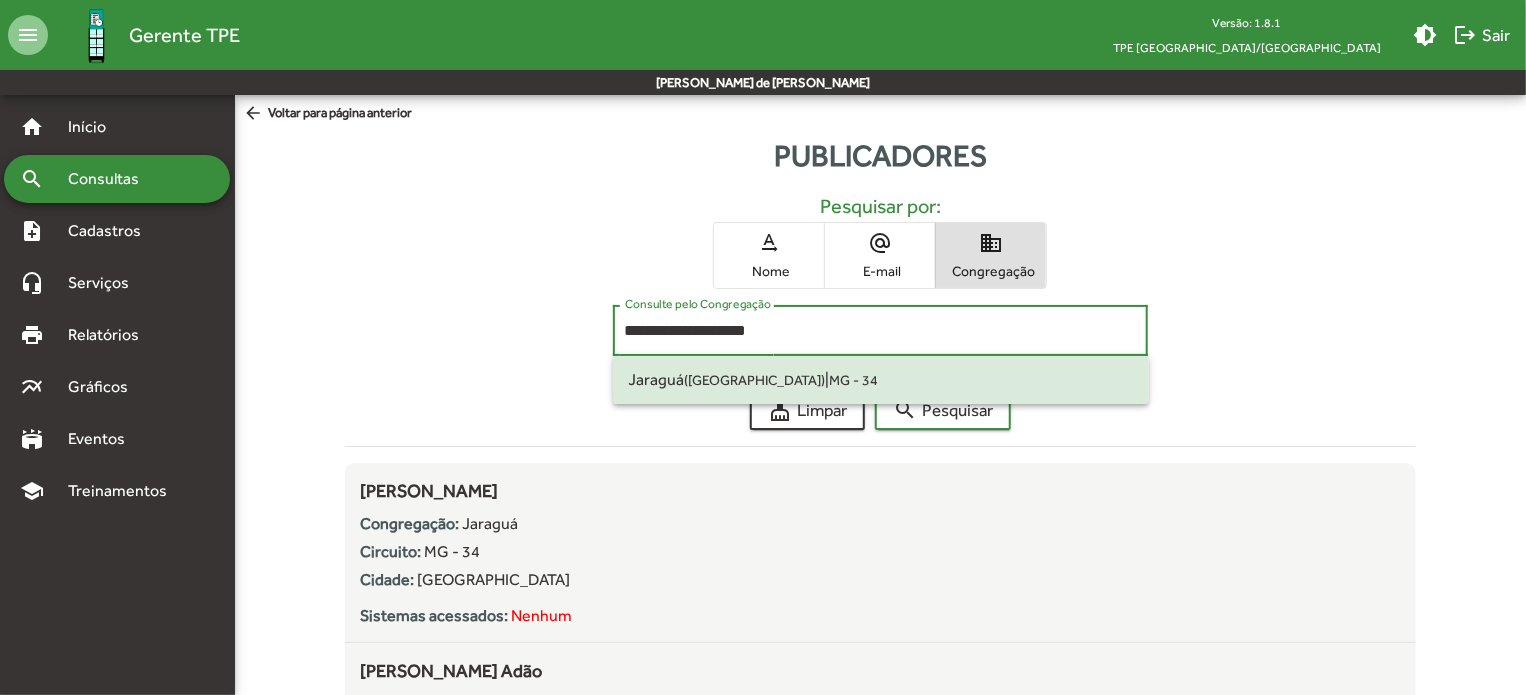 drag, startPoint x: 793, startPoint y: 334, endPoint x: 455, endPoint y: 308, distance: 338.99854 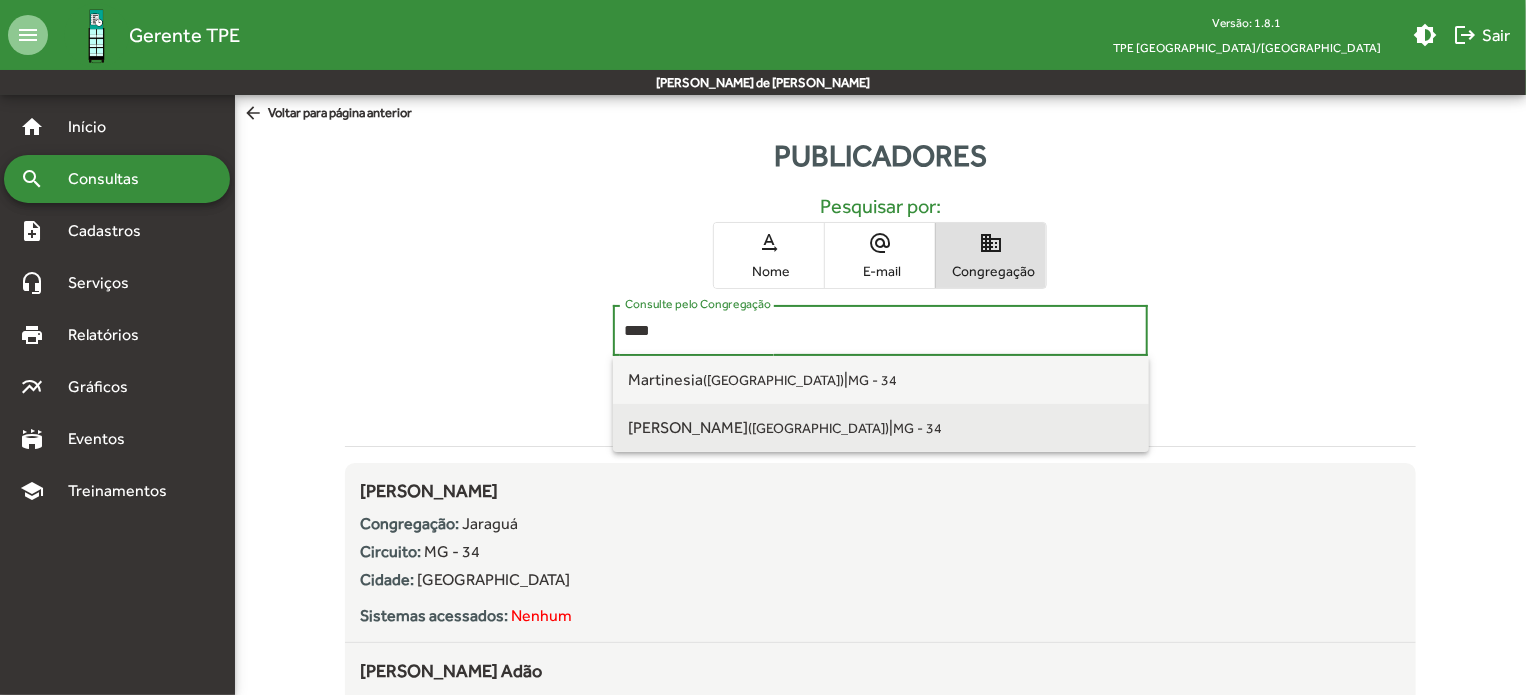 click on "Martins  ([GEOGRAPHIC_DATA])" at bounding box center (759, 427) 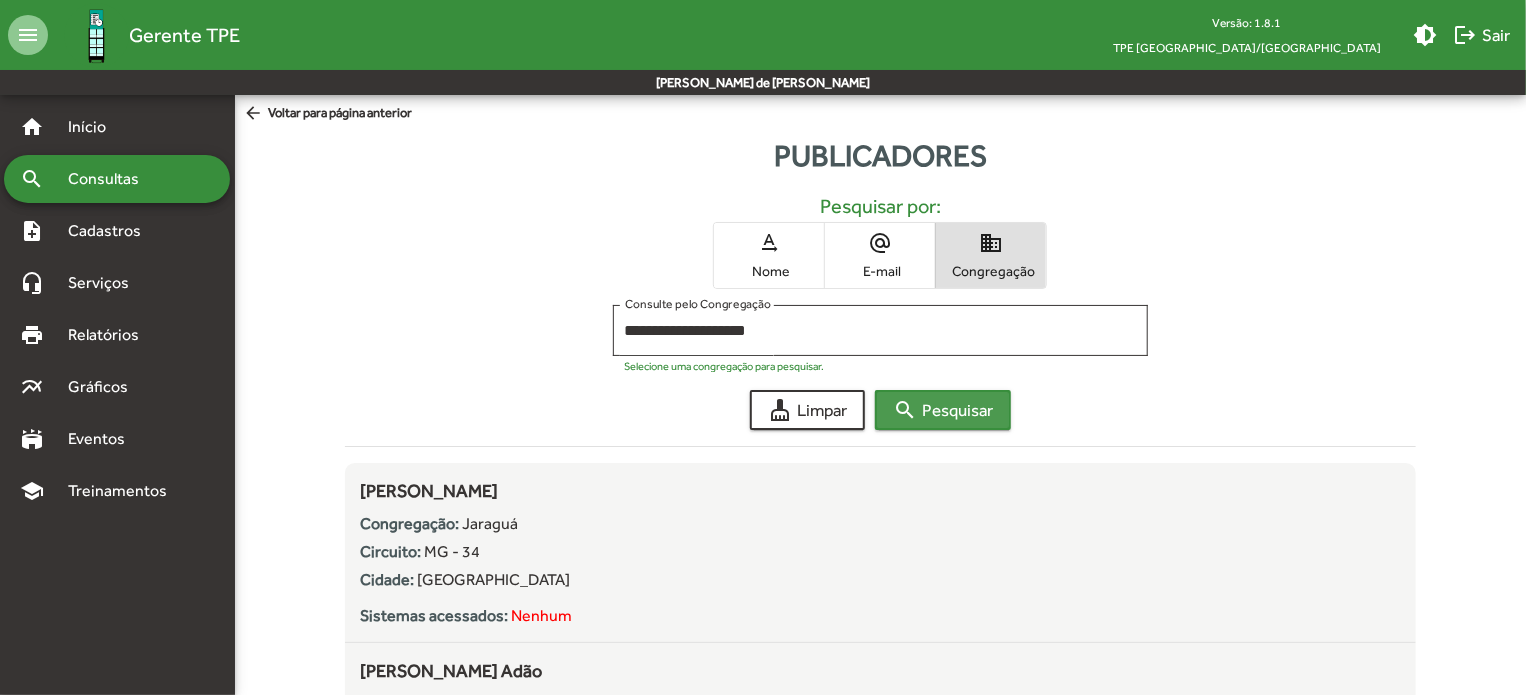 click on "search  Pesquisar" 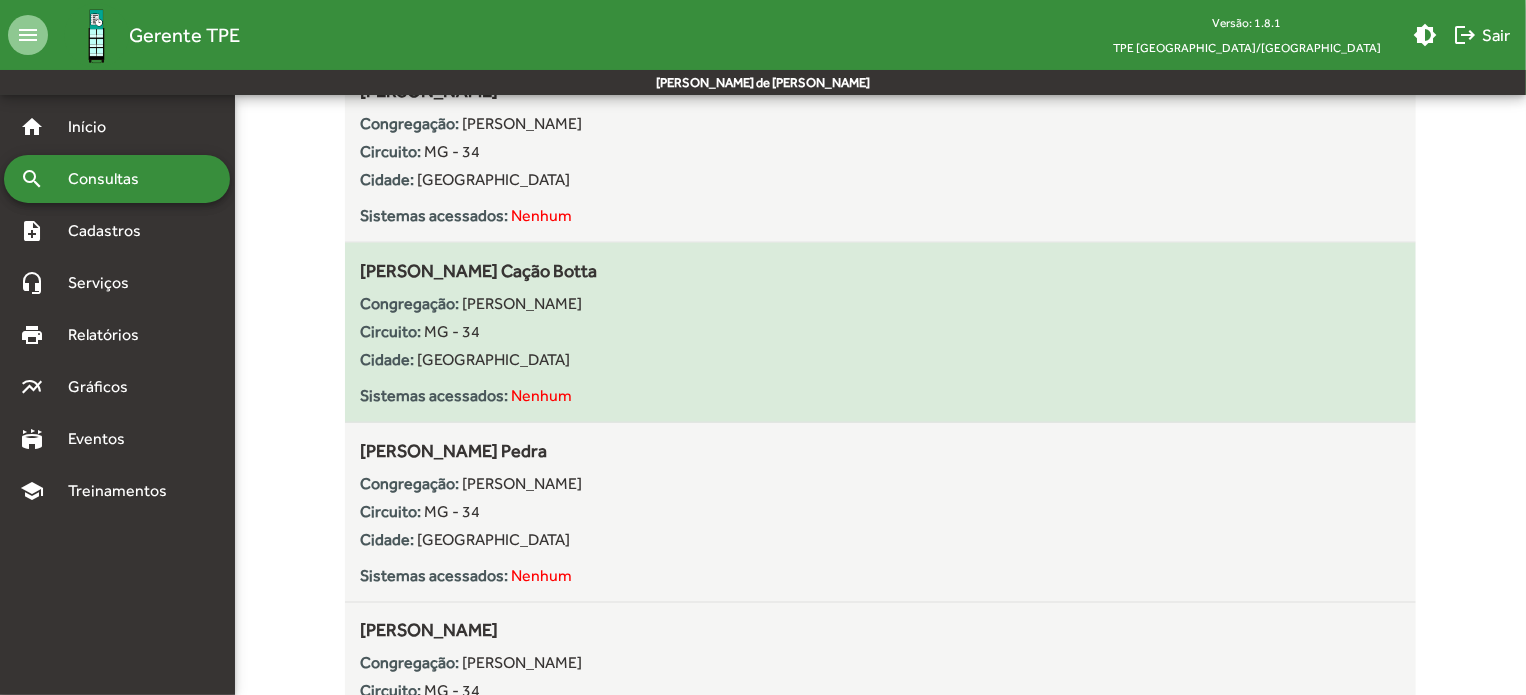 scroll, scrollTop: 1448, scrollLeft: 0, axis: vertical 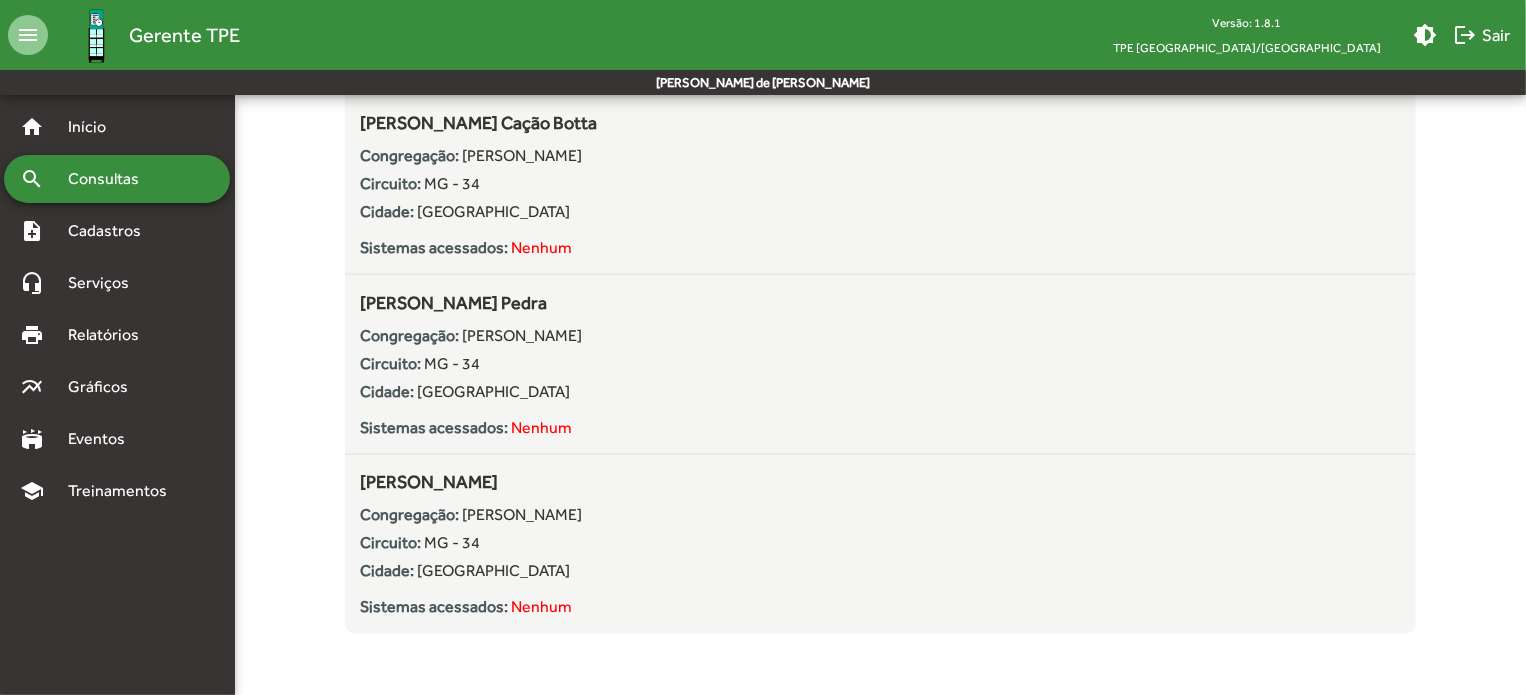 click on "Consultas" at bounding box center (110, 179) 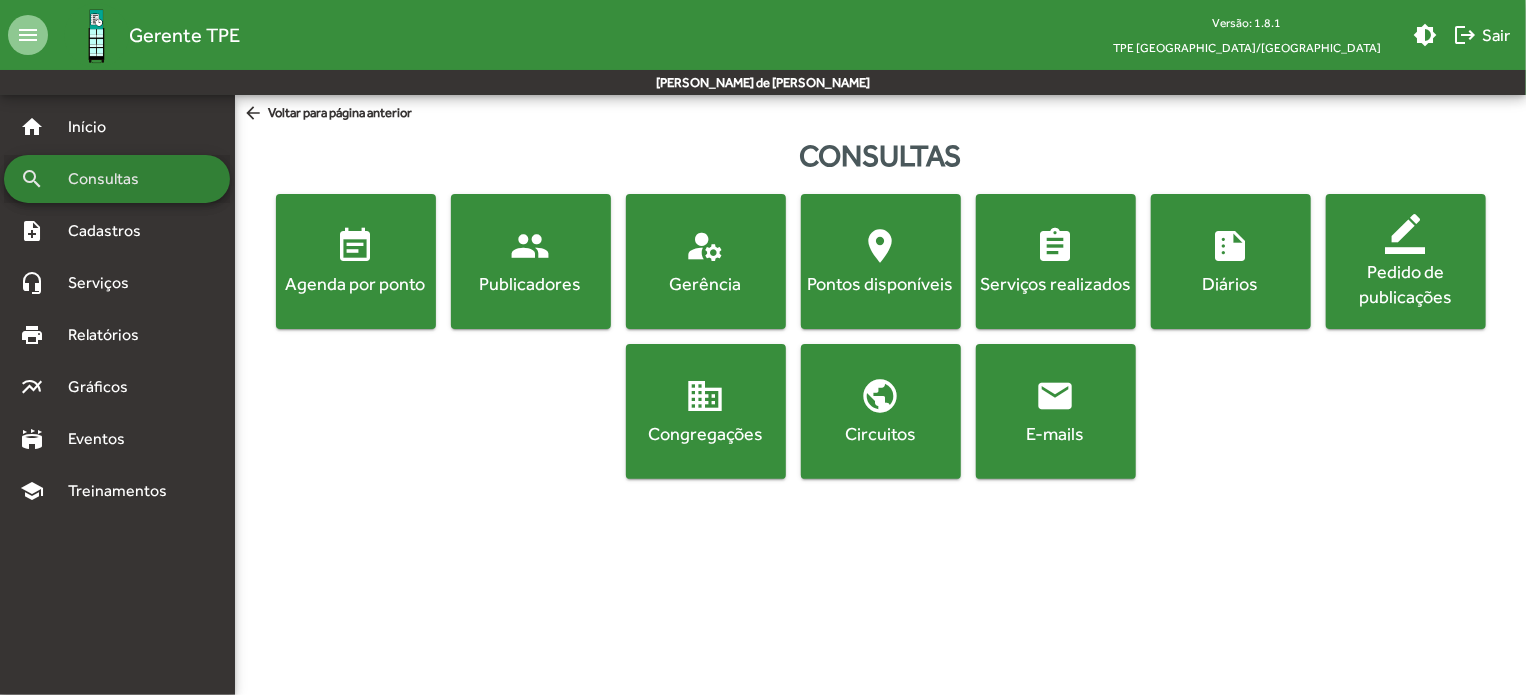 scroll, scrollTop: 0, scrollLeft: 0, axis: both 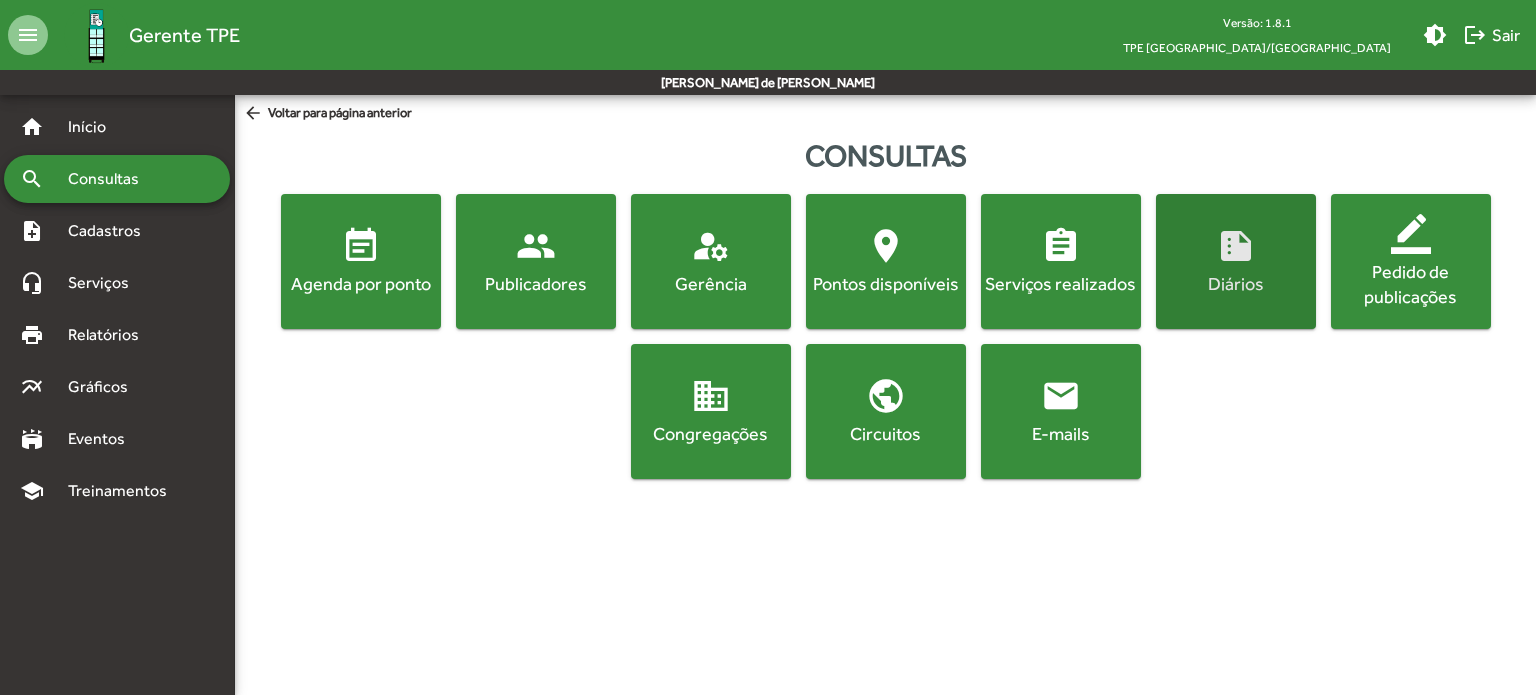 click on "Diários" 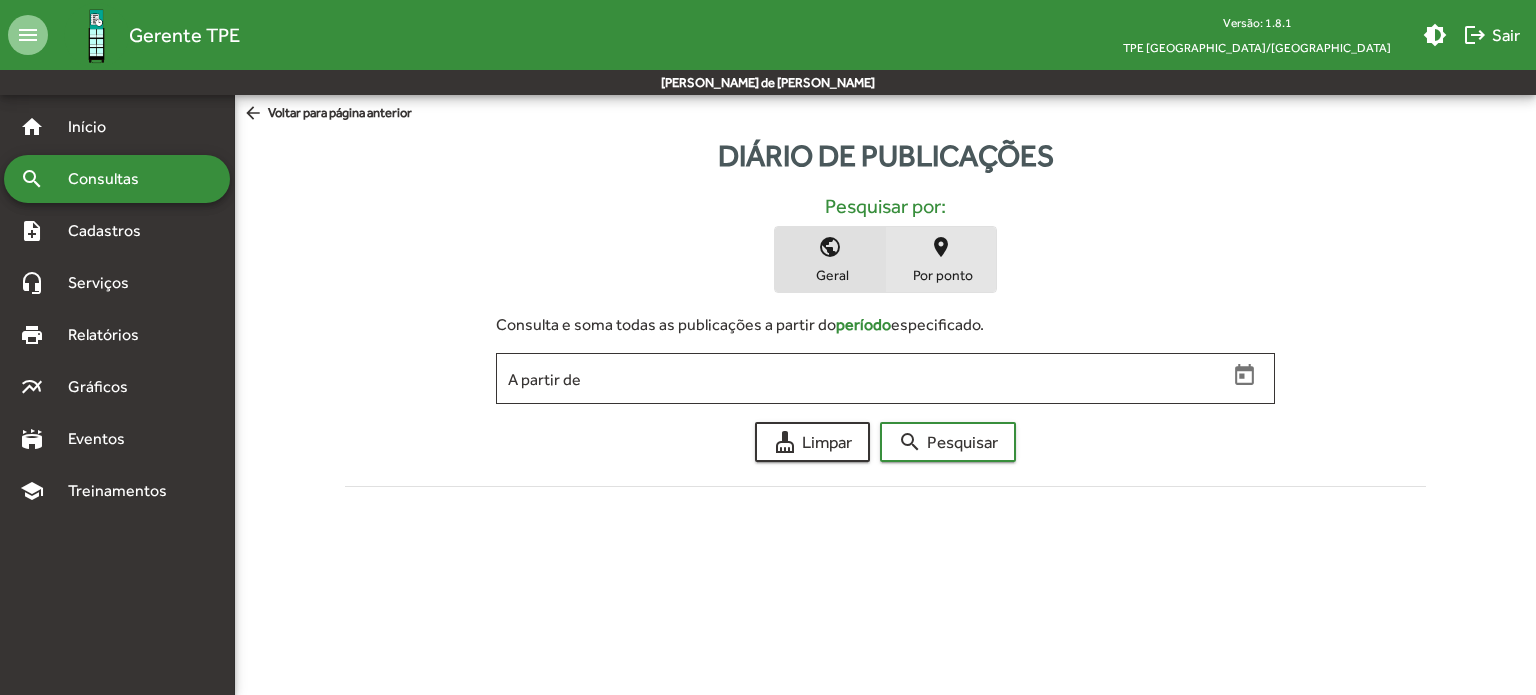 click on "place Por ponto" at bounding box center (941, 259) 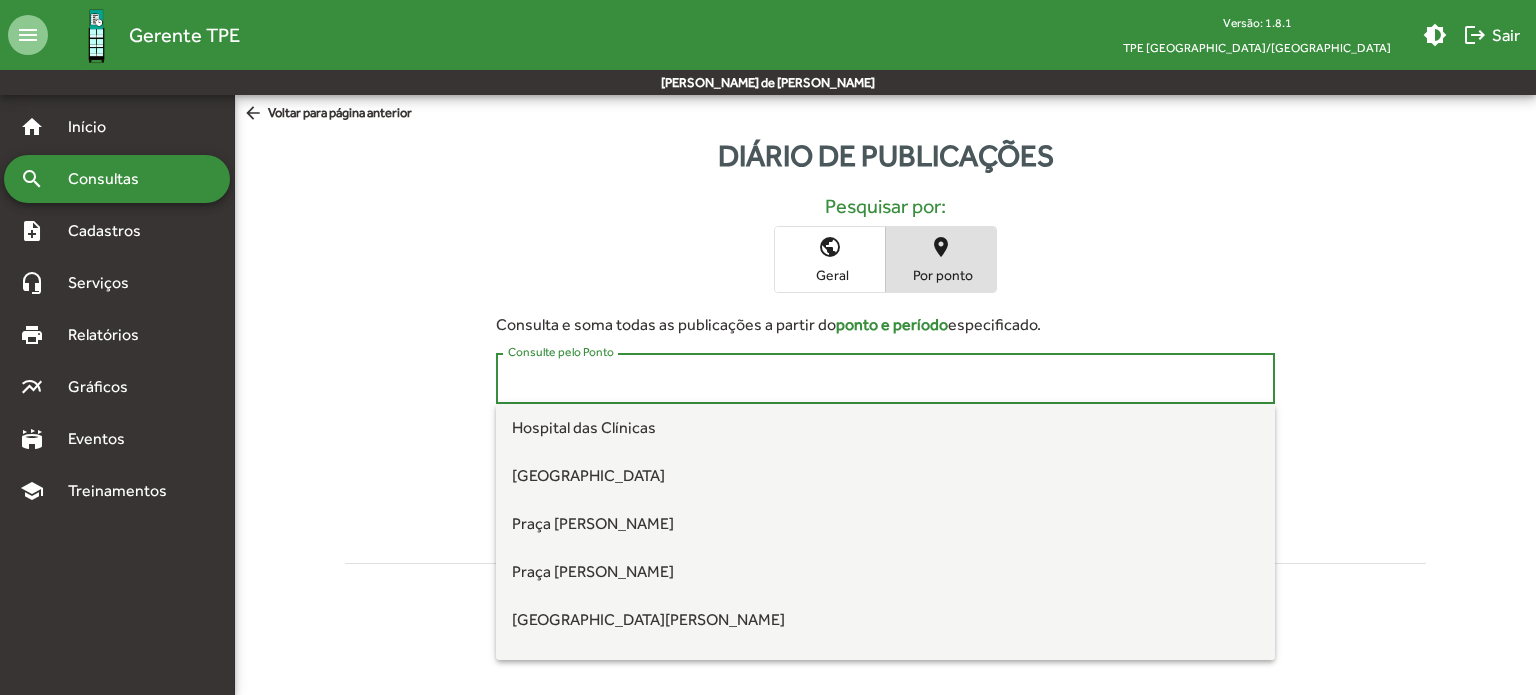 click on "Consulte pelo Ponto" at bounding box center [885, 379] 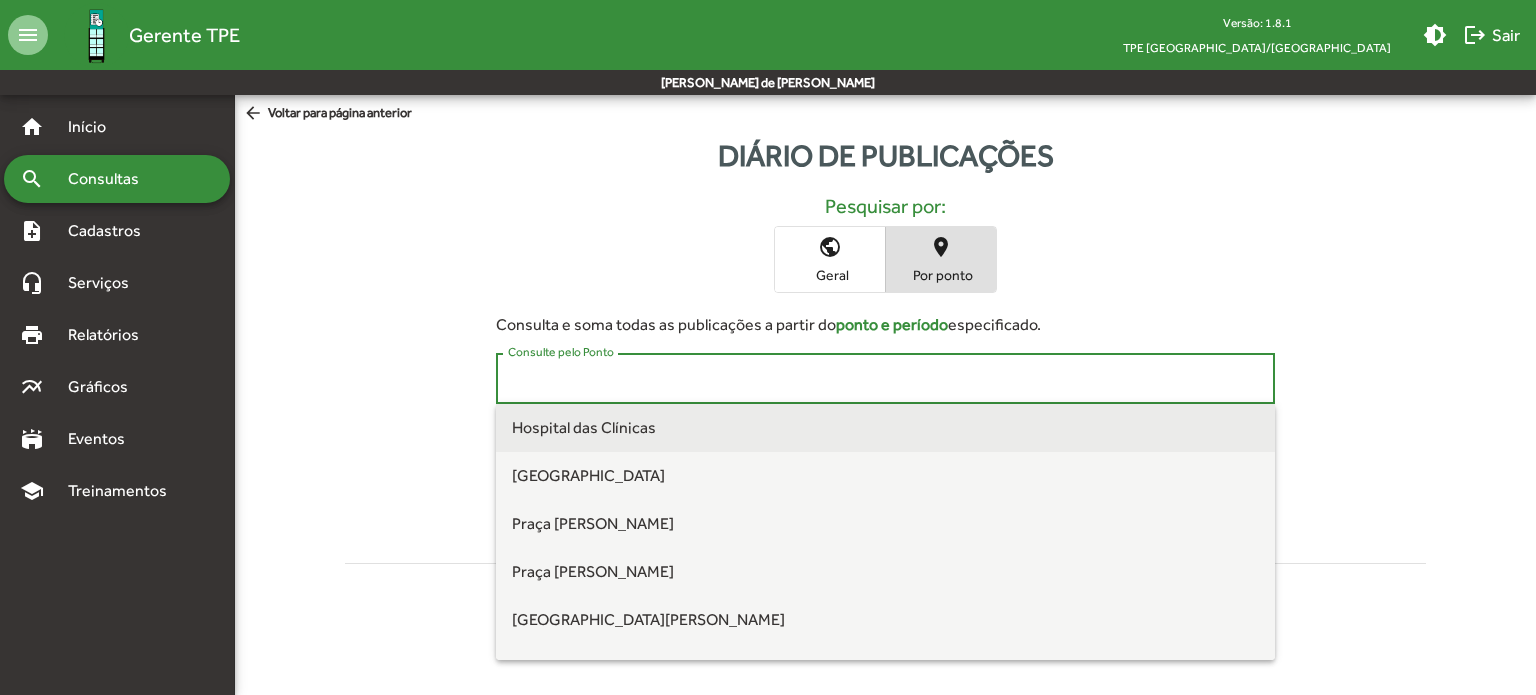 click on "Hospital das Clínicas" at bounding box center [885, 428] 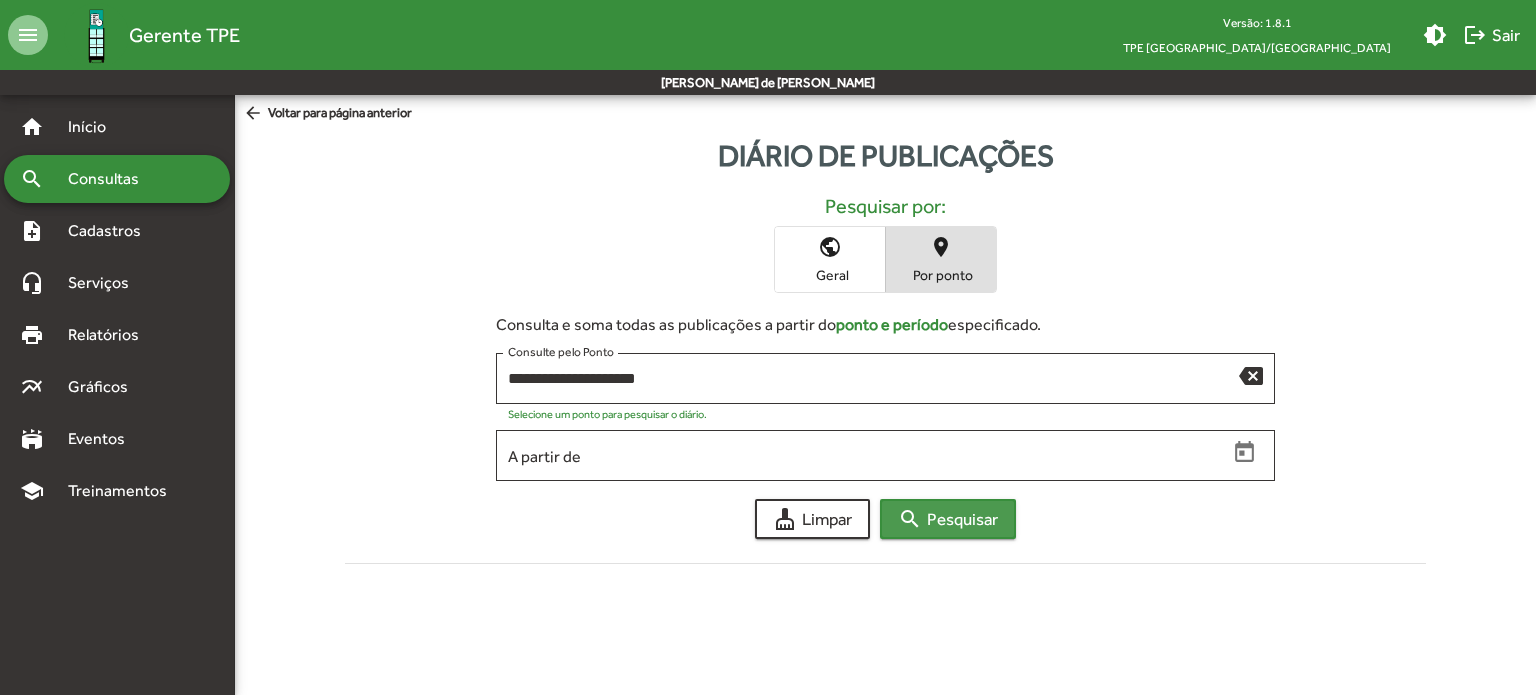 click on "search  Pesquisar" 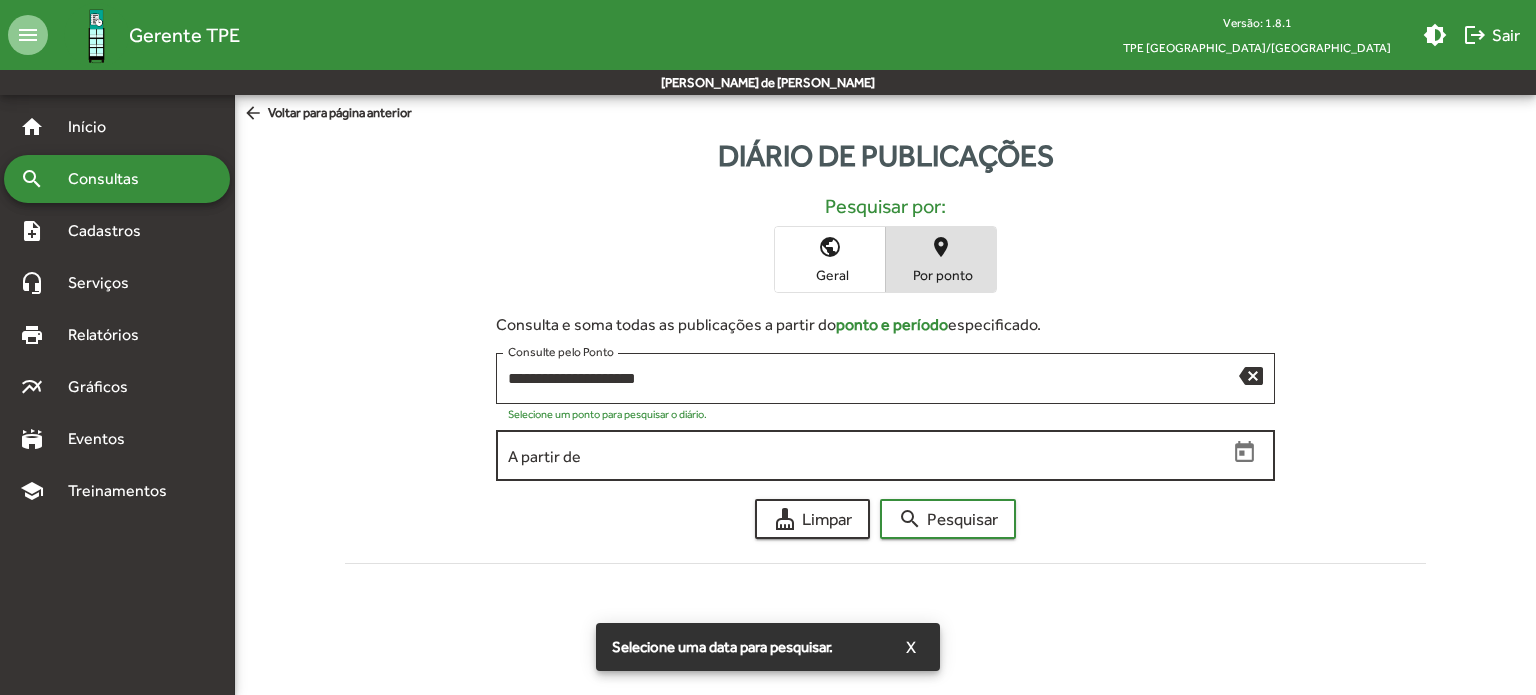 click on "A partir de" 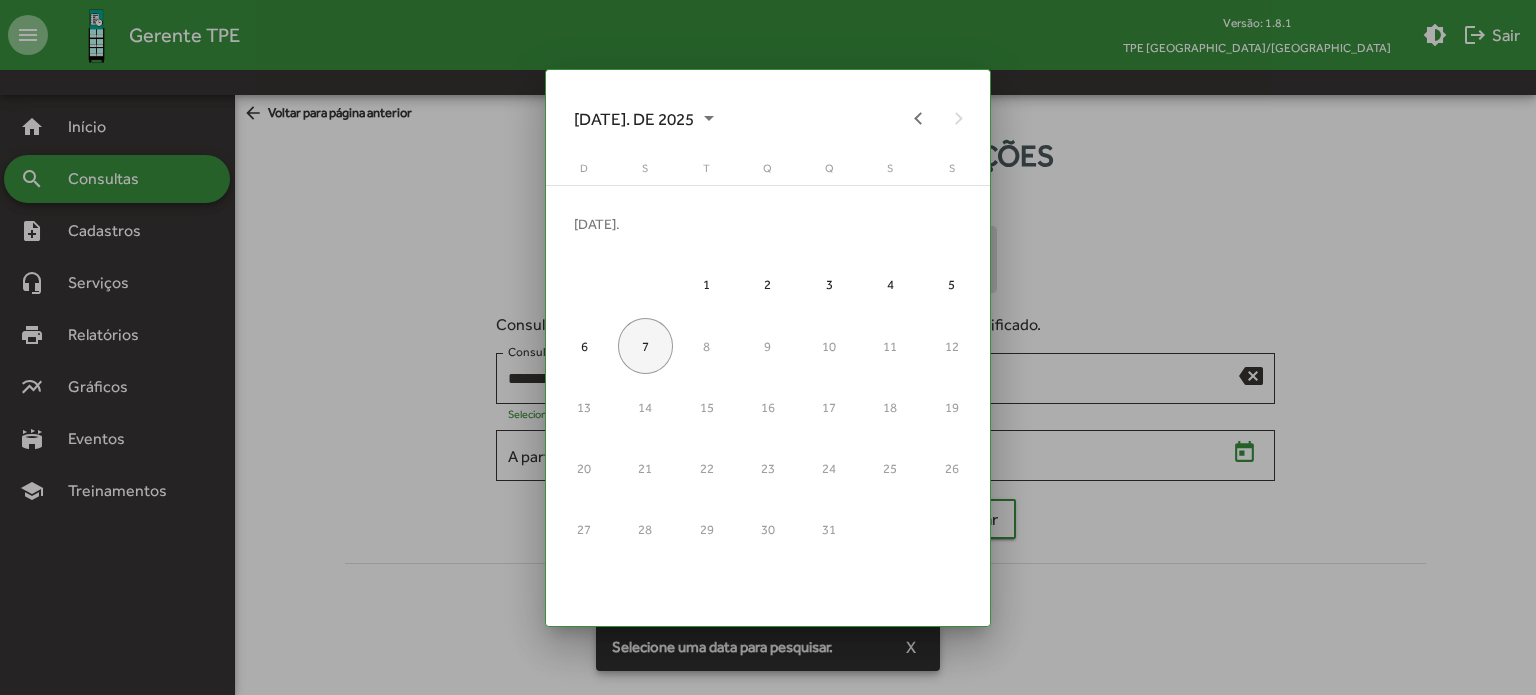 click on "7" at bounding box center [645, 345] 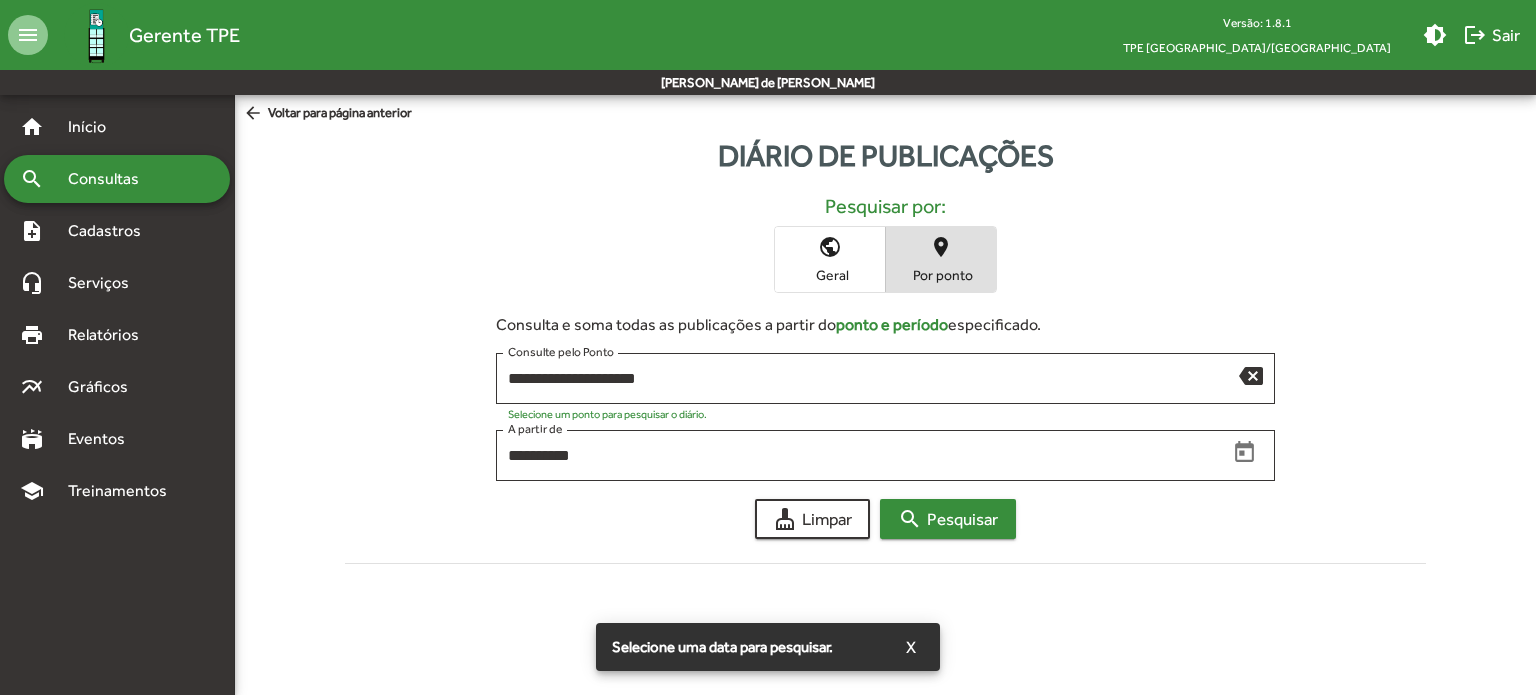 click on "search  Pesquisar" 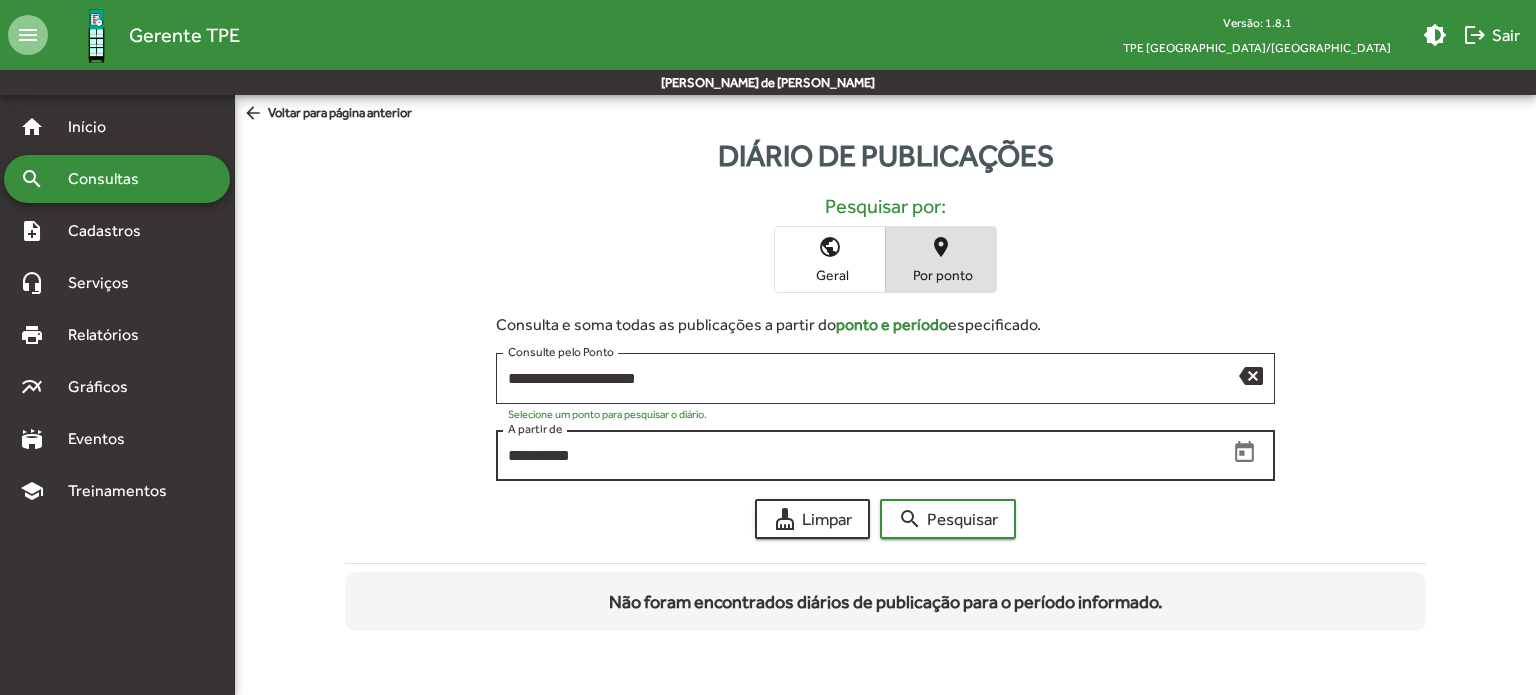click on "**********" 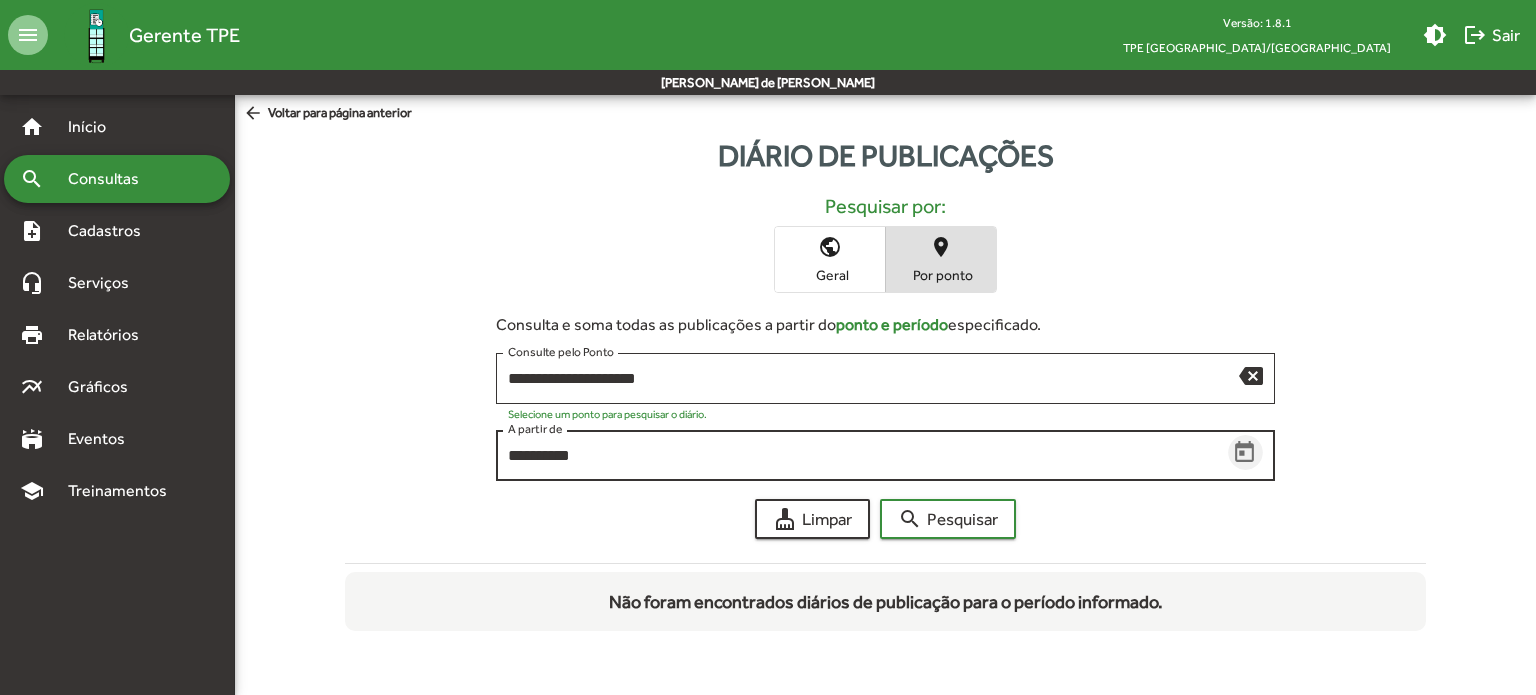 click 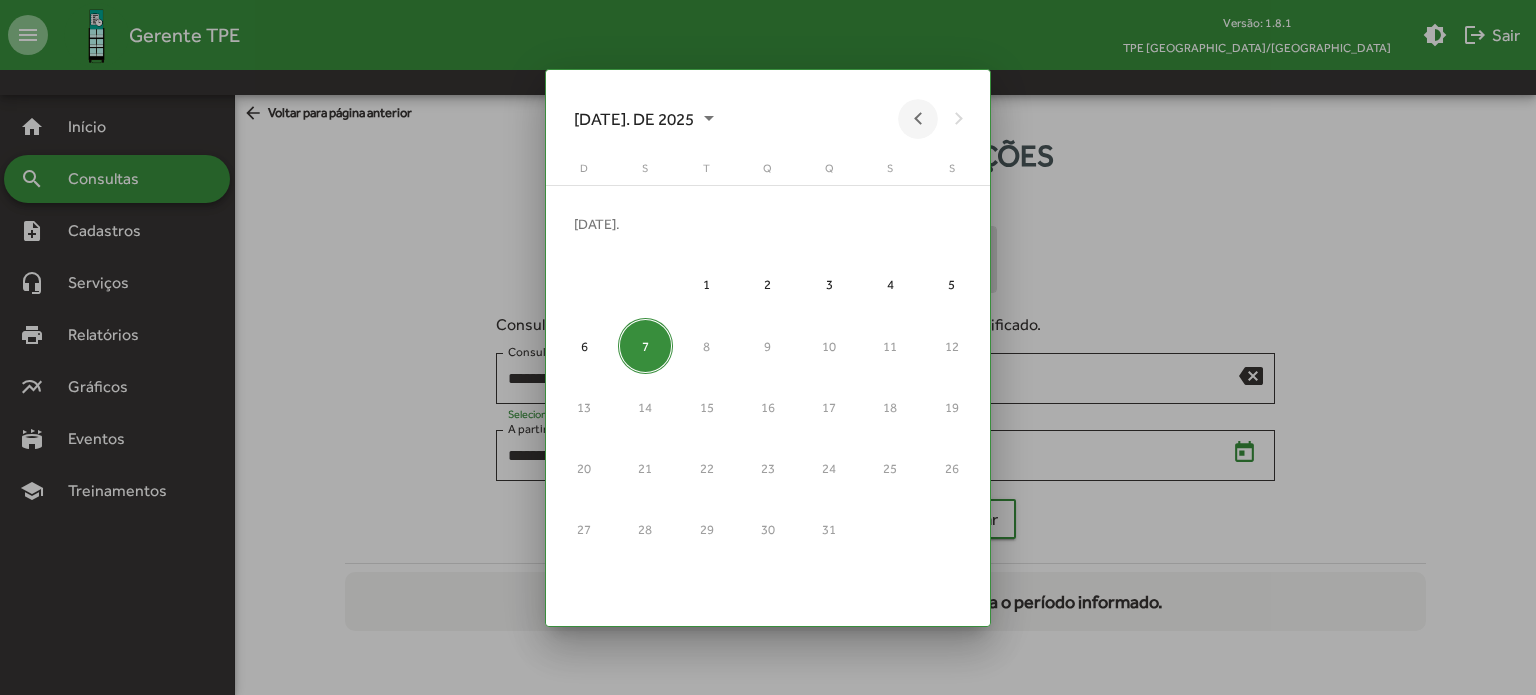 click at bounding box center [918, 119] 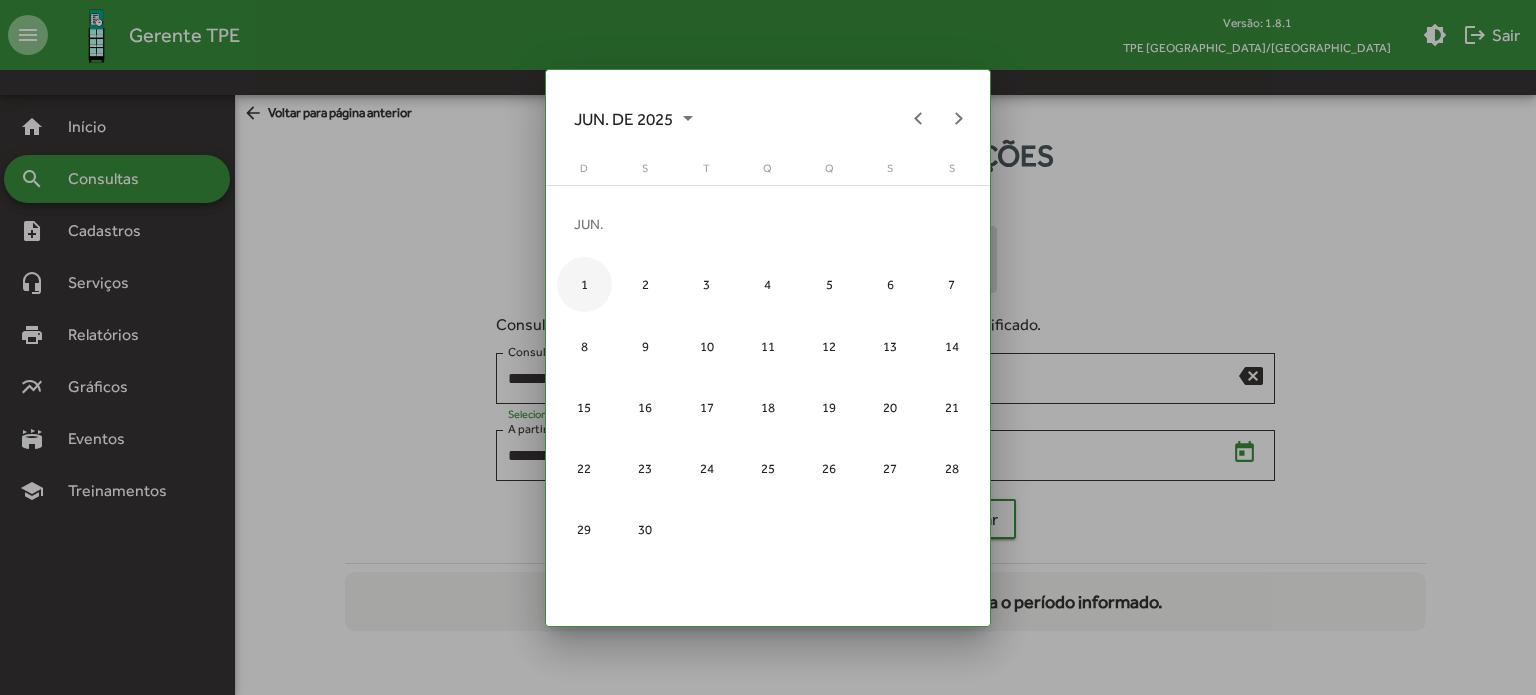 click on "1" at bounding box center [584, 284] 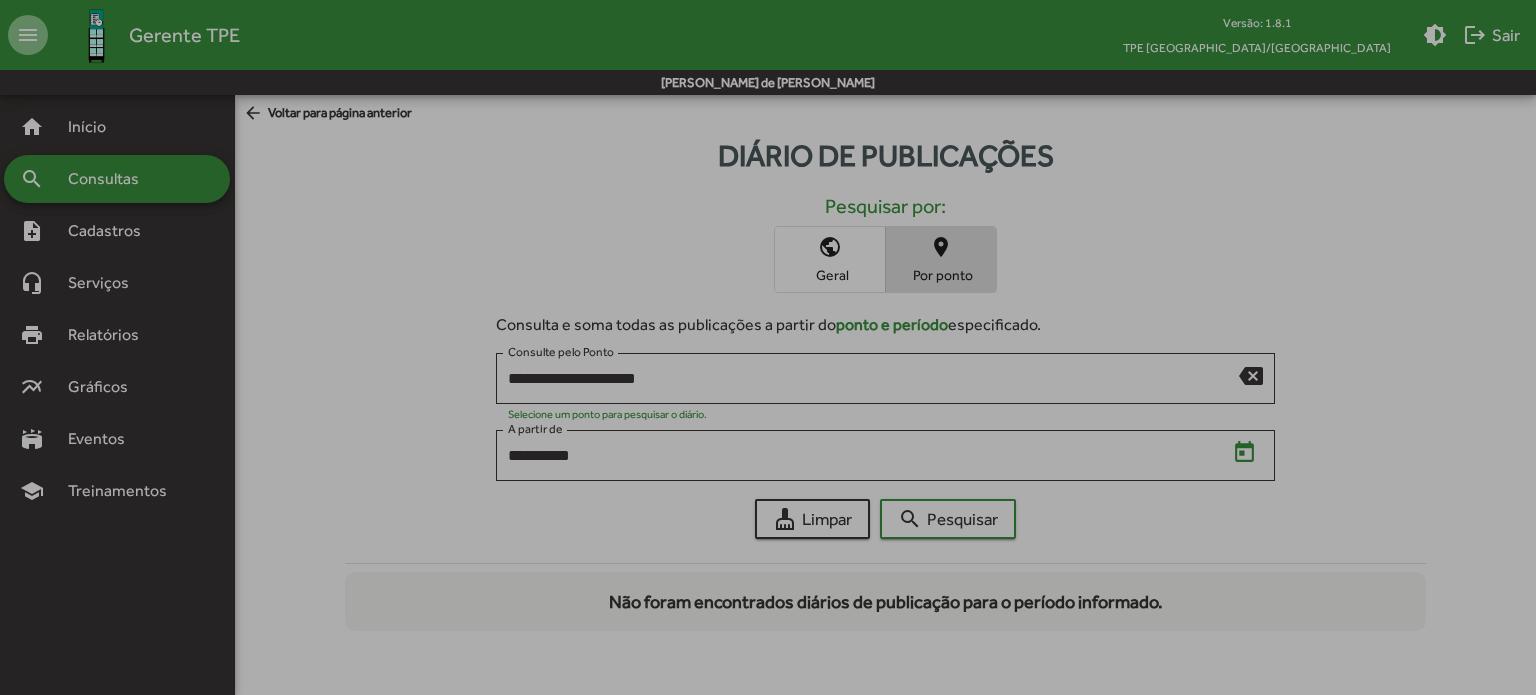 type on "**********" 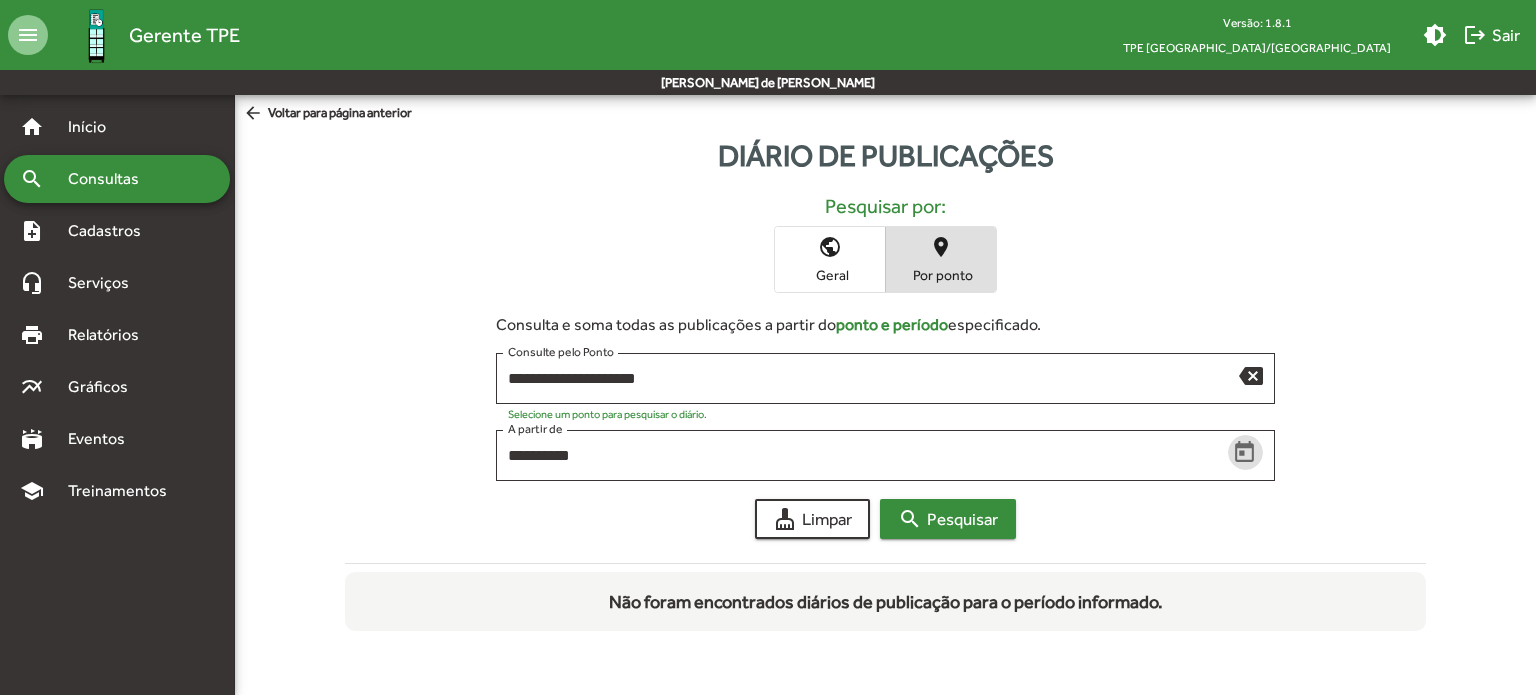 click on "search  Pesquisar" 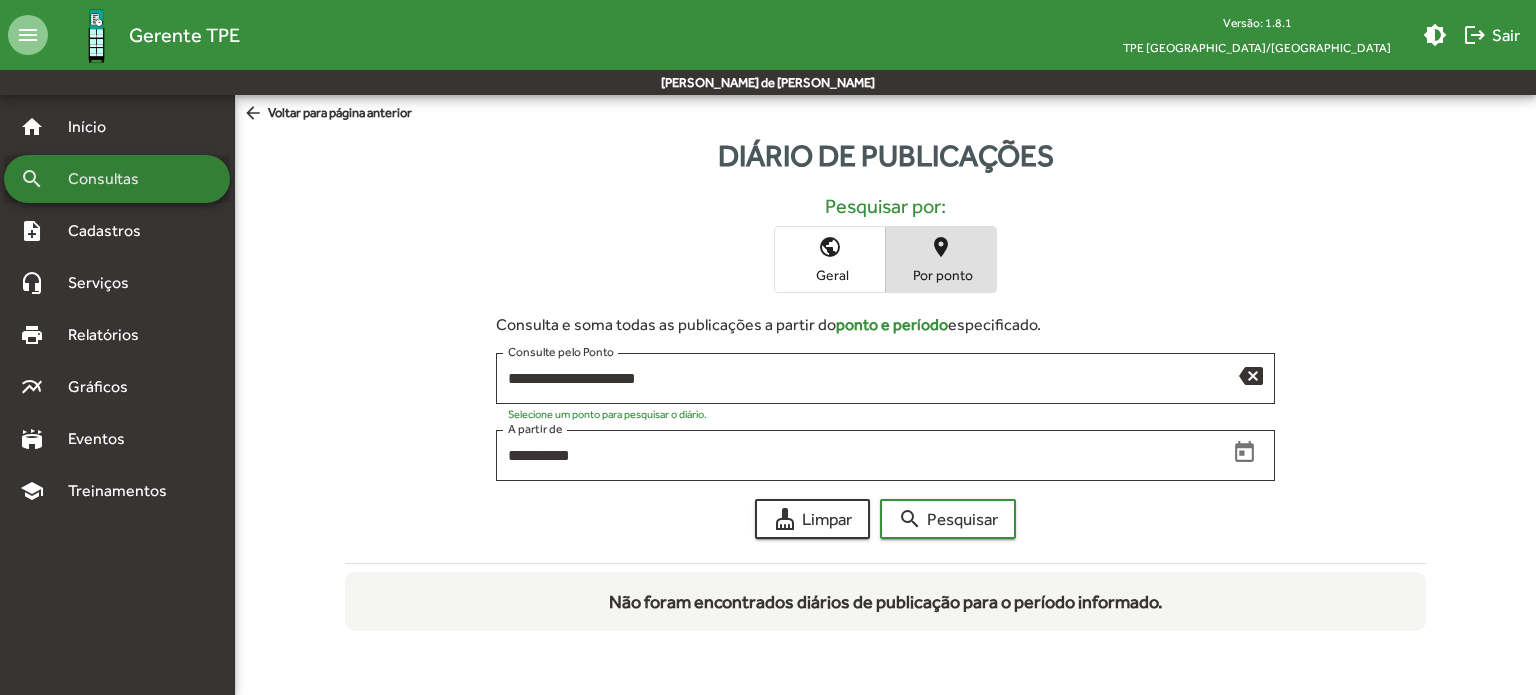 click on "Consultas" at bounding box center (110, 179) 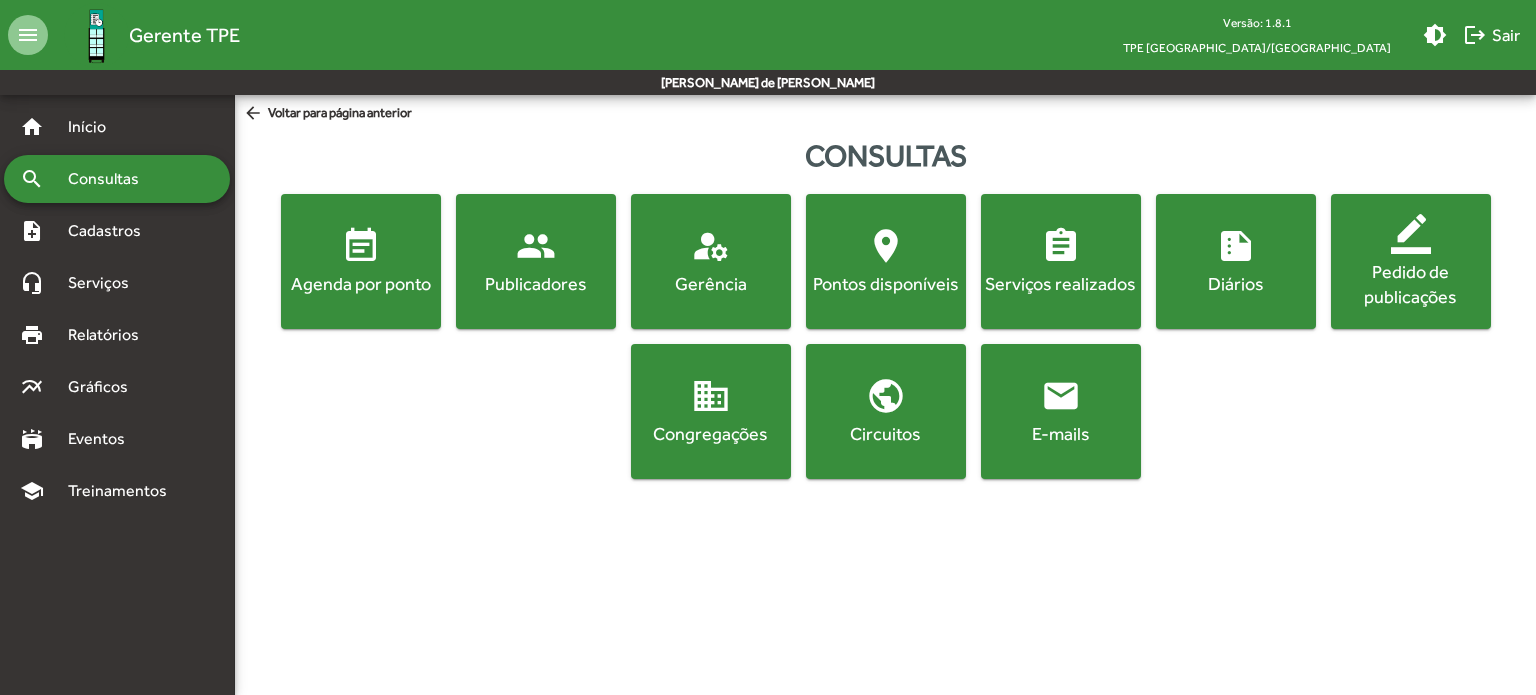 click on "people  Publicadores" 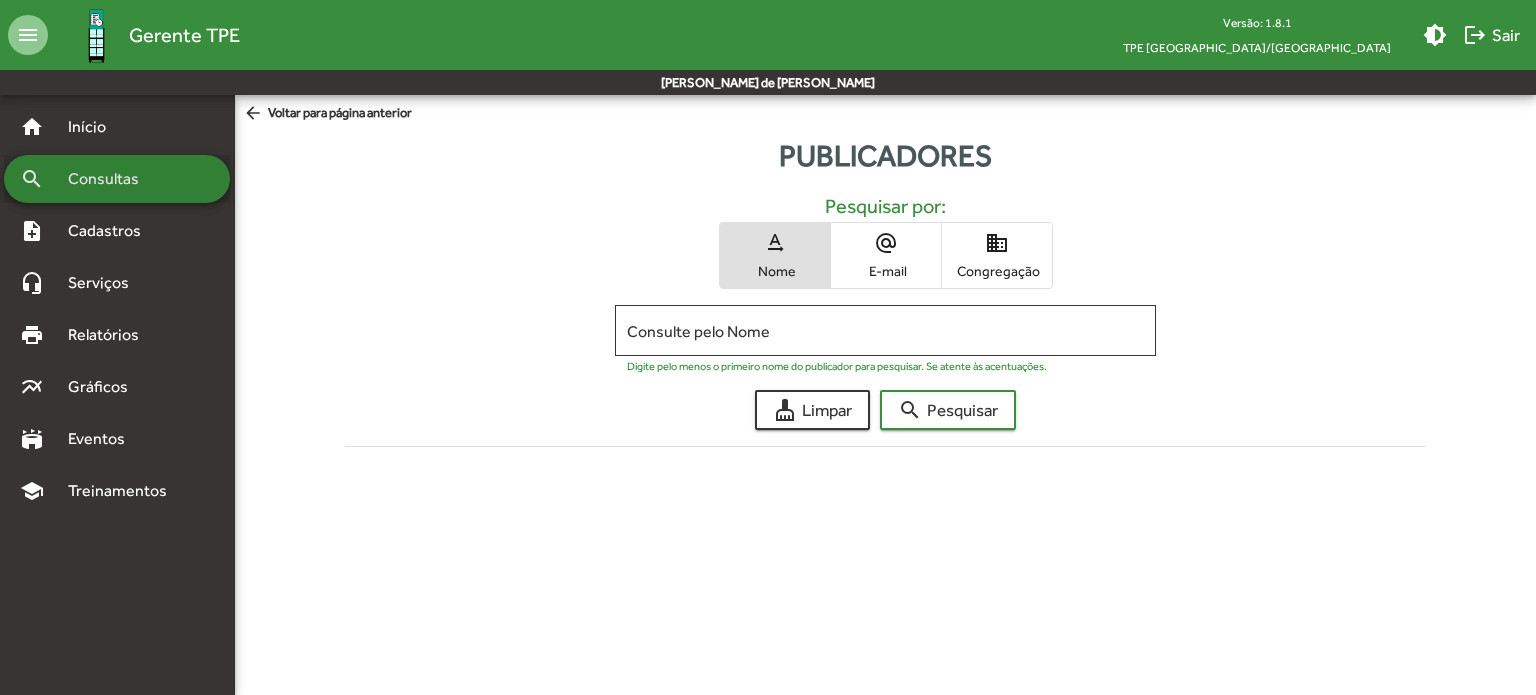 click on "Consultas" at bounding box center (110, 179) 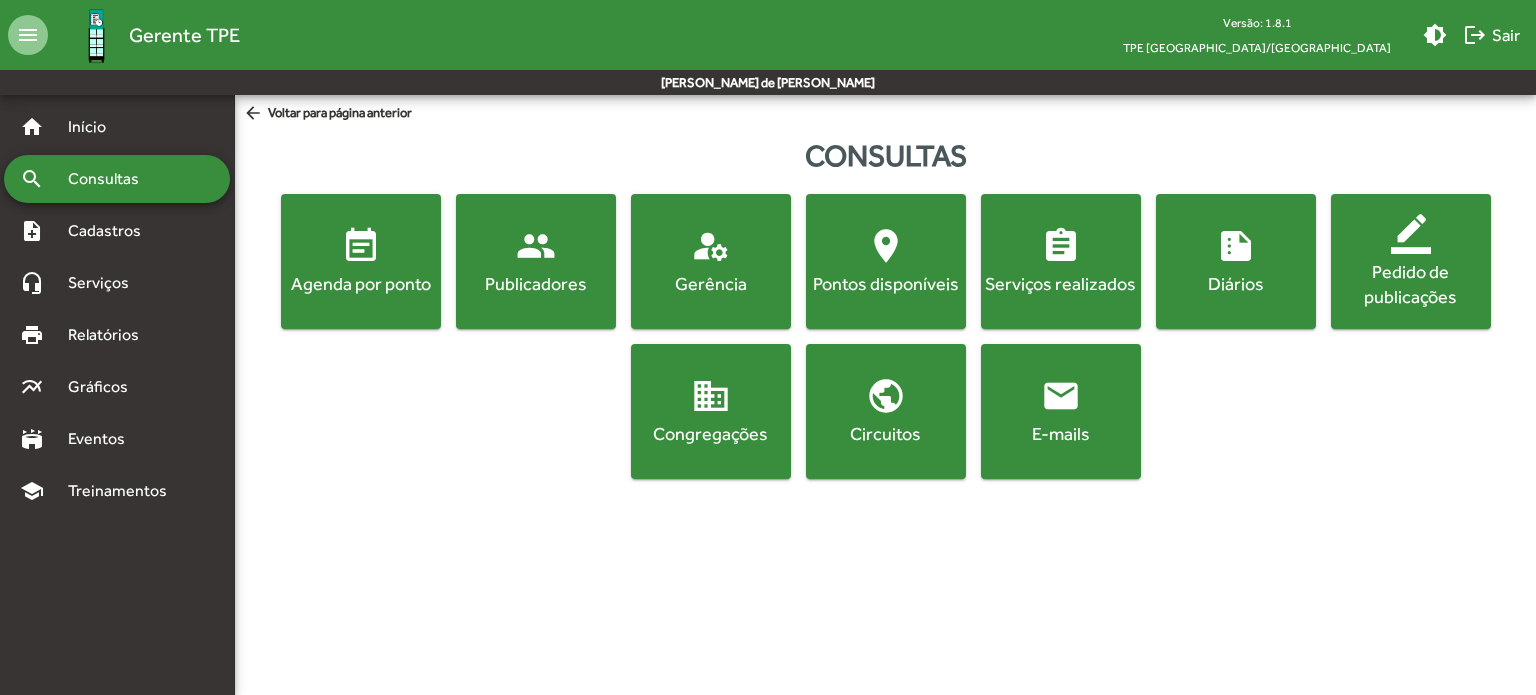 click on "Pedido de publicações" 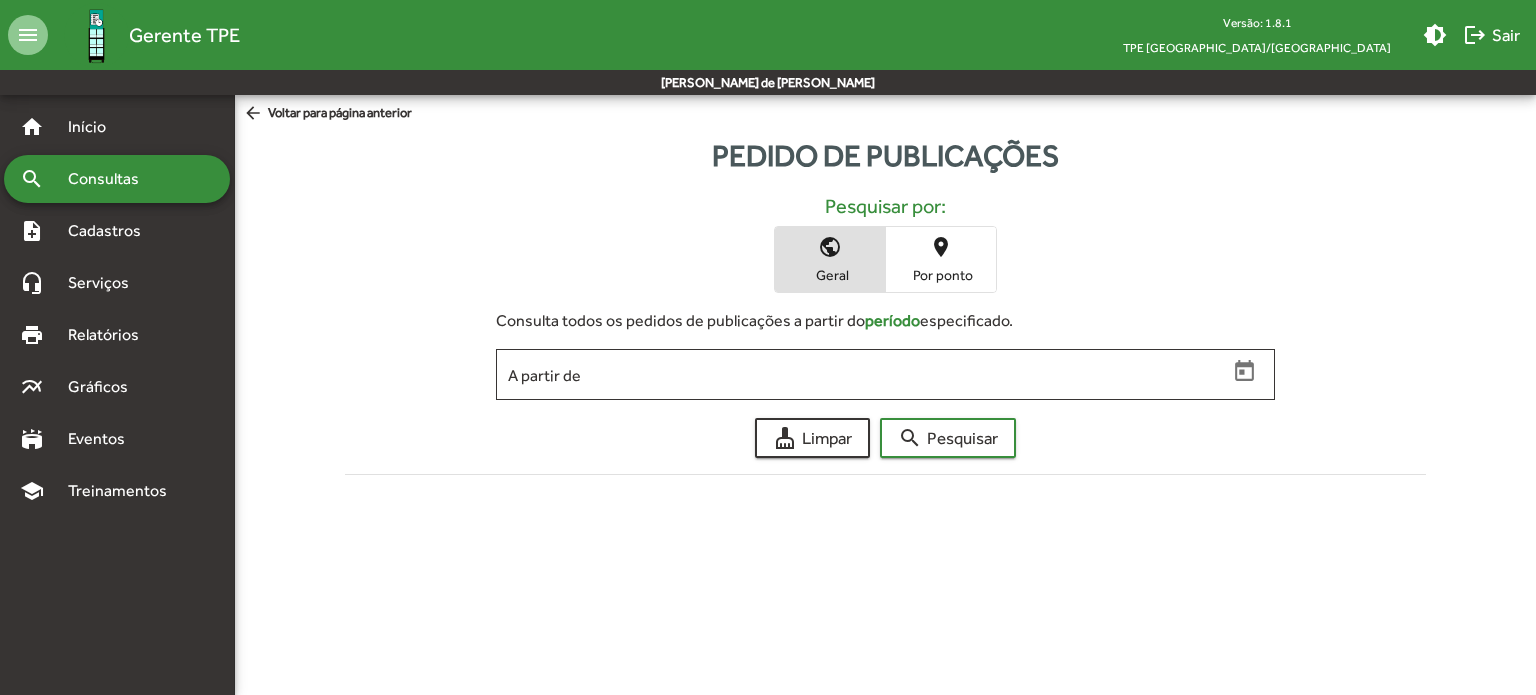 click on "search Consultas" at bounding box center [117, 179] 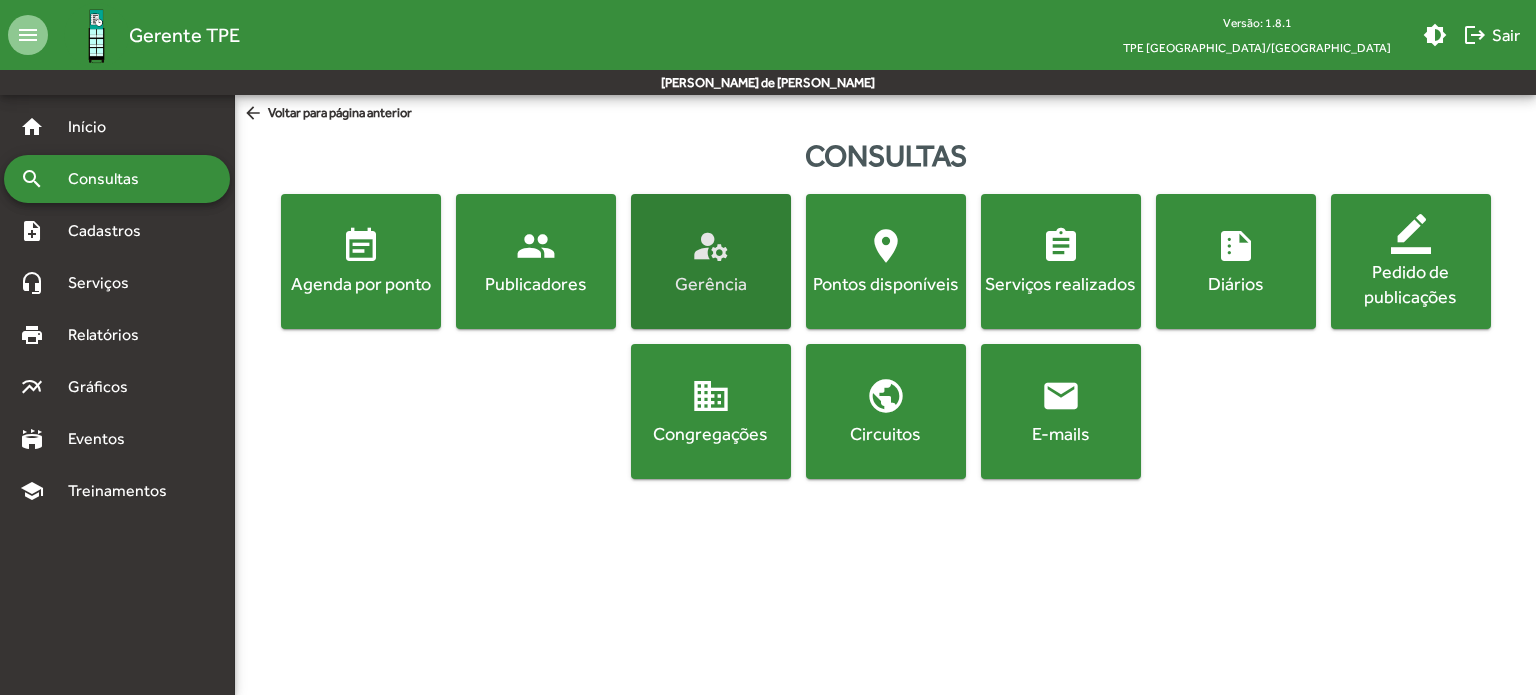 click on "manage_accounts" 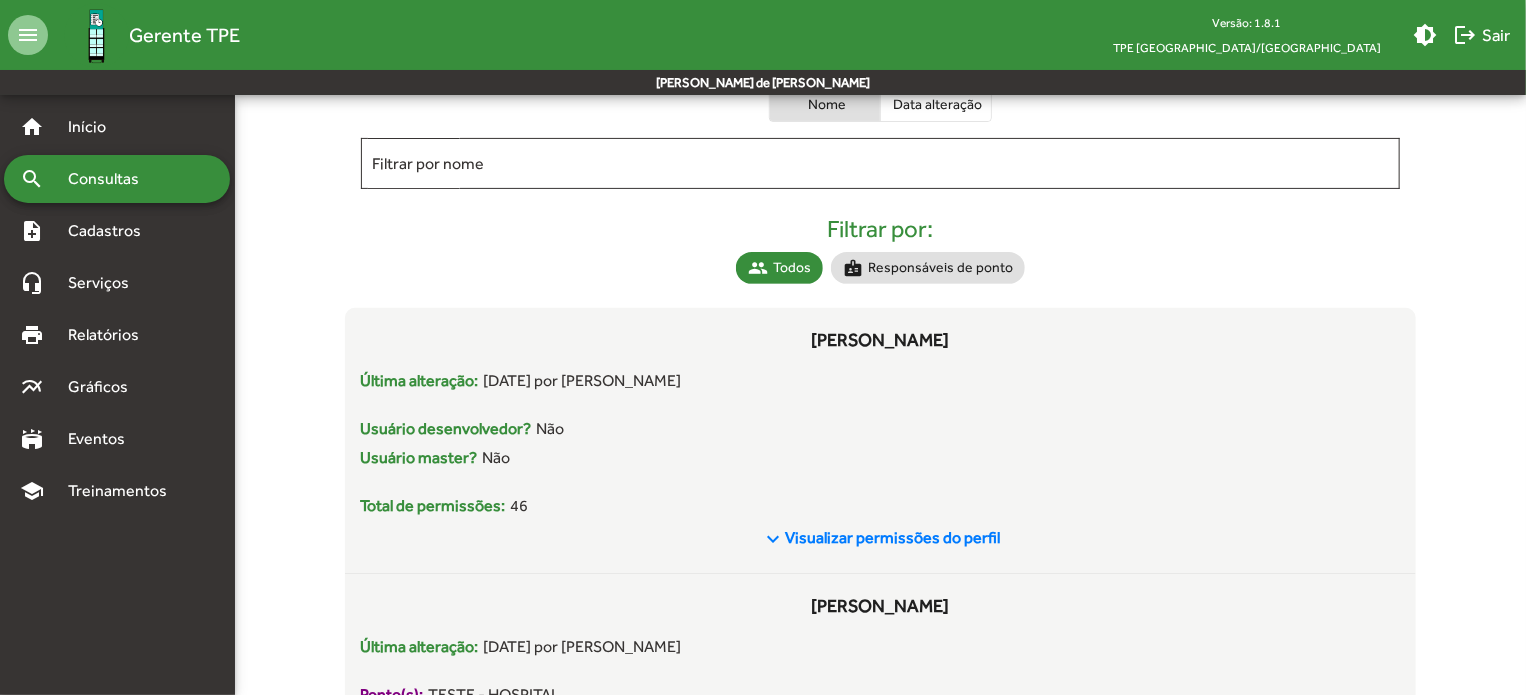 scroll, scrollTop: 300, scrollLeft: 0, axis: vertical 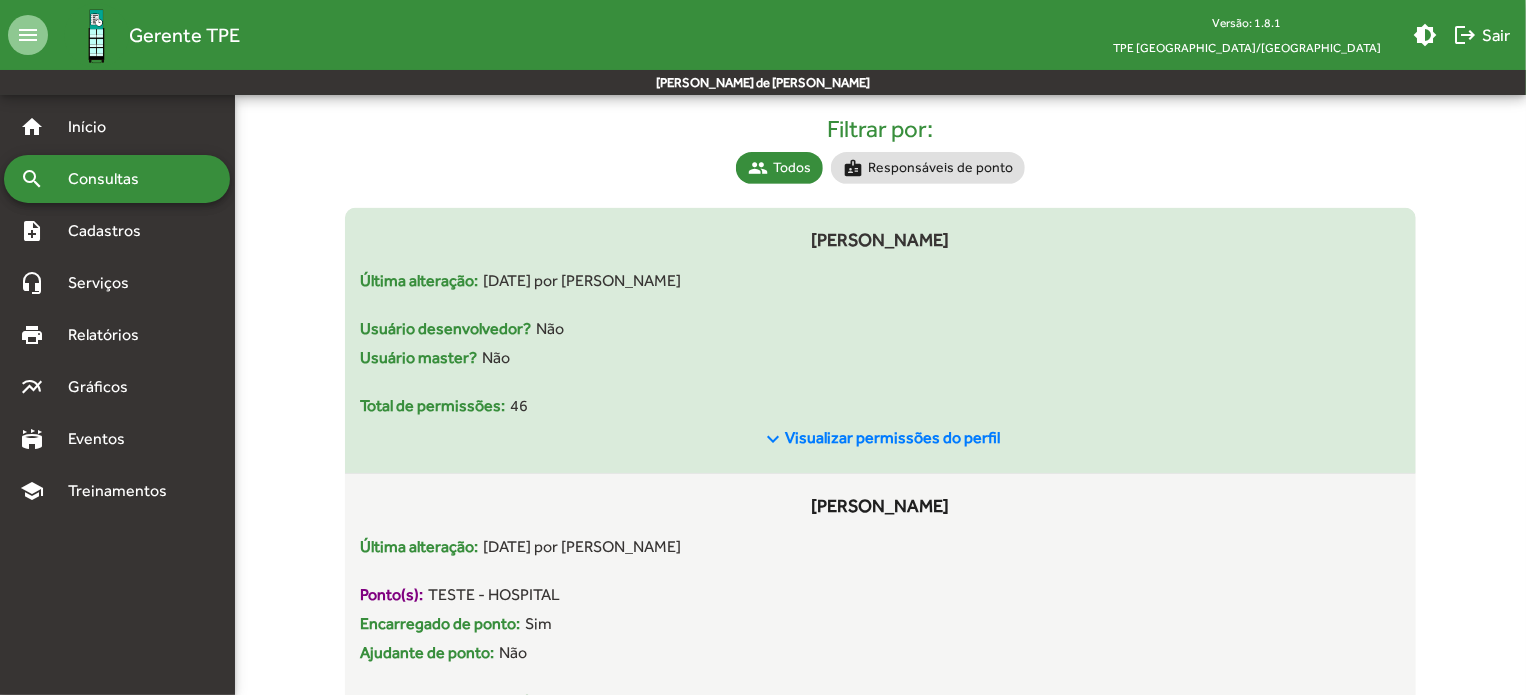 click on "keyboard_arrow_down" 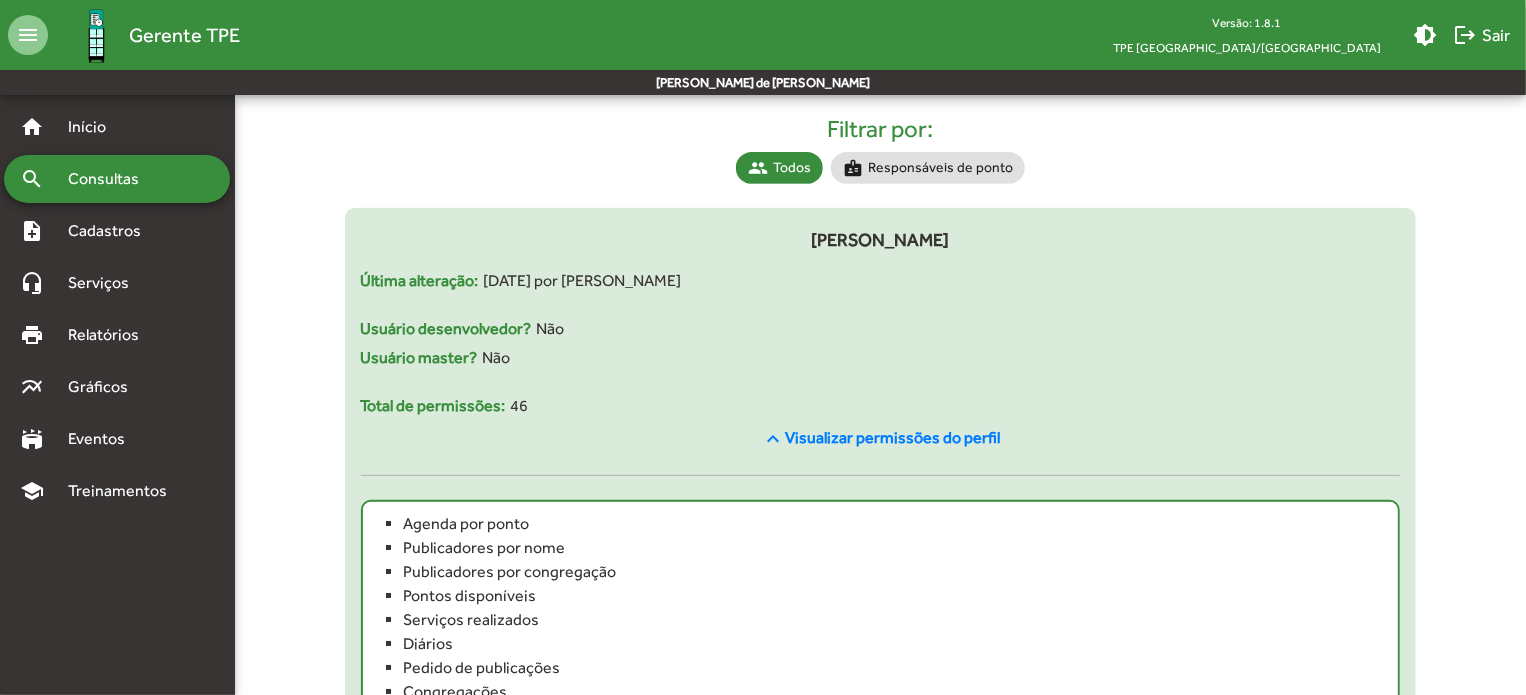 scroll, scrollTop: 600, scrollLeft: 0, axis: vertical 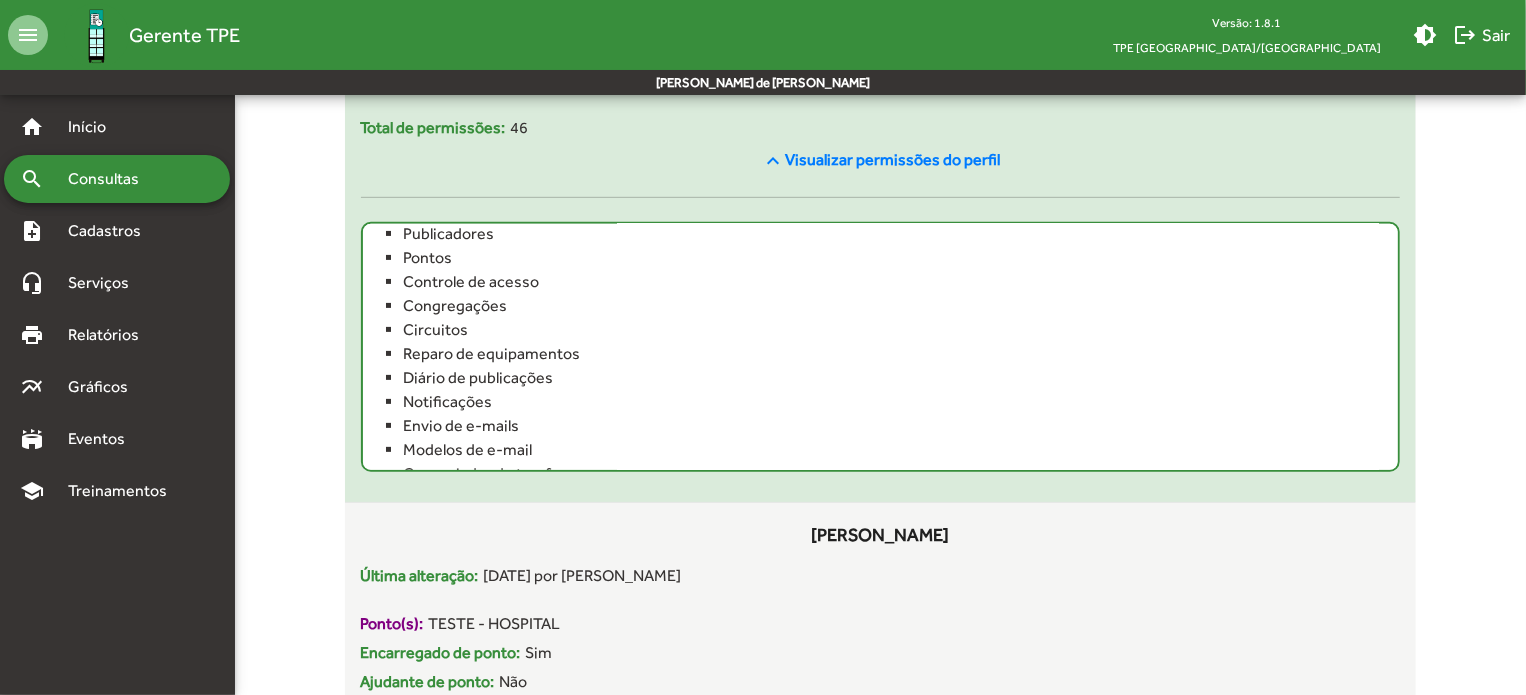 click on "Visualizar permissões do perfil" 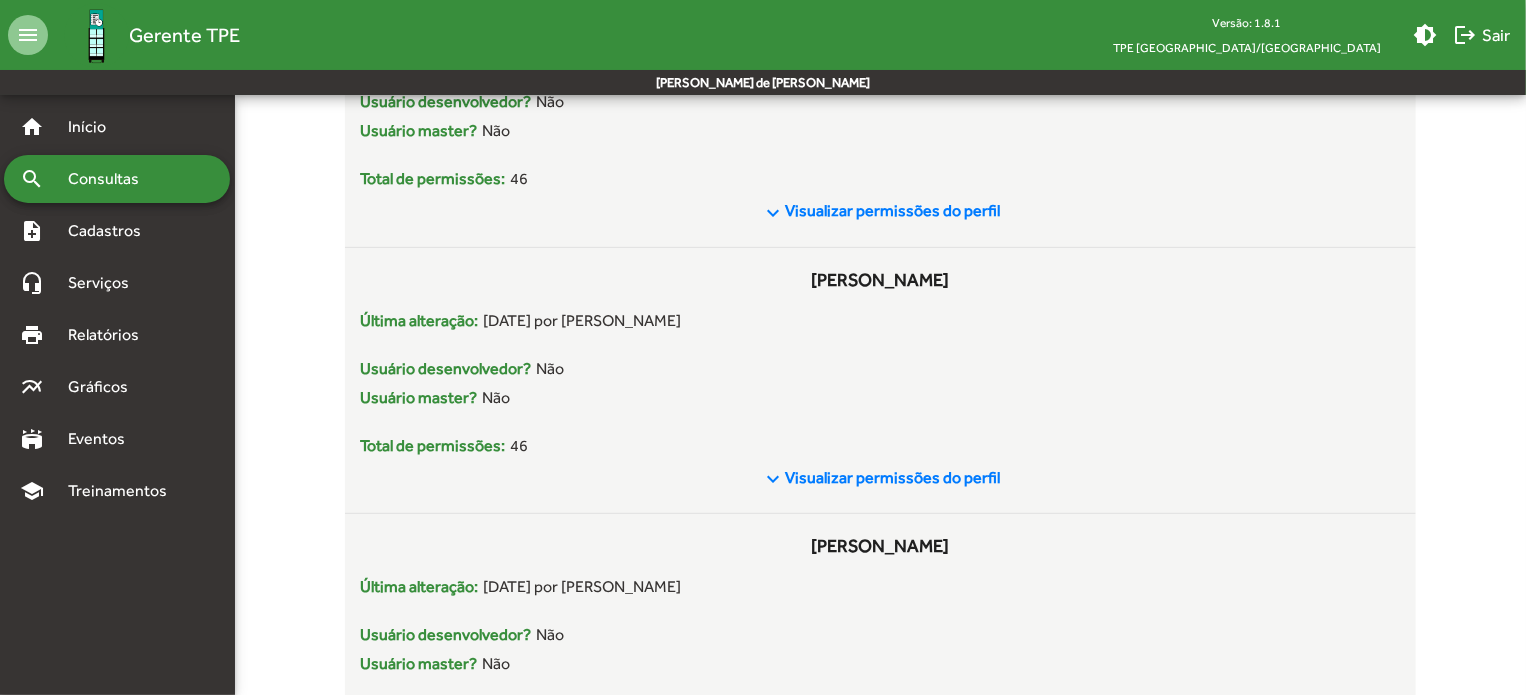 scroll, scrollTop: 4871, scrollLeft: 0, axis: vertical 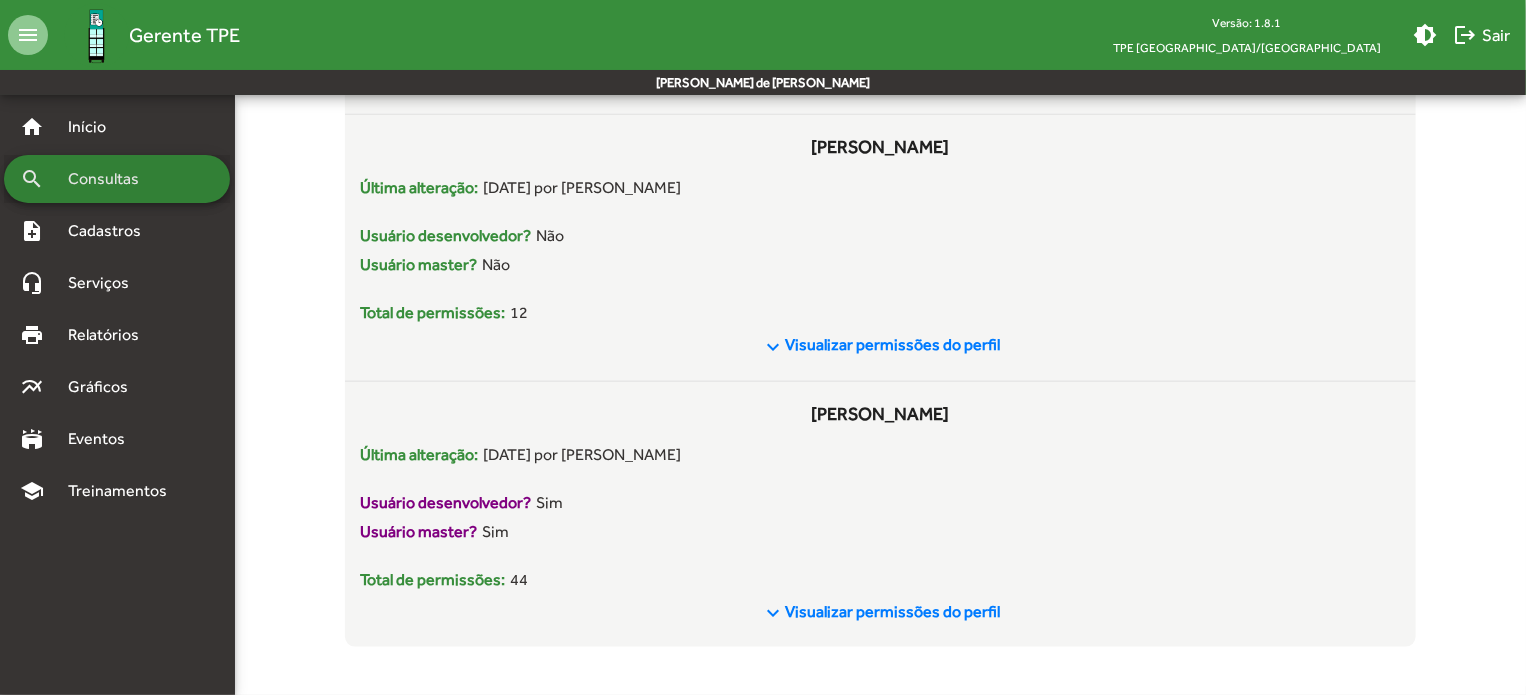 click on "search Consultas" at bounding box center (117, 179) 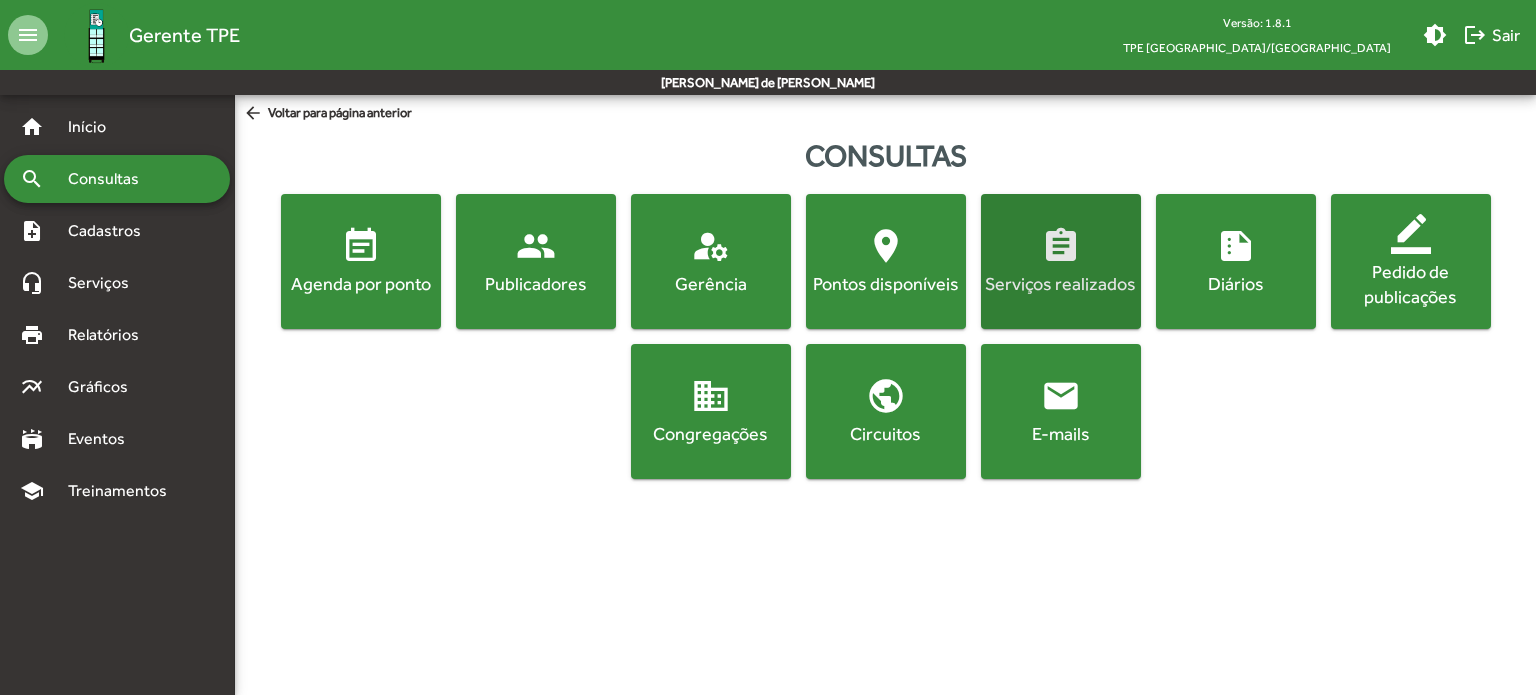 click on "assignment  Serviços realizados" 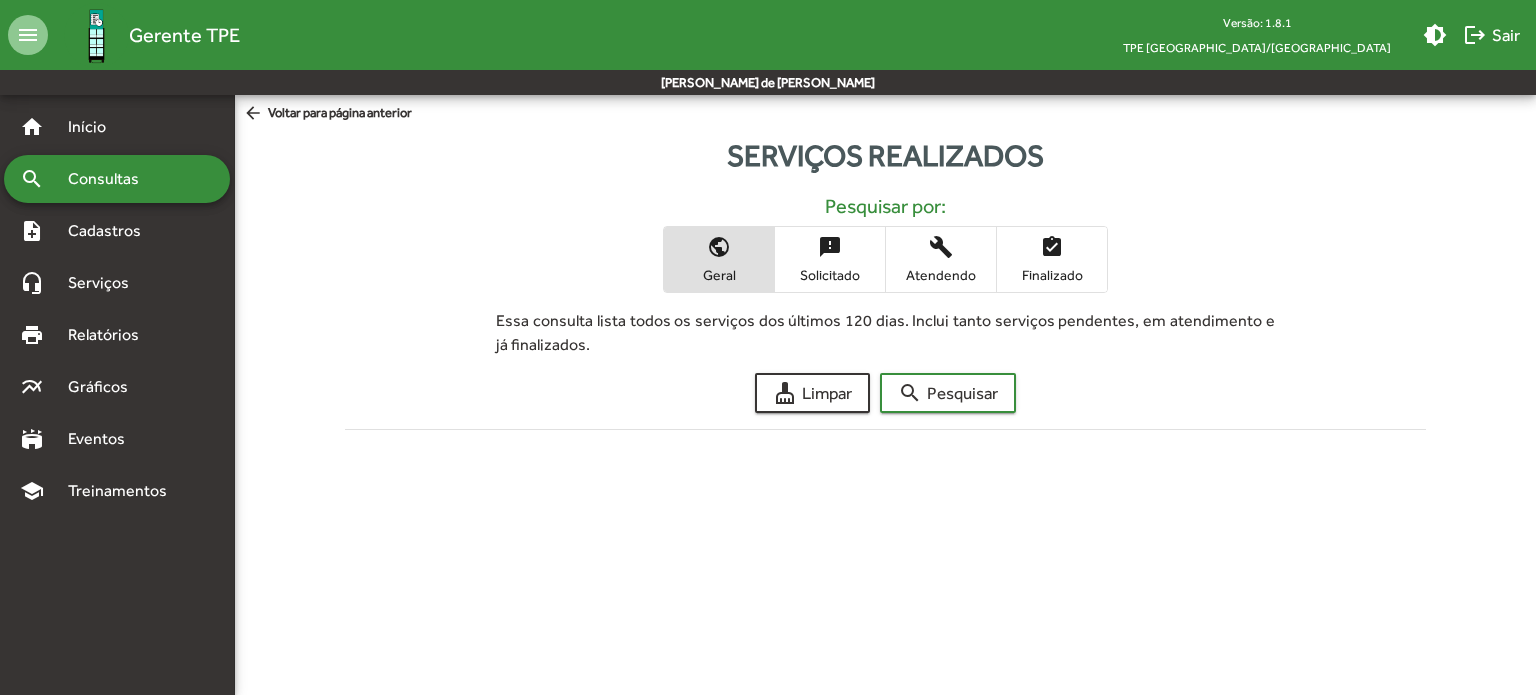 click on "Solicitado" at bounding box center (830, 275) 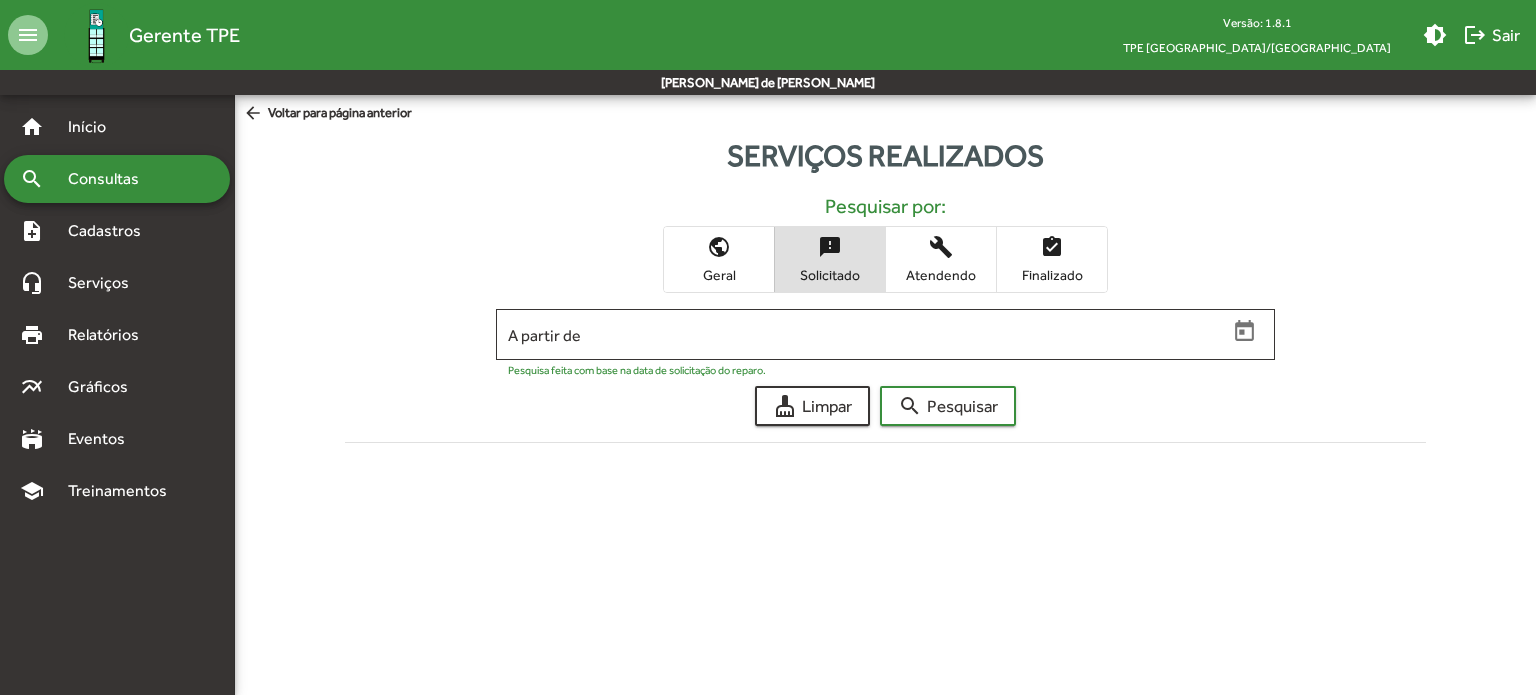 click on "build Atendendo" at bounding box center (941, 259) 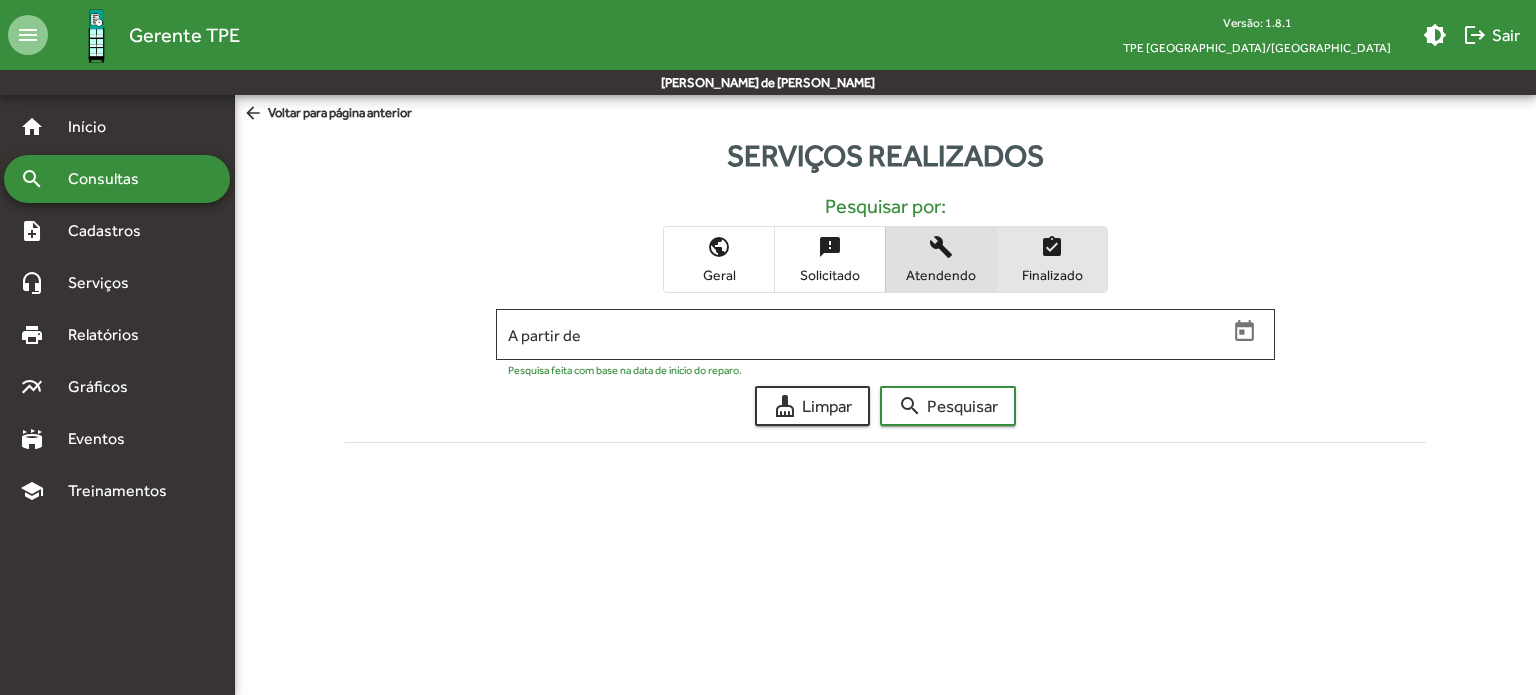 click on "assignment_turned_in" at bounding box center [1052, 247] 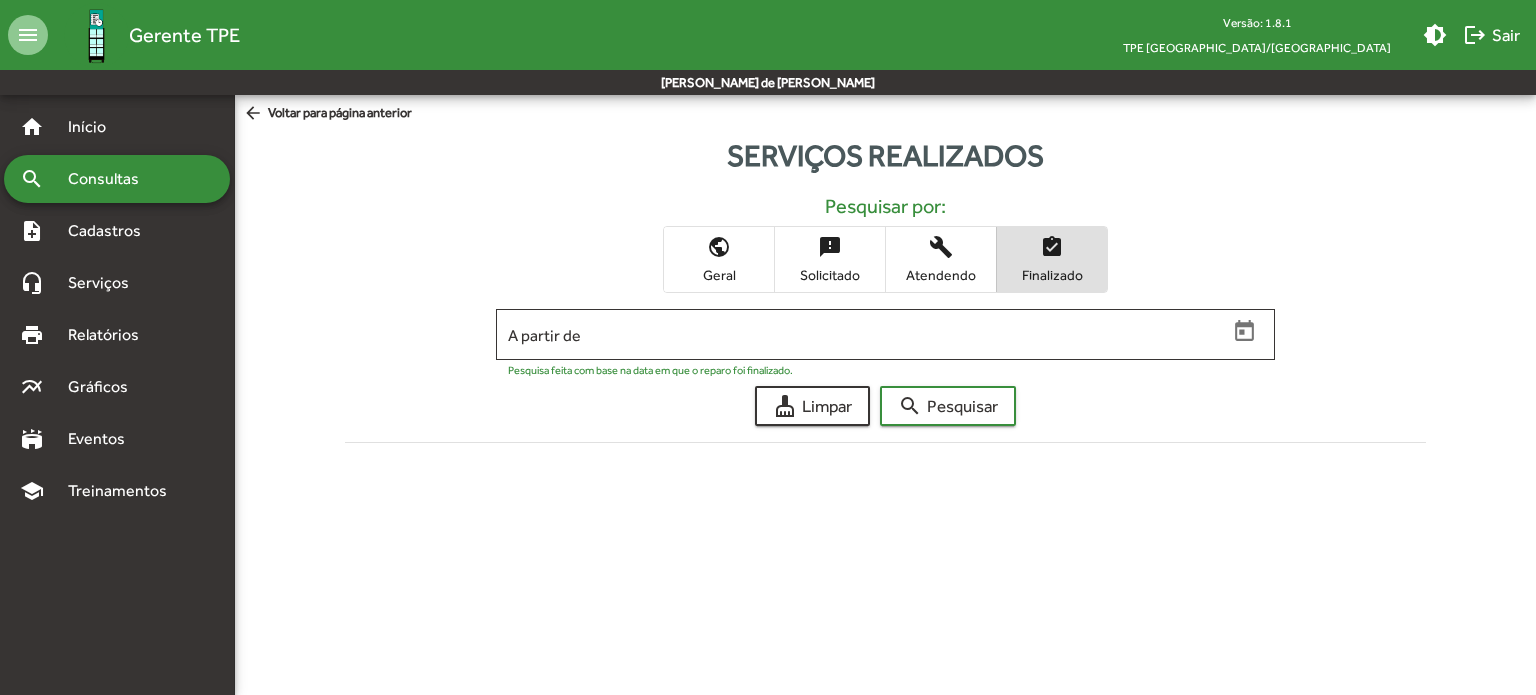 click on "public Geral" at bounding box center (719, 259) 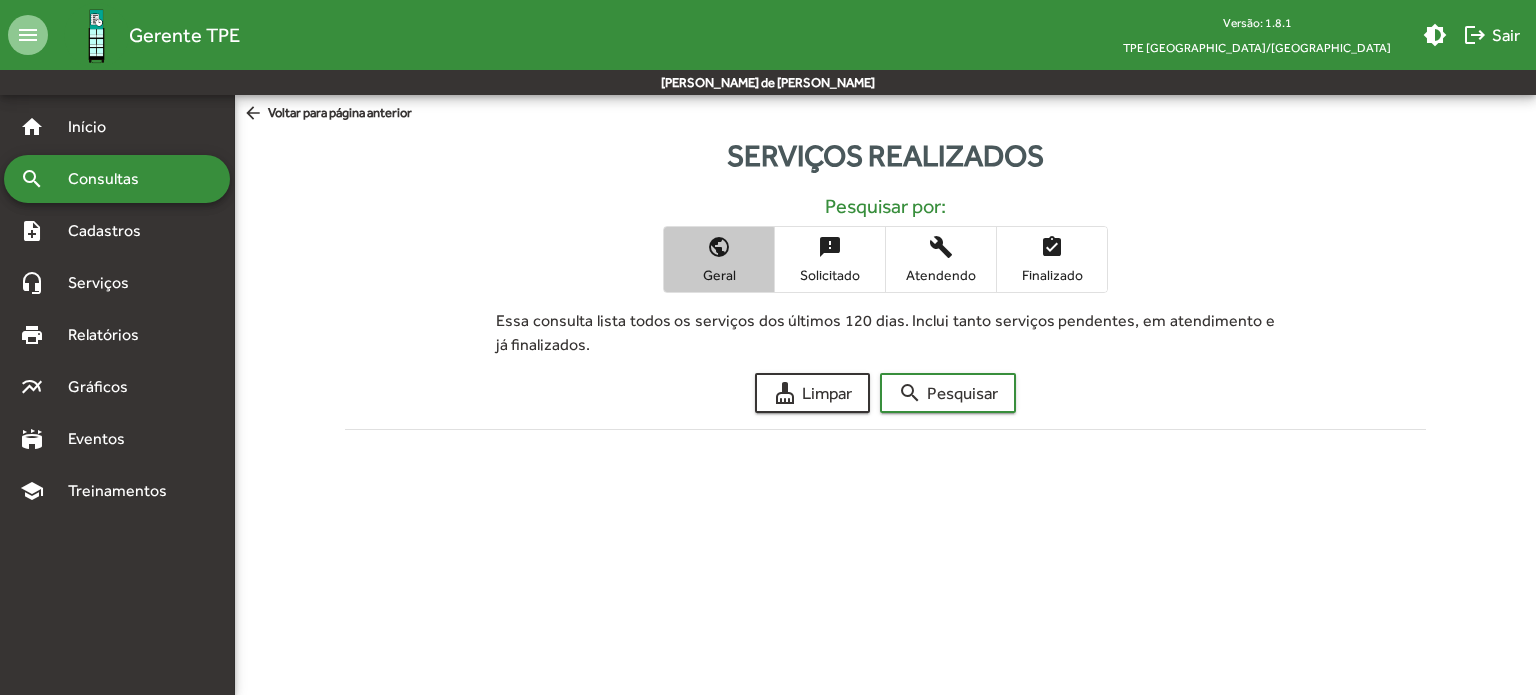 click on "public Geral" at bounding box center [719, 259] 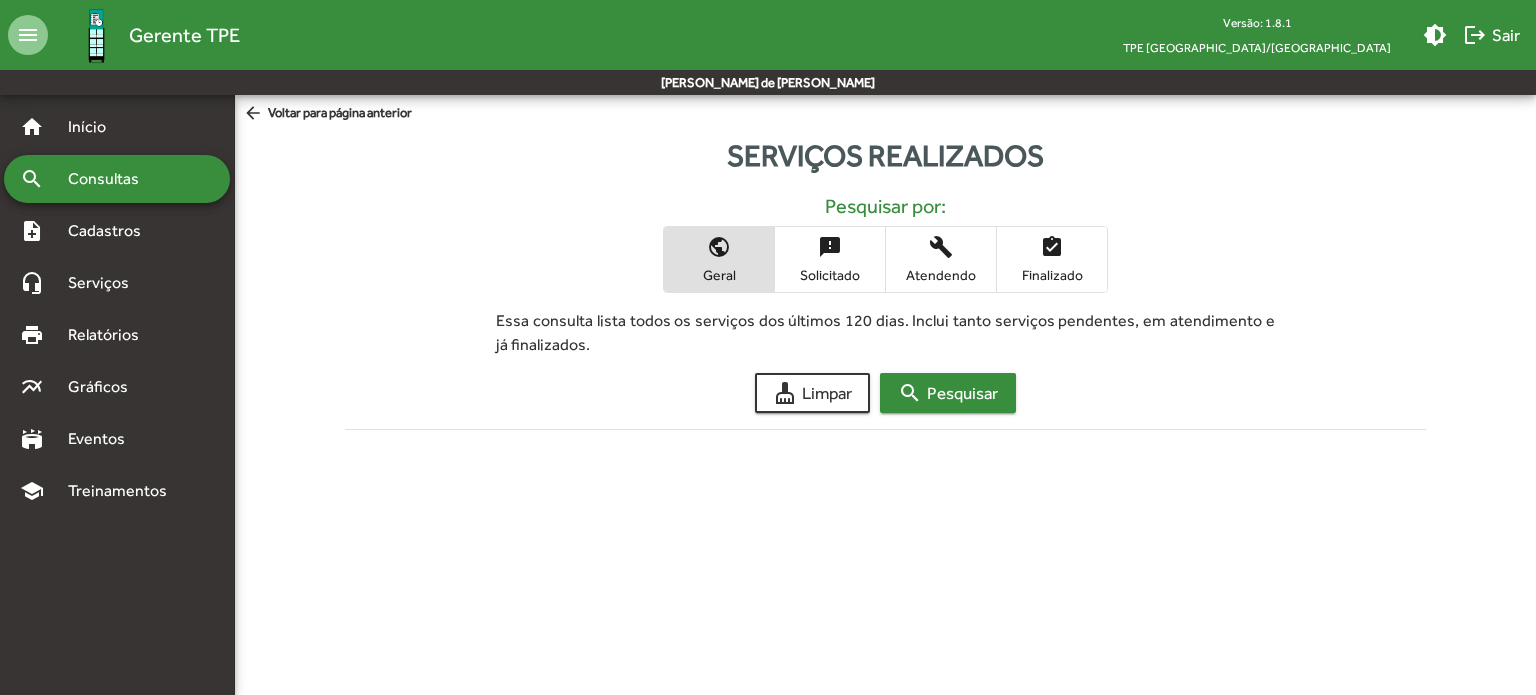 click on "search  Pesquisar" 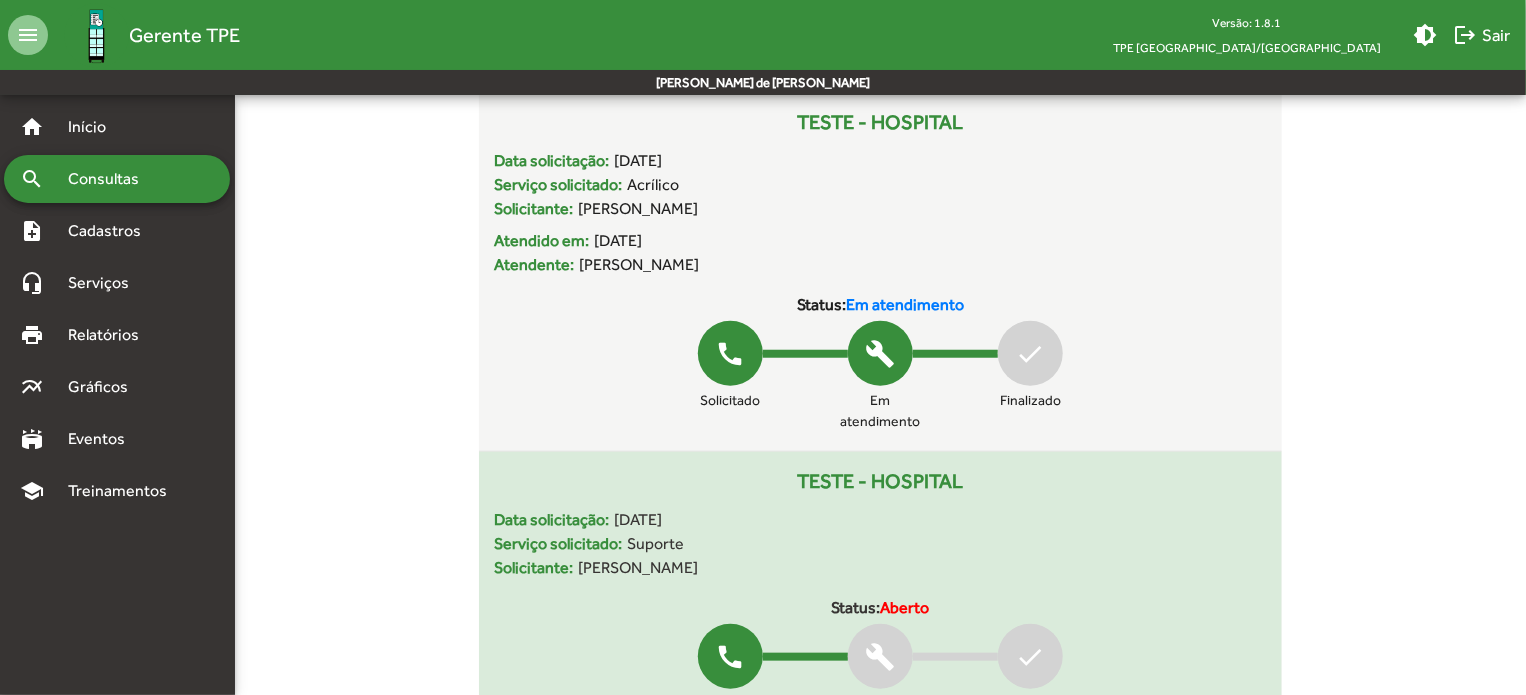 scroll, scrollTop: 800, scrollLeft: 0, axis: vertical 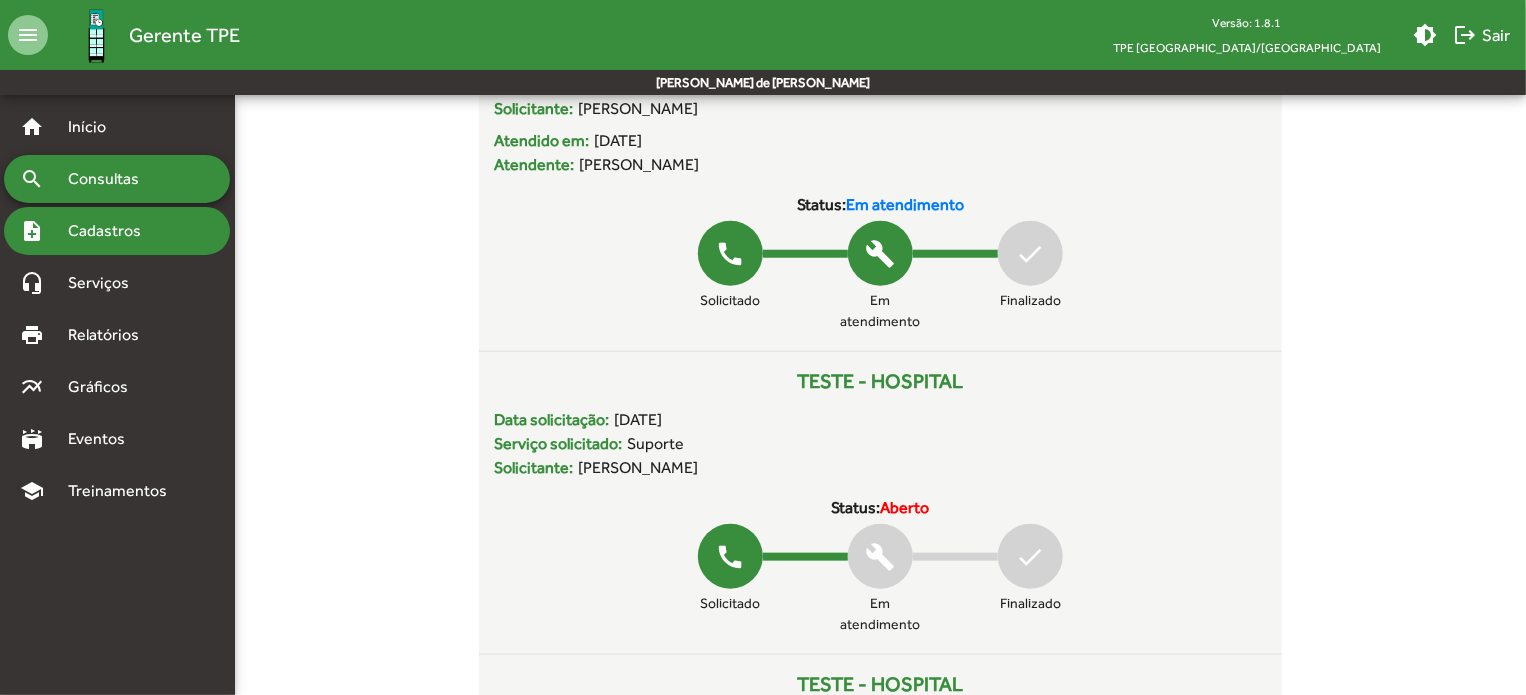 click on "Cadastros" at bounding box center [111, 231] 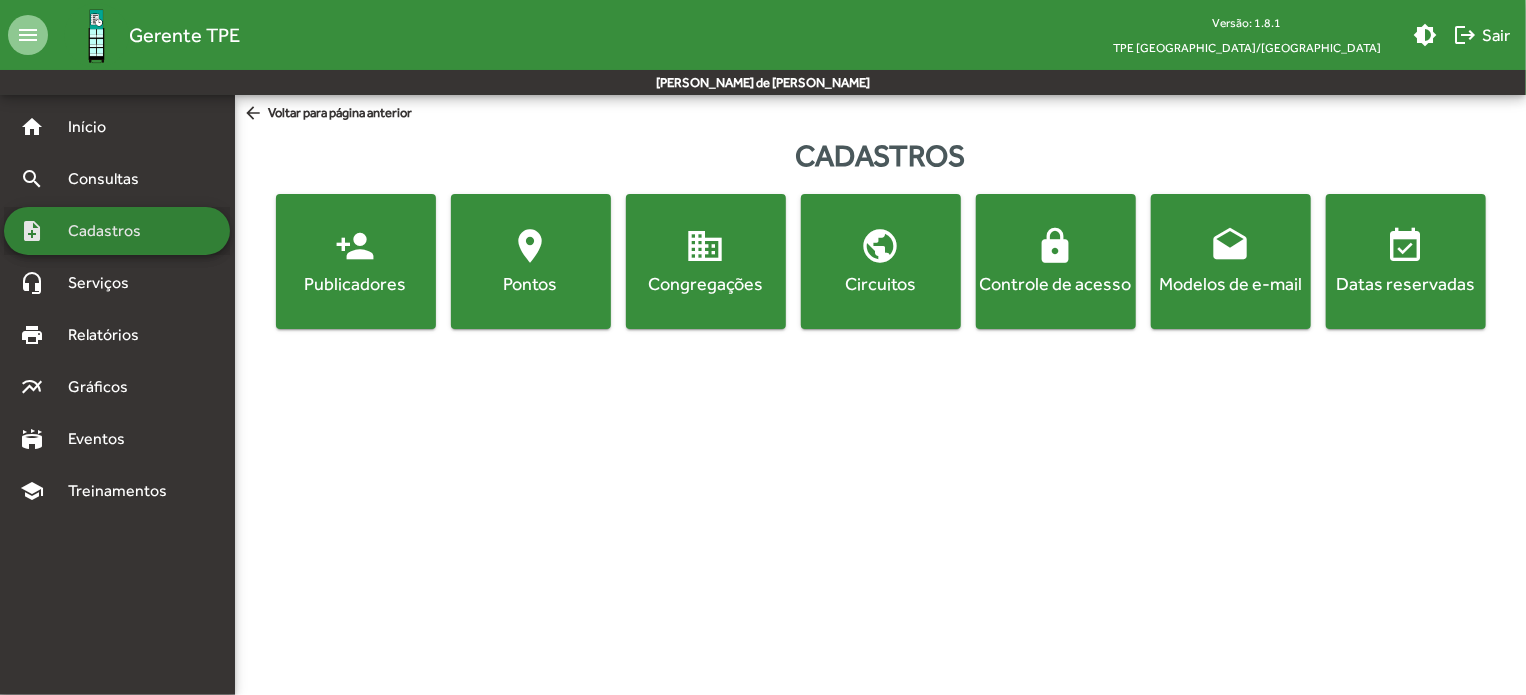 scroll, scrollTop: 0, scrollLeft: 0, axis: both 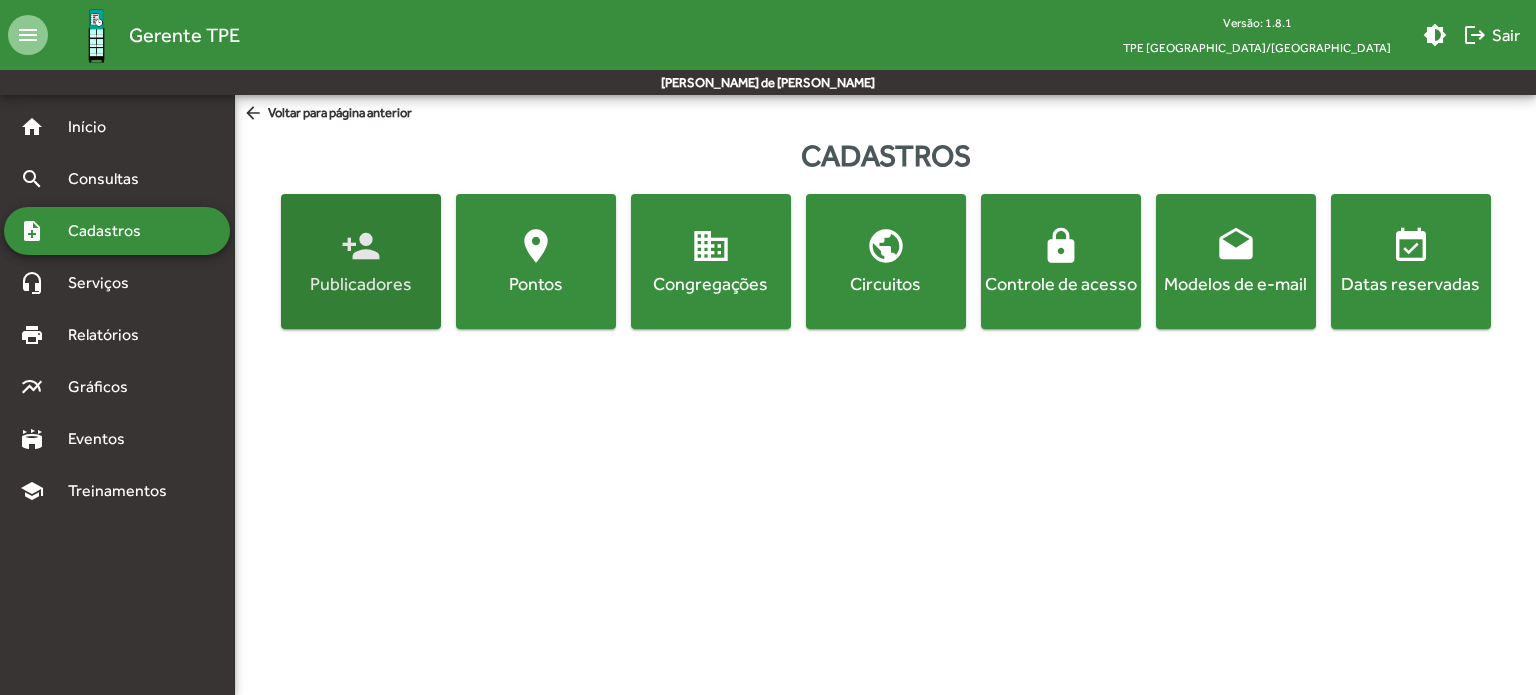 click on "person_add  Publicadores" 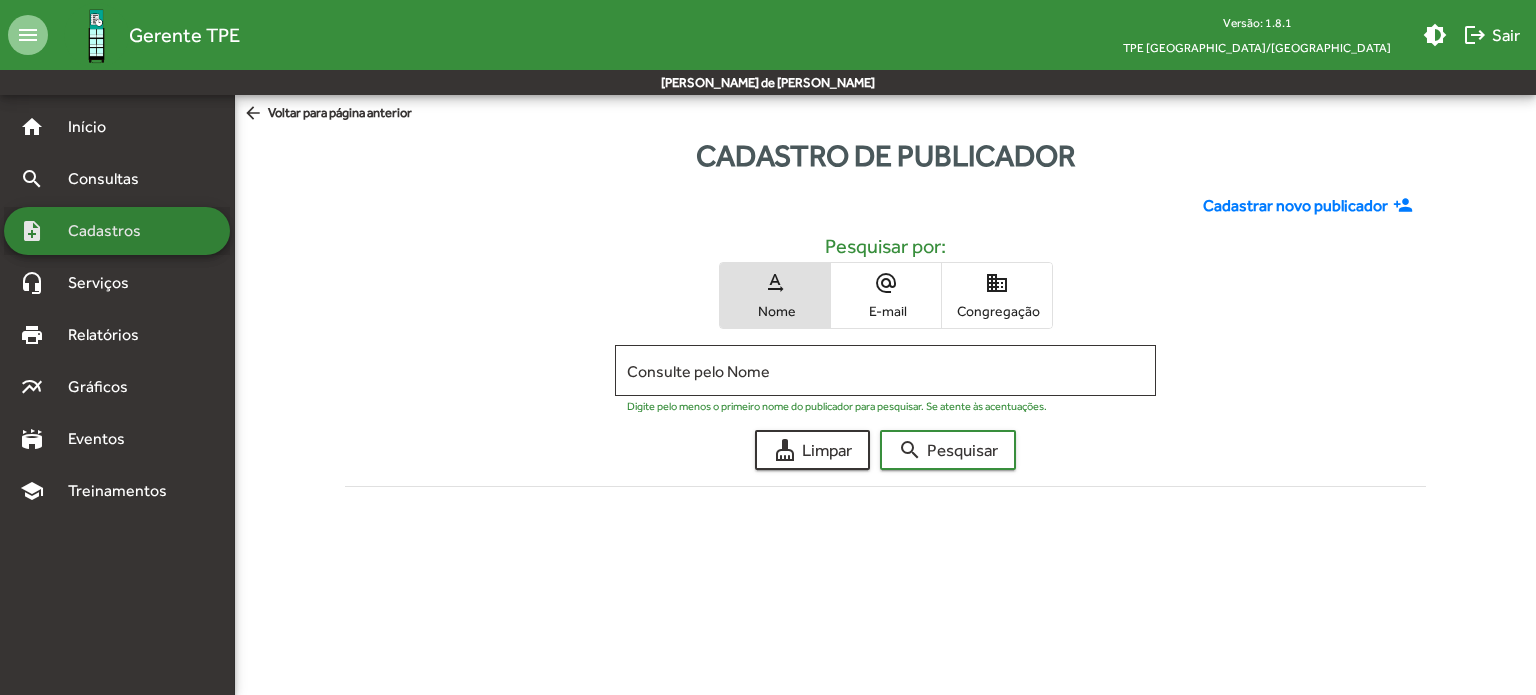 click on "Cadastros" at bounding box center [111, 231] 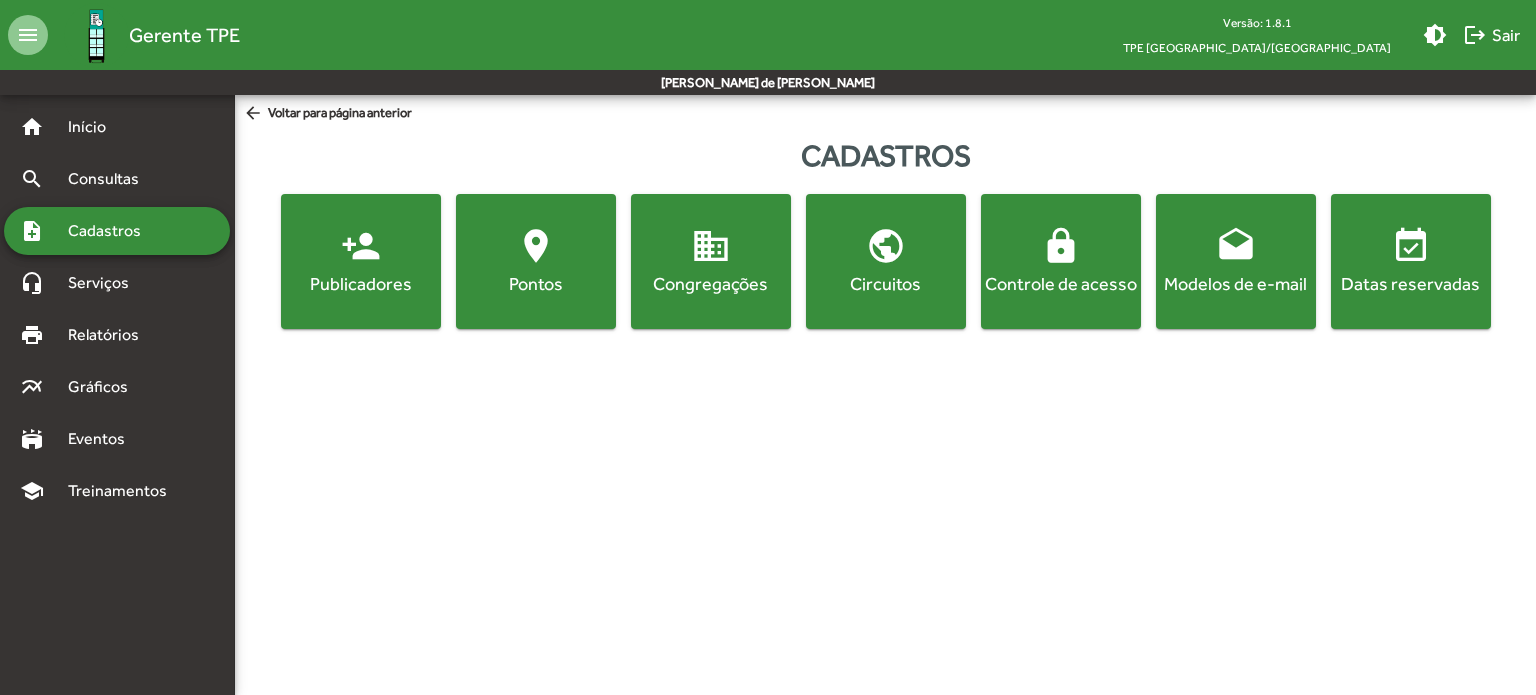 click on "Congregações" 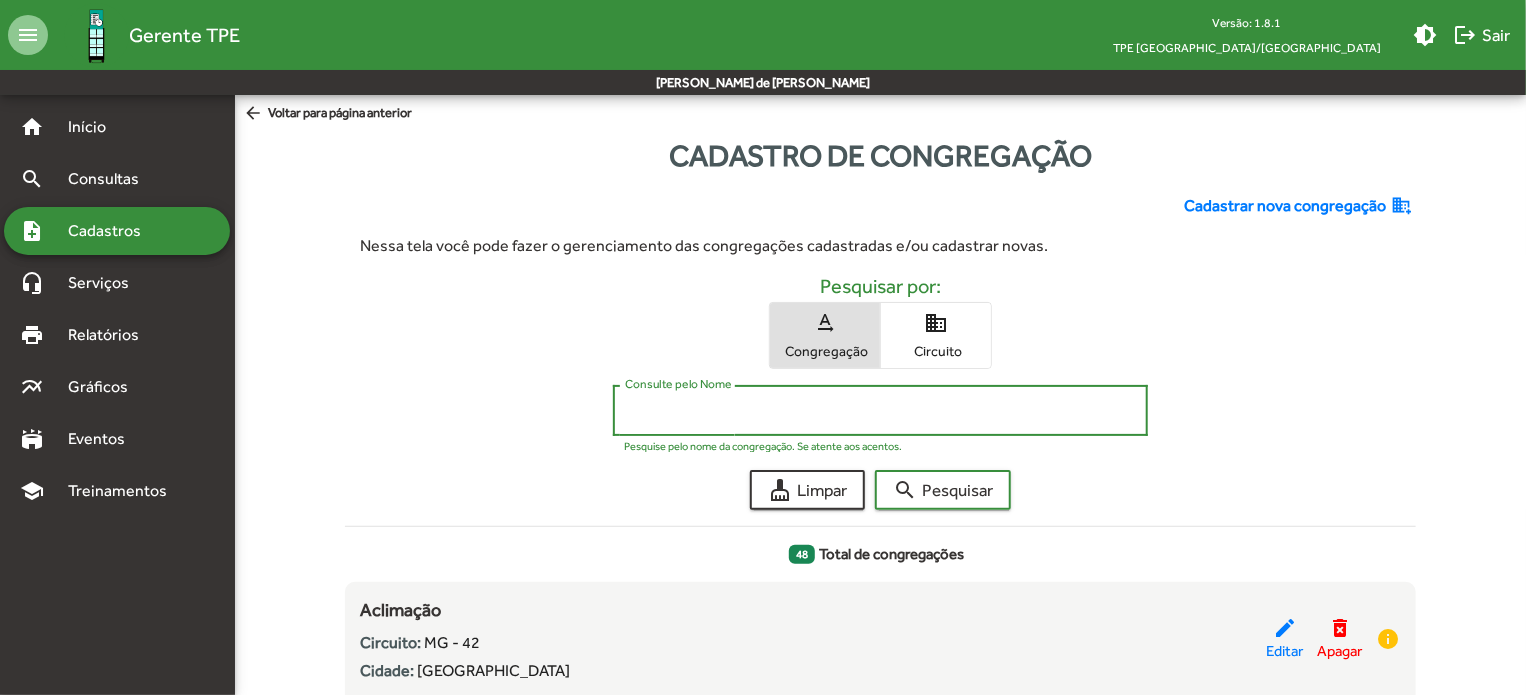 click on "Consulte pelo Nome" at bounding box center (881, 411) 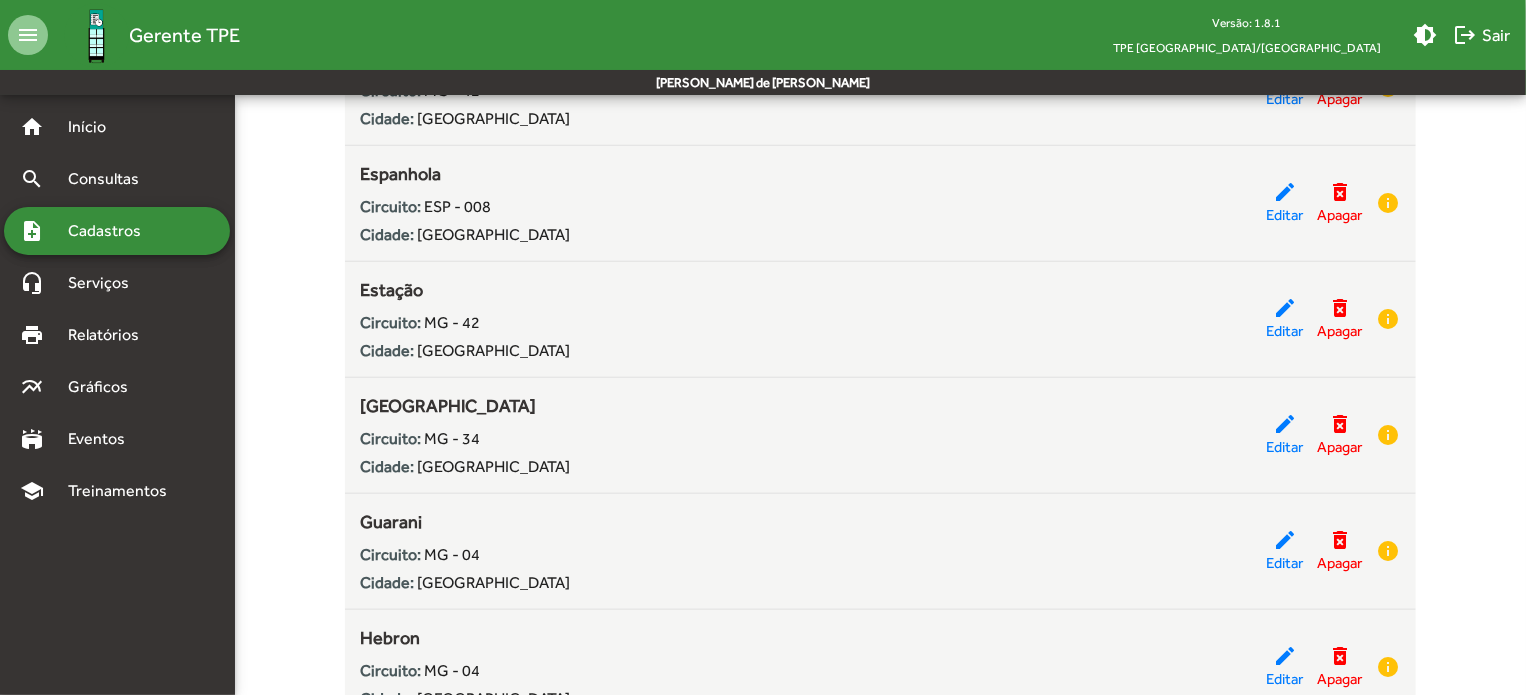 scroll, scrollTop: 1300, scrollLeft: 0, axis: vertical 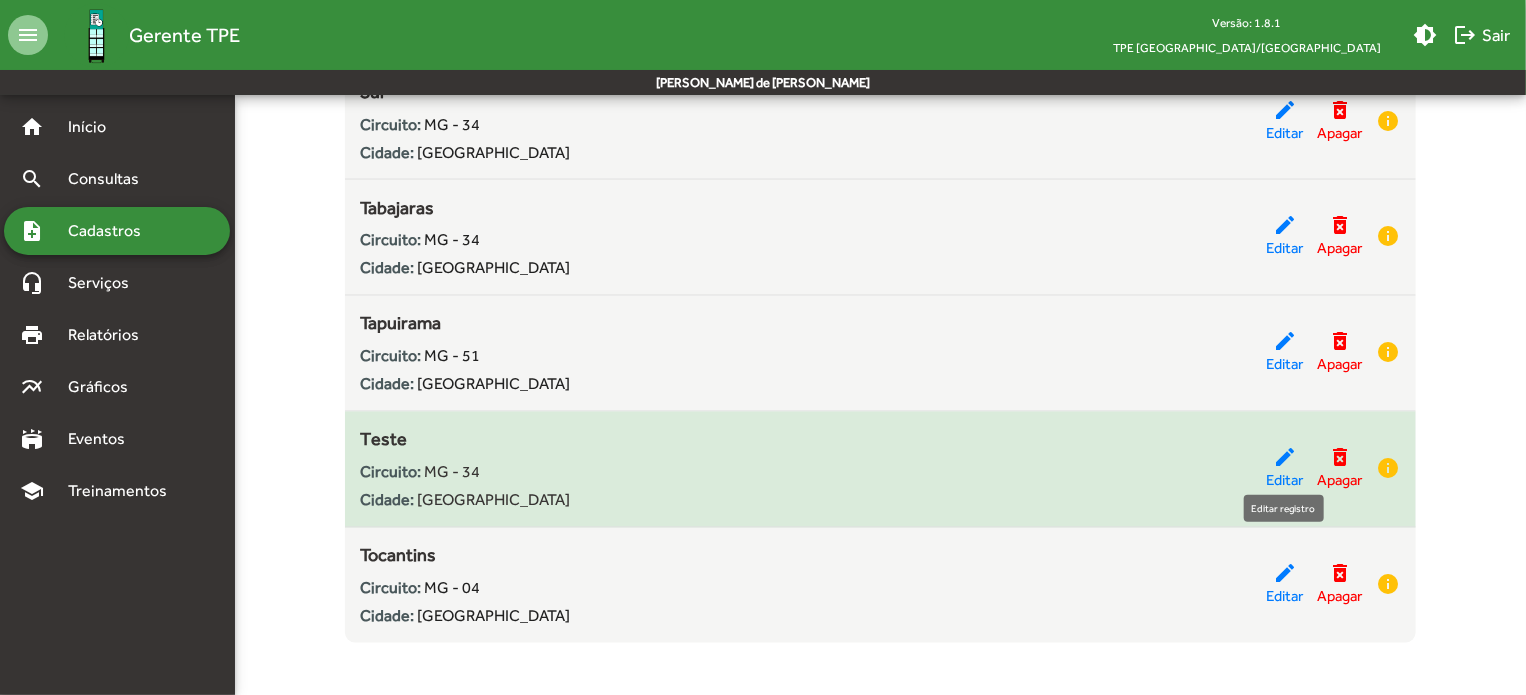 click on "Editar" 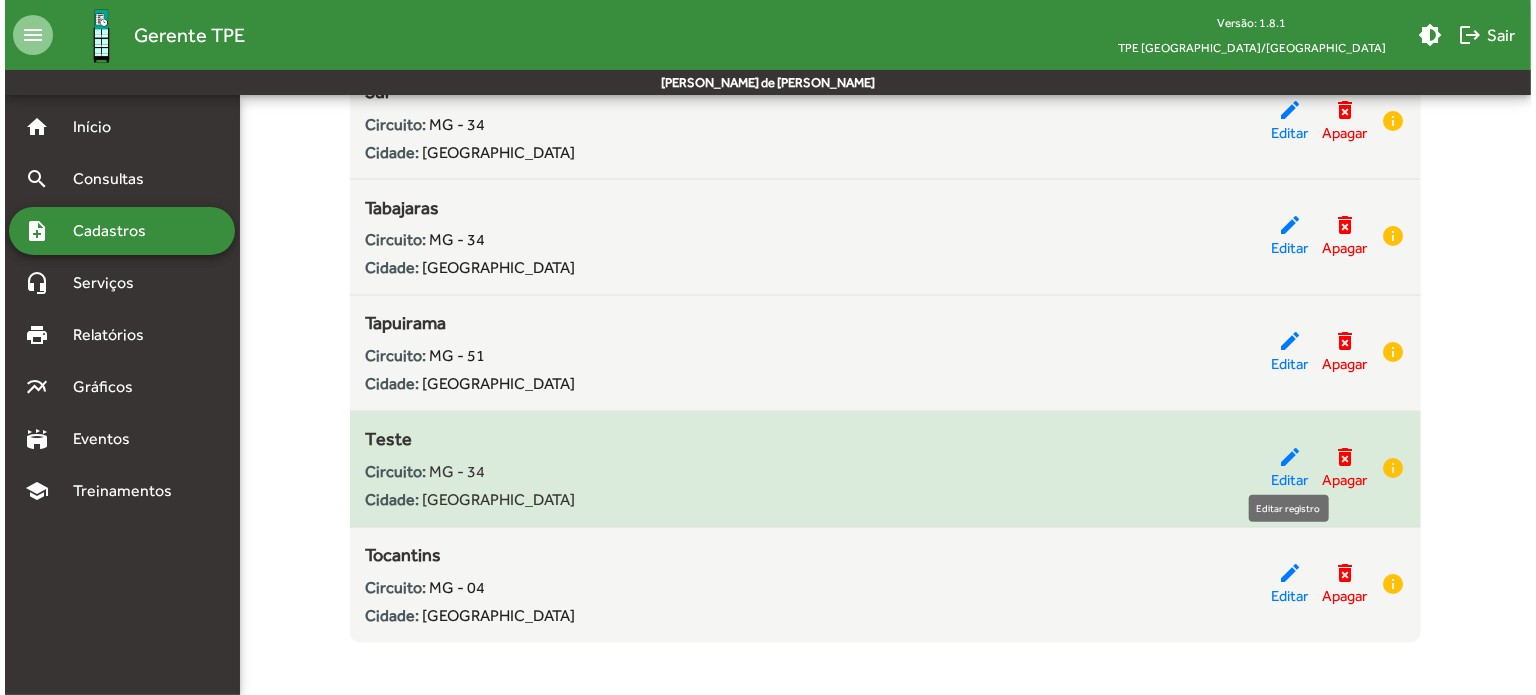scroll, scrollTop: 0, scrollLeft: 0, axis: both 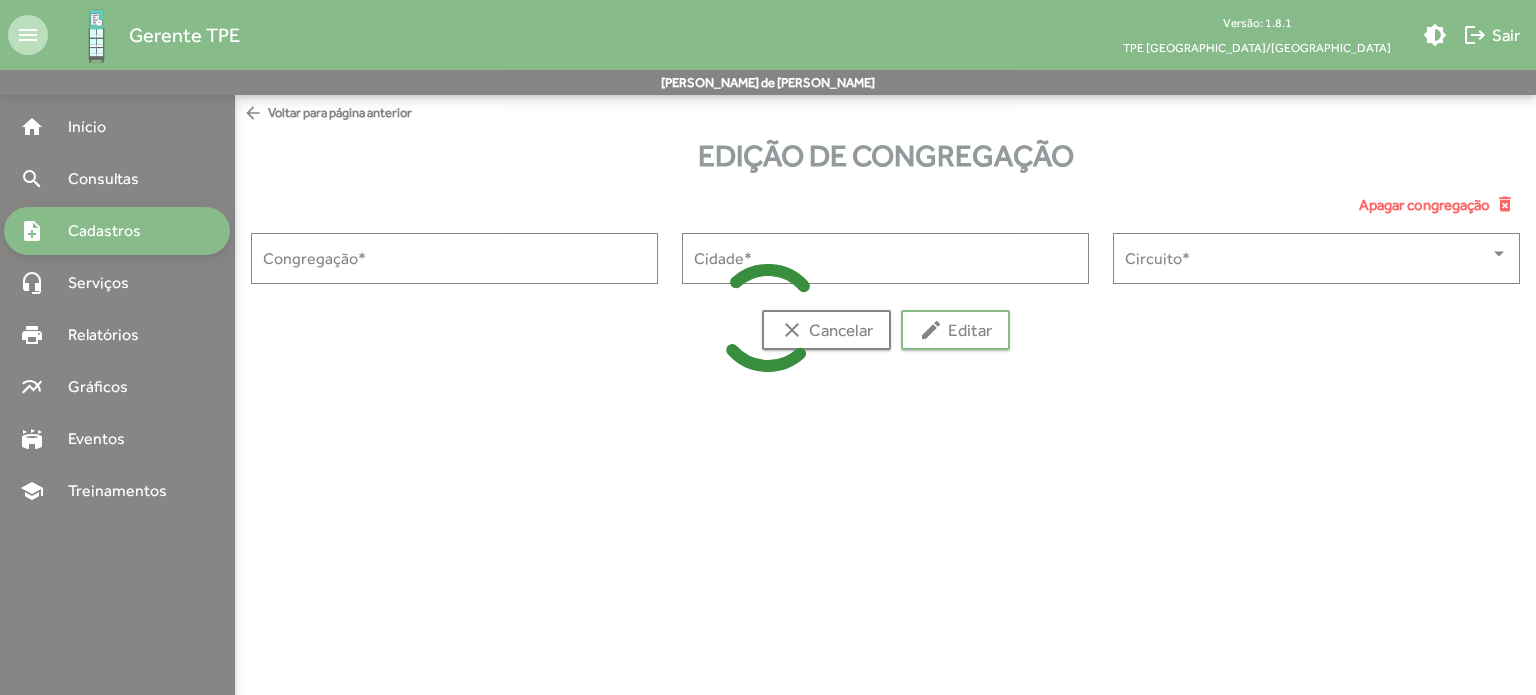 type on "*****" 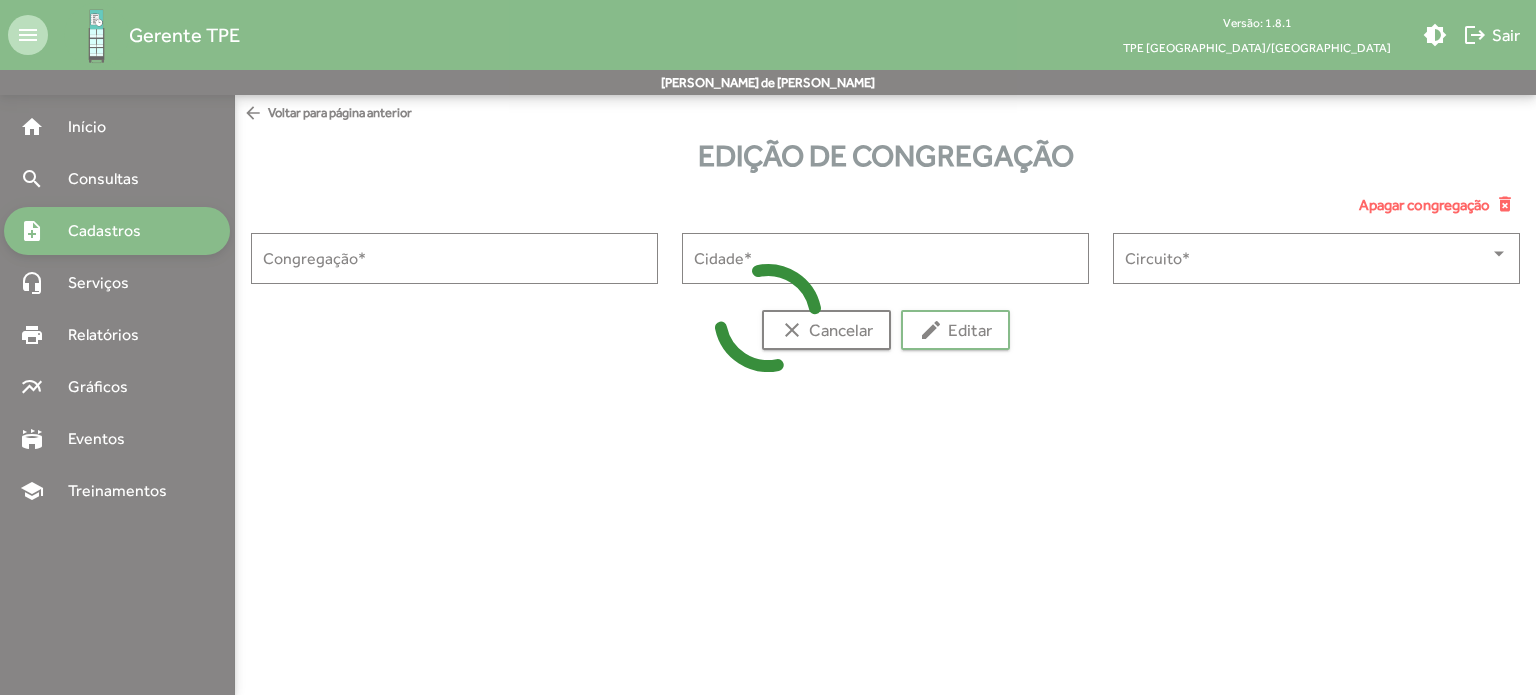 type on "**********" 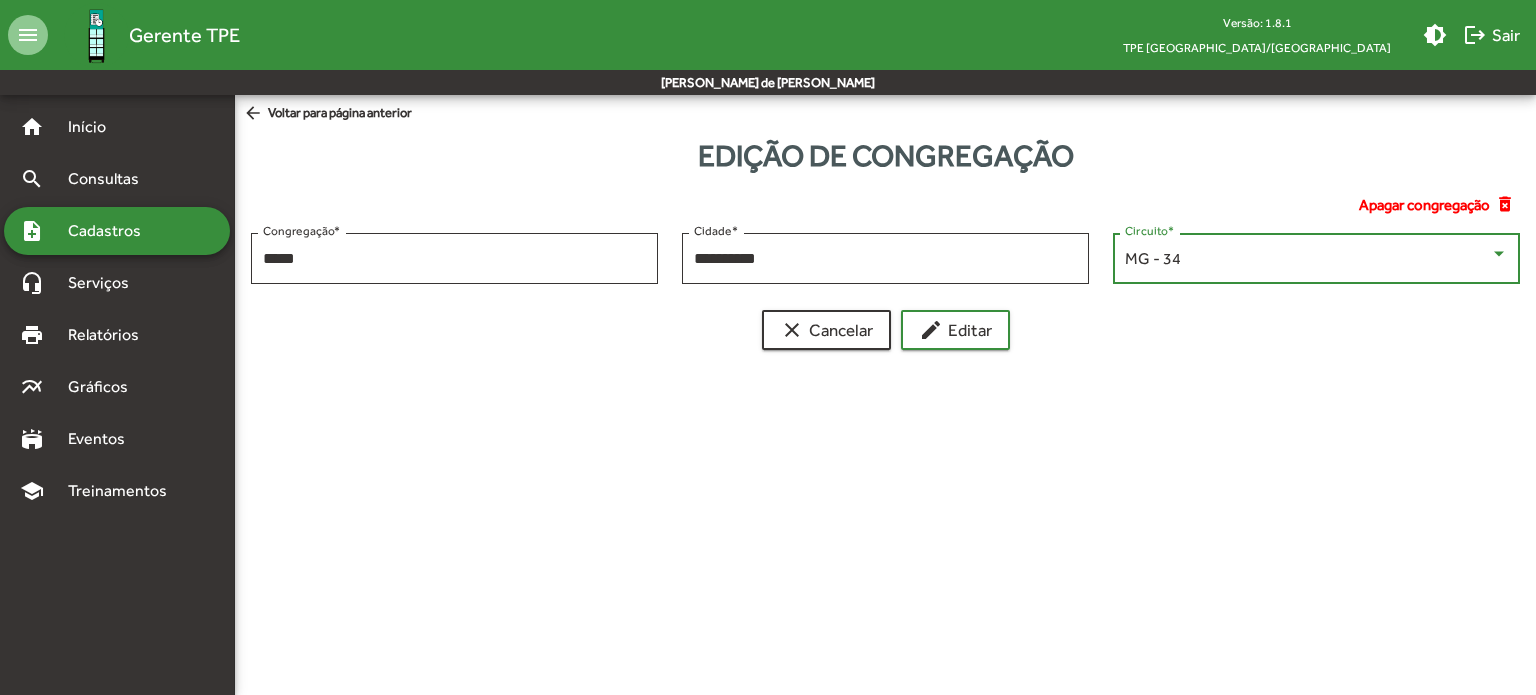 click on "MG - 34" at bounding box center (1307, 259) 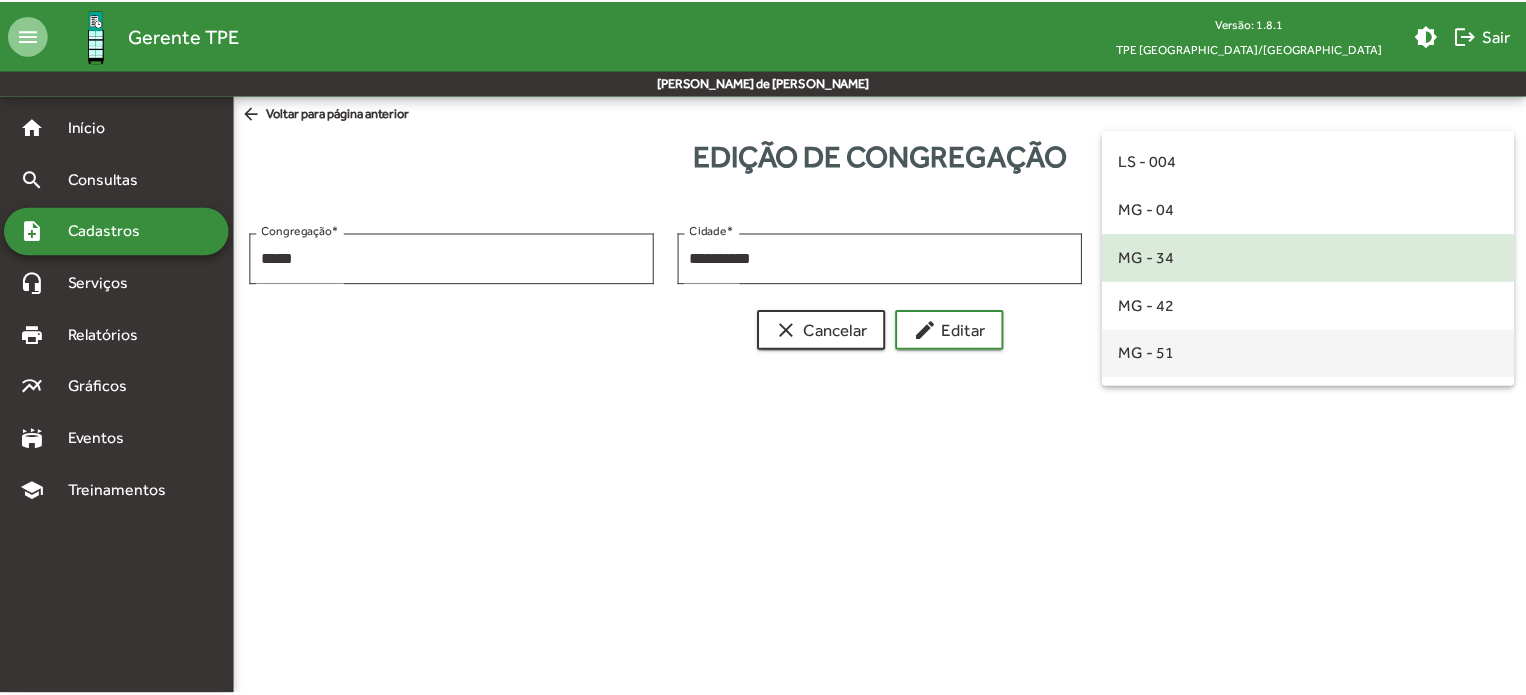 scroll, scrollTop: 128, scrollLeft: 0, axis: vertical 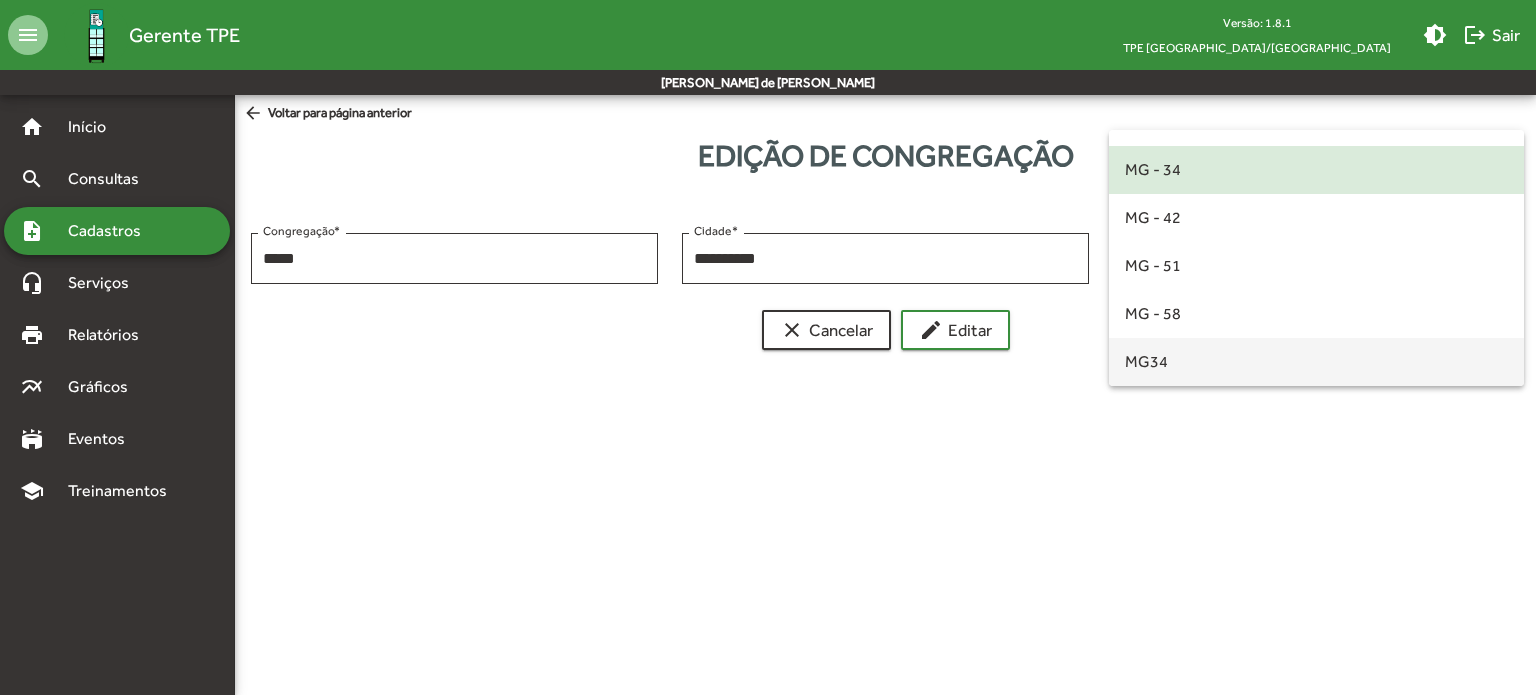 click on "MG34" at bounding box center [1316, 362] 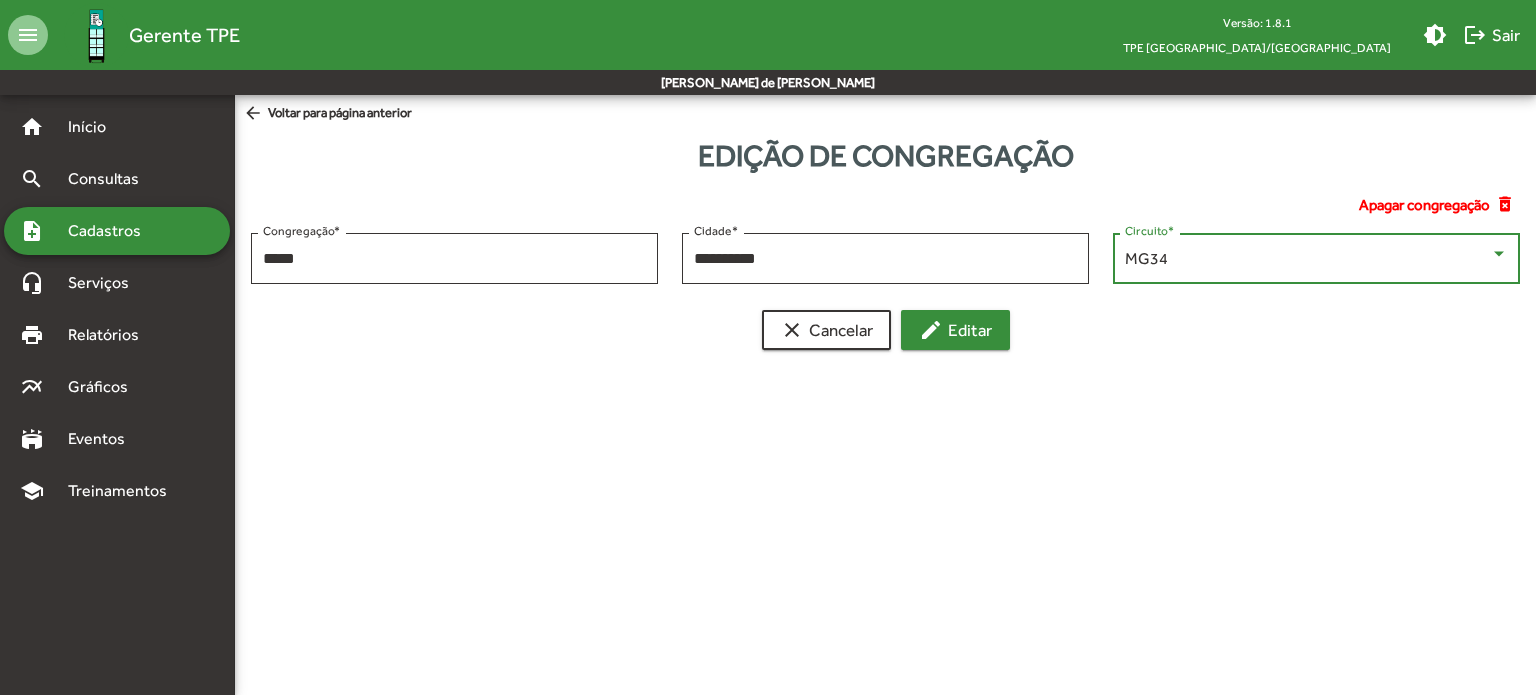 click on "edit  Editar" at bounding box center [955, 330] 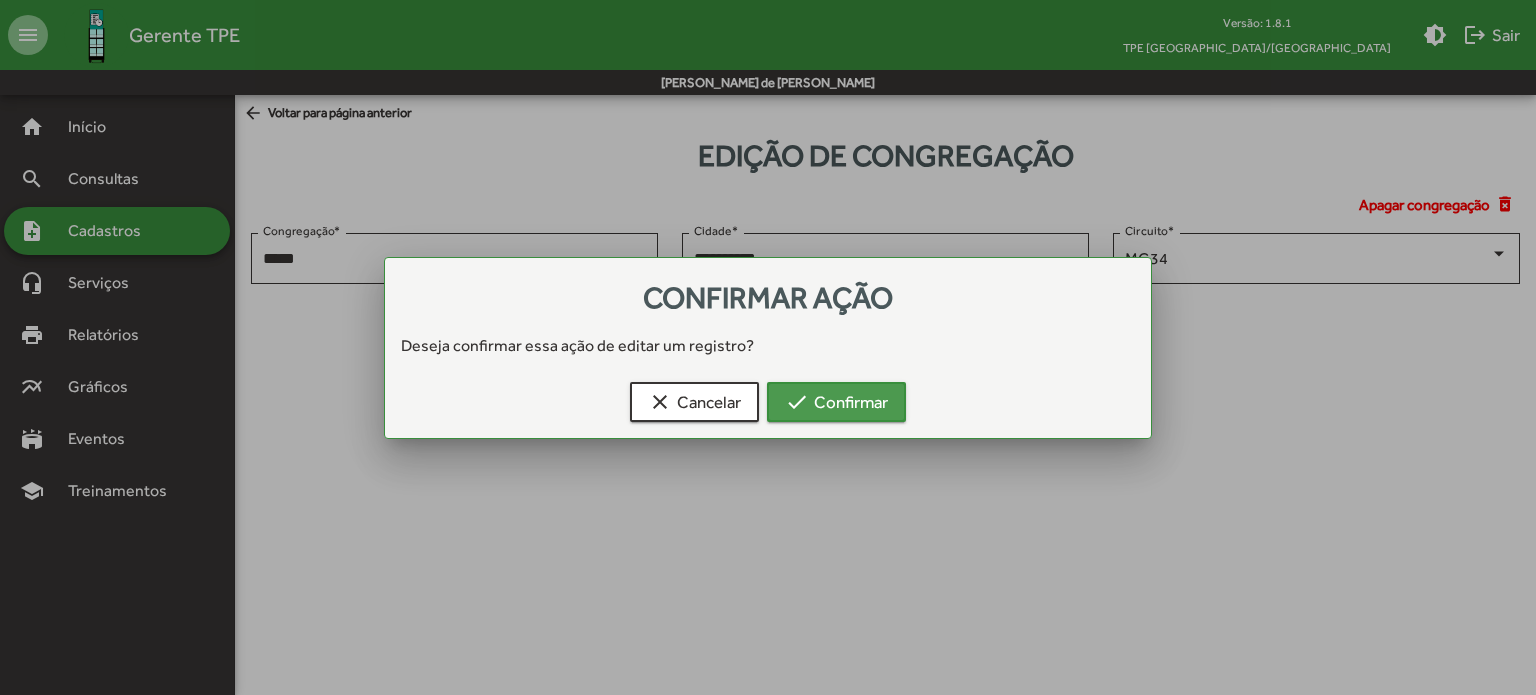 click on "check  Confirmar" at bounding box center (836, 402) 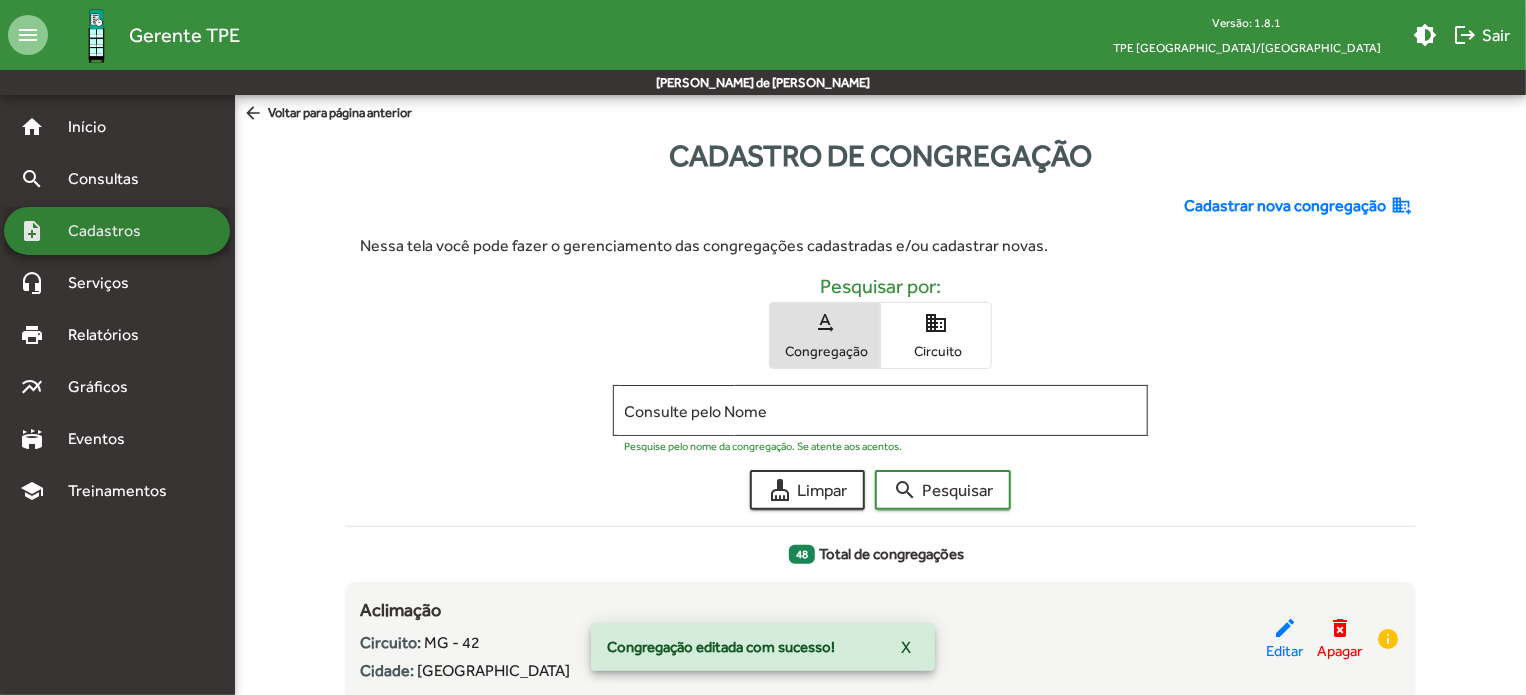click on "Cadastros" at bounding box center [111, 231] 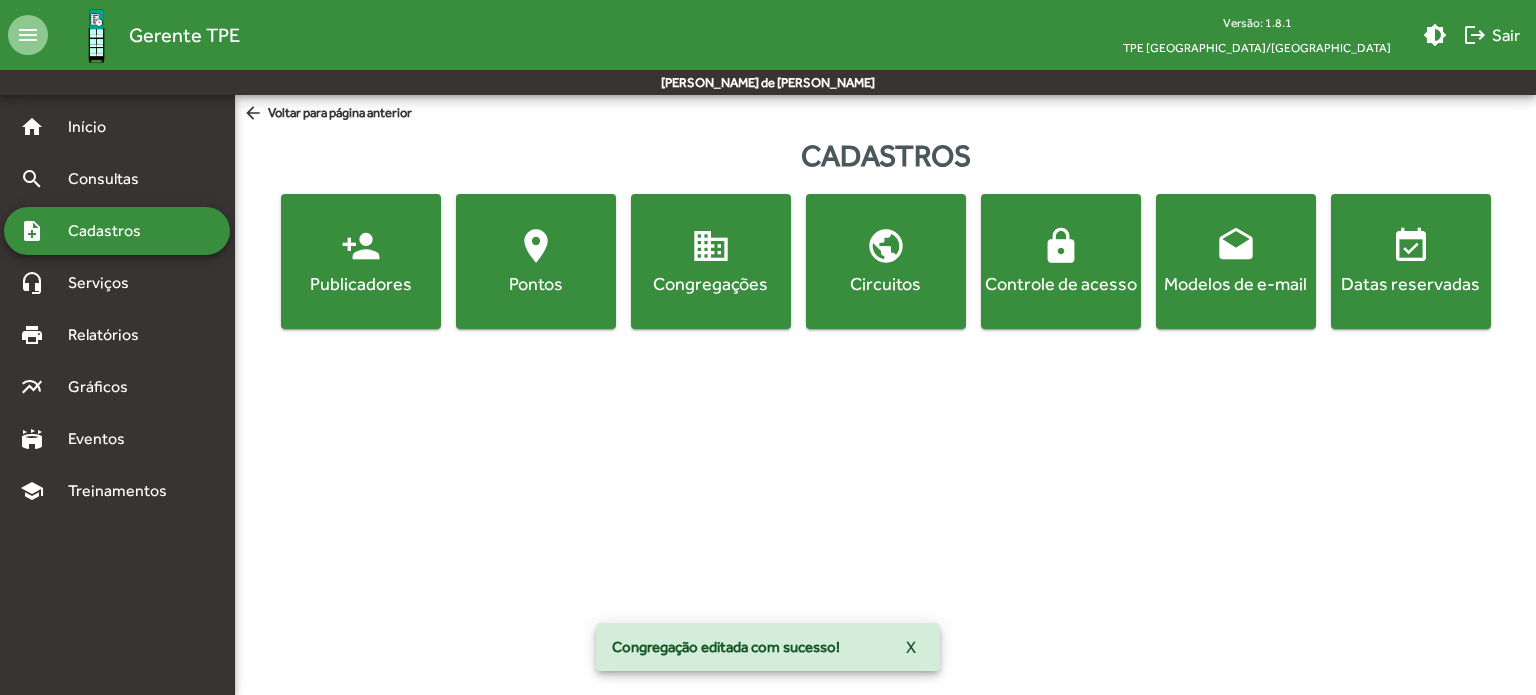 click on "person_add  Publicadores" 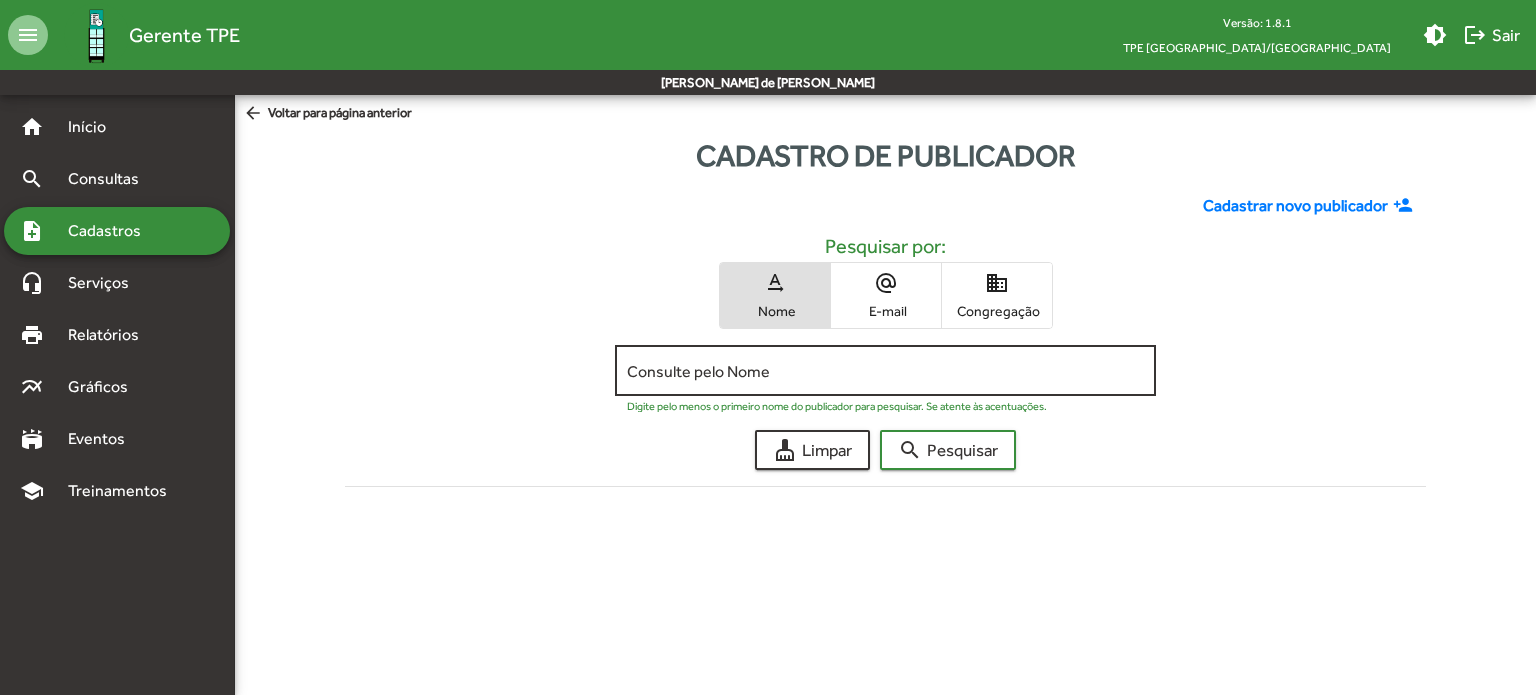 click on "Consulte pelo Nome" 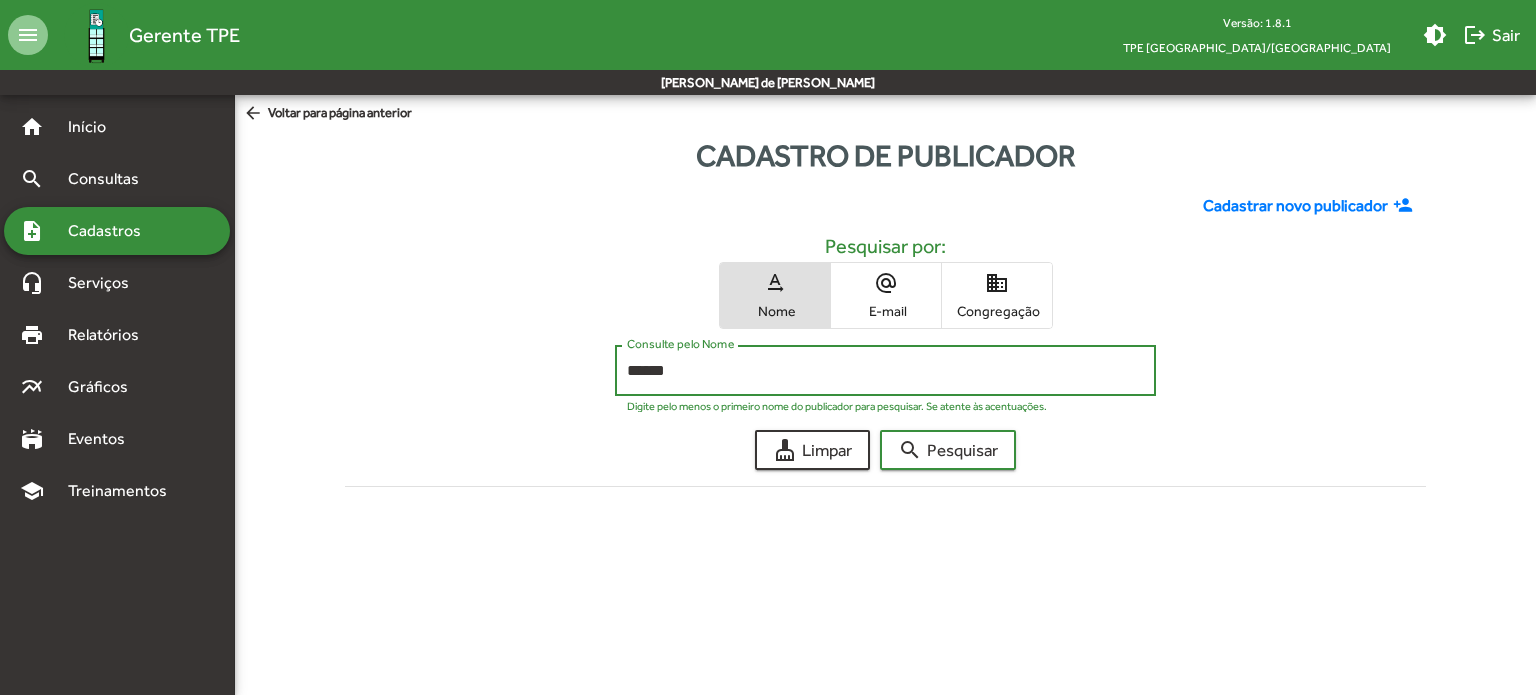 type on "******" 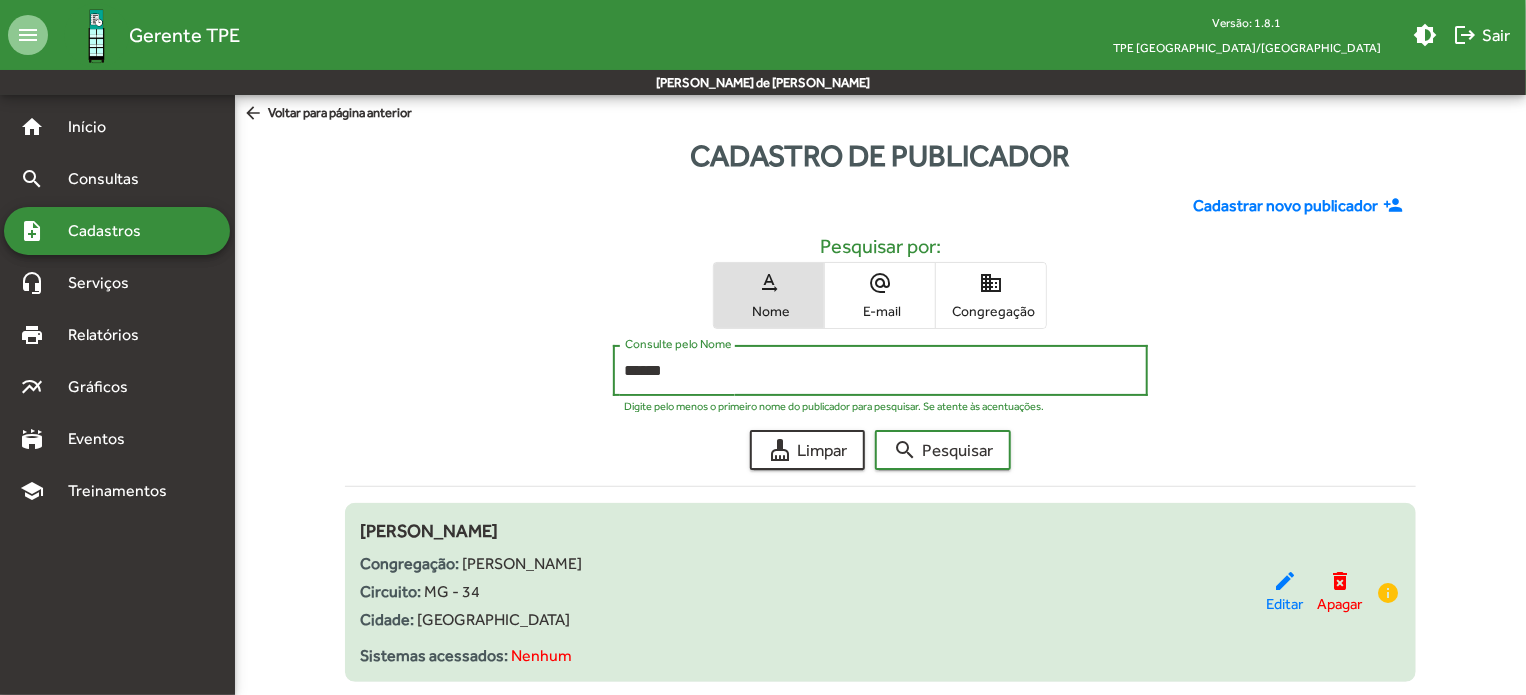 scroll, scrollTop: 49, scrollLeft: 0, axis: vertical 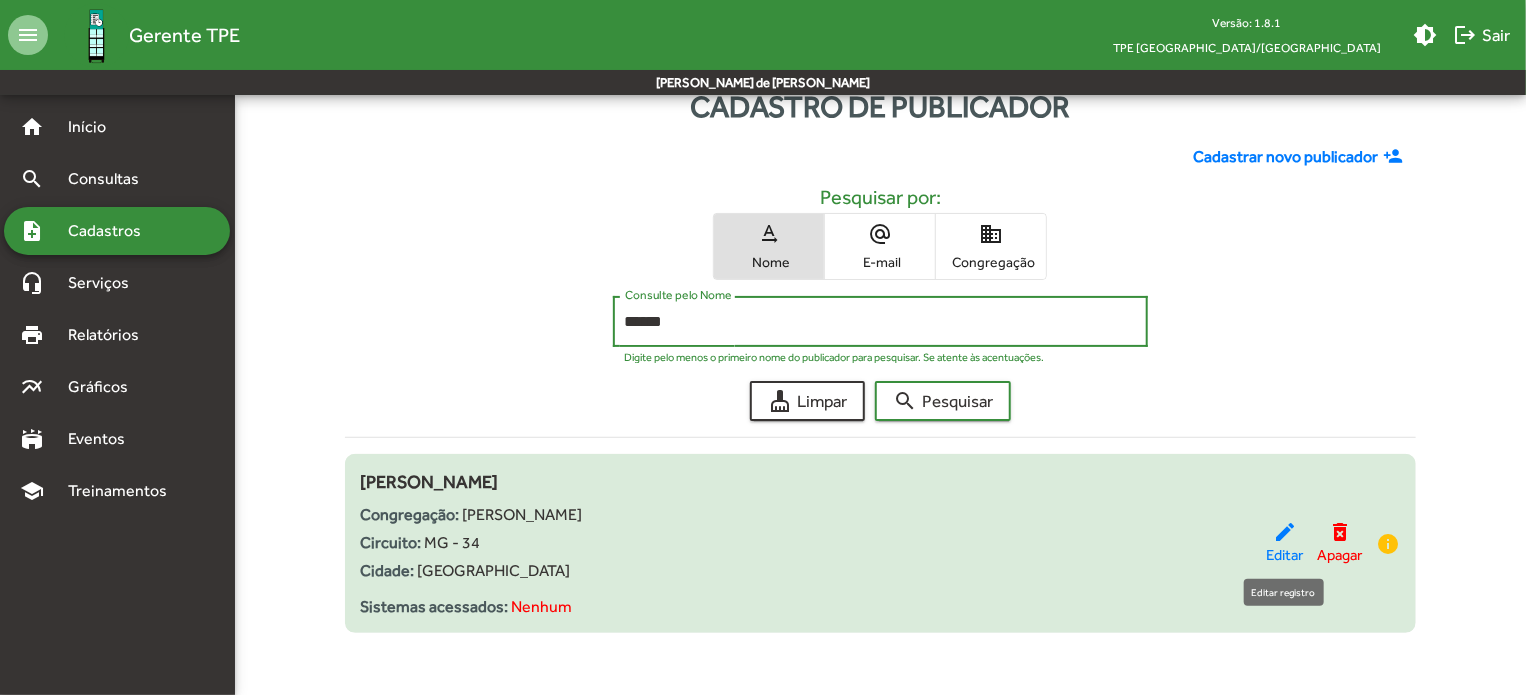 click on "edit" 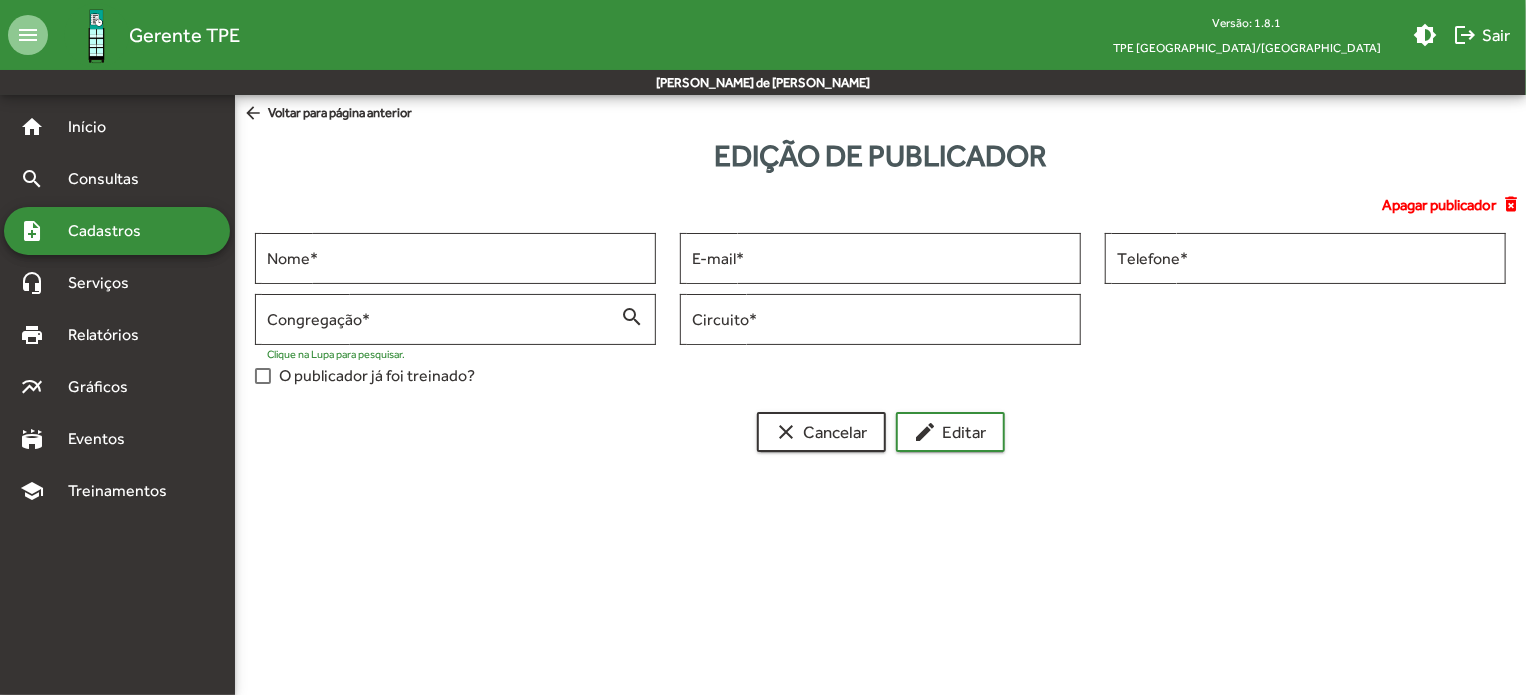 scroll, scrollTop: 0, scrollLeft: 0, axis: both 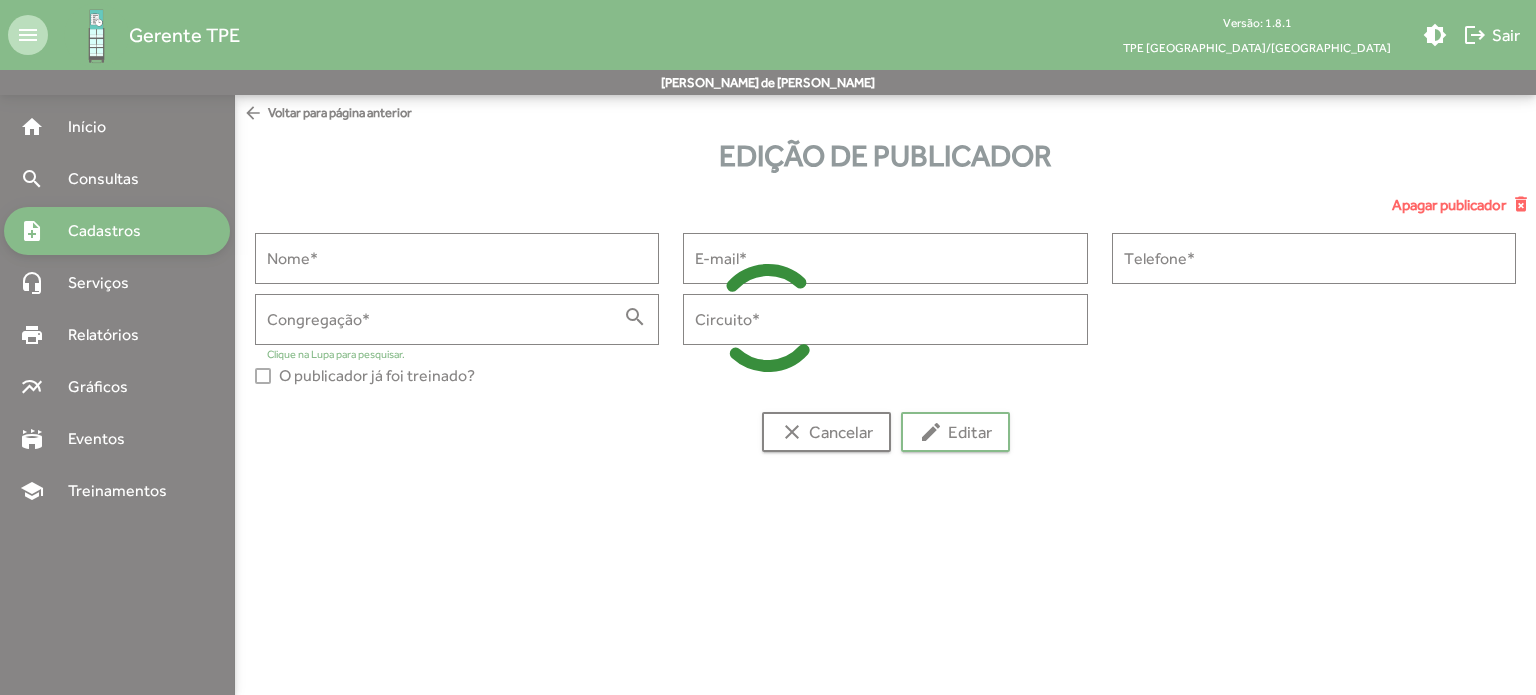 type on "**********" 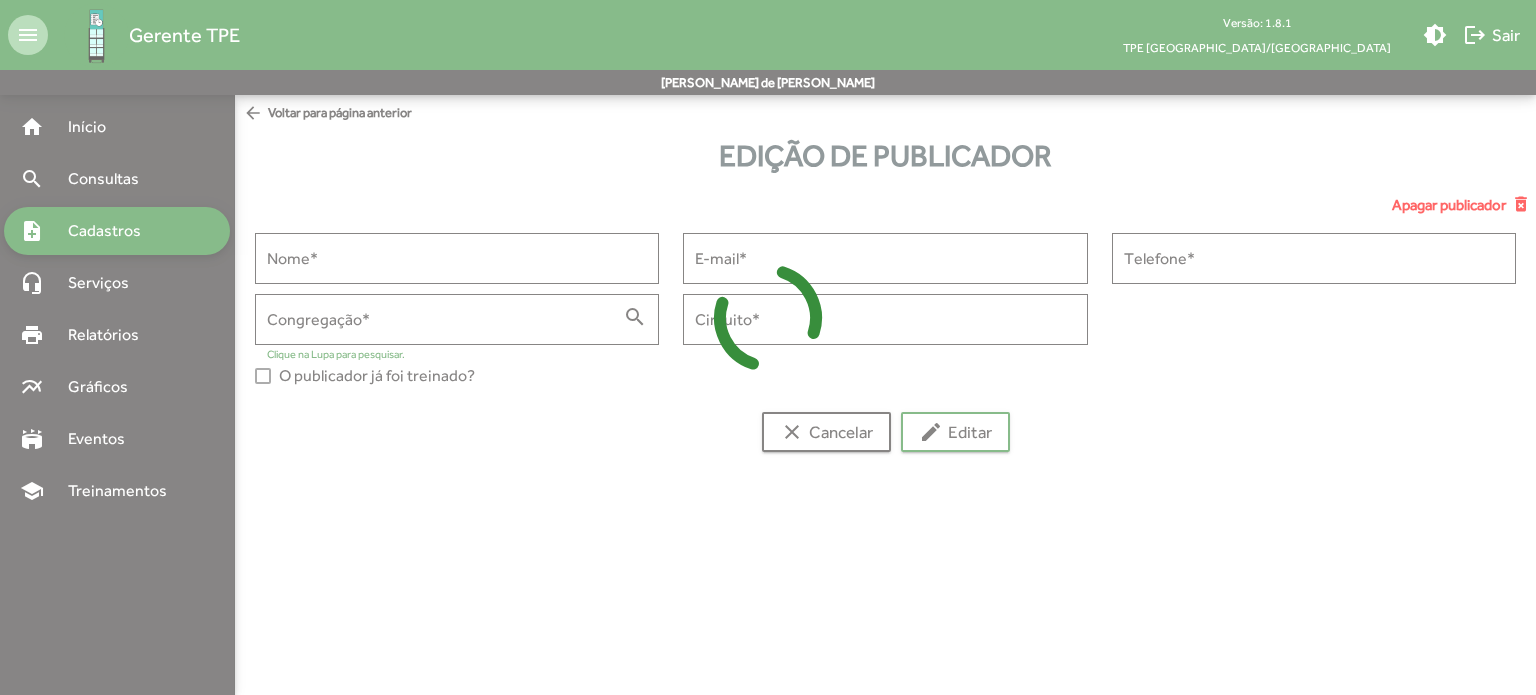 type on "**********" 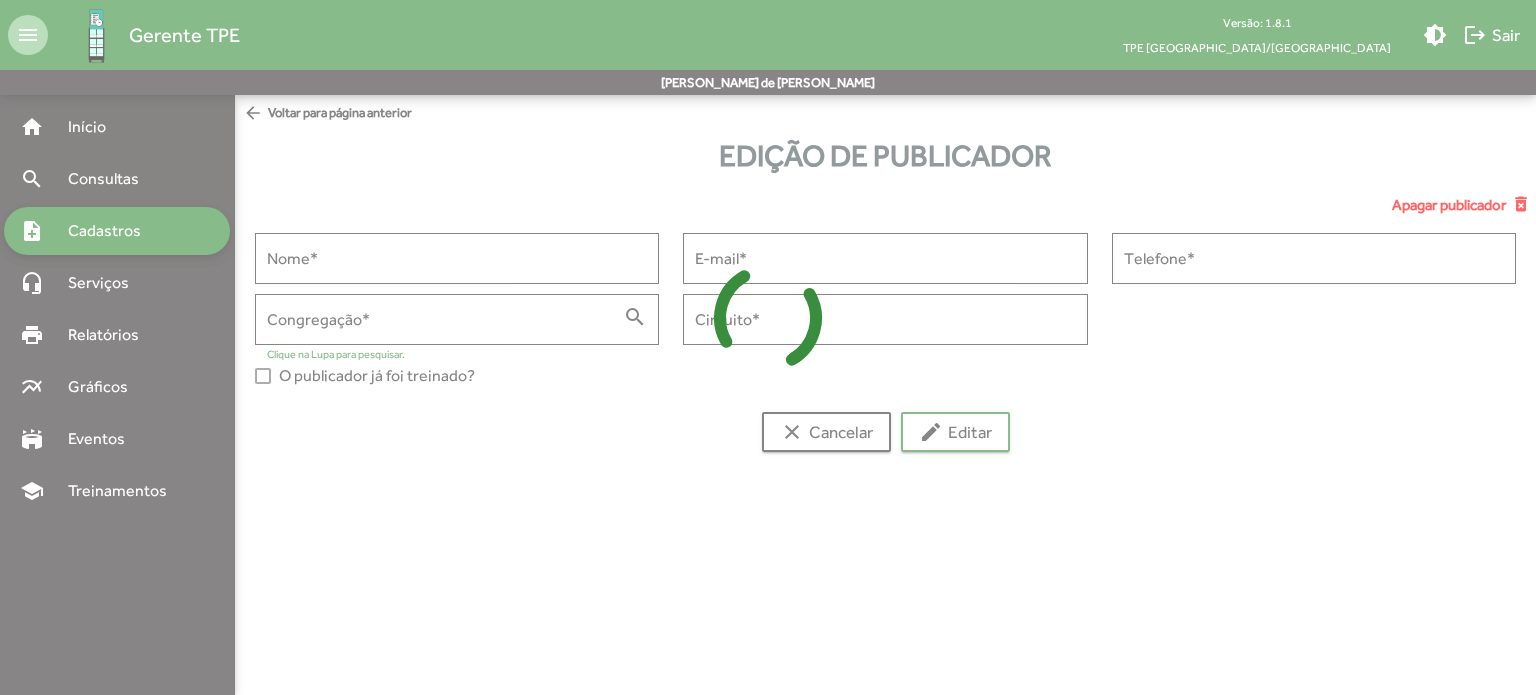 type on "**********" 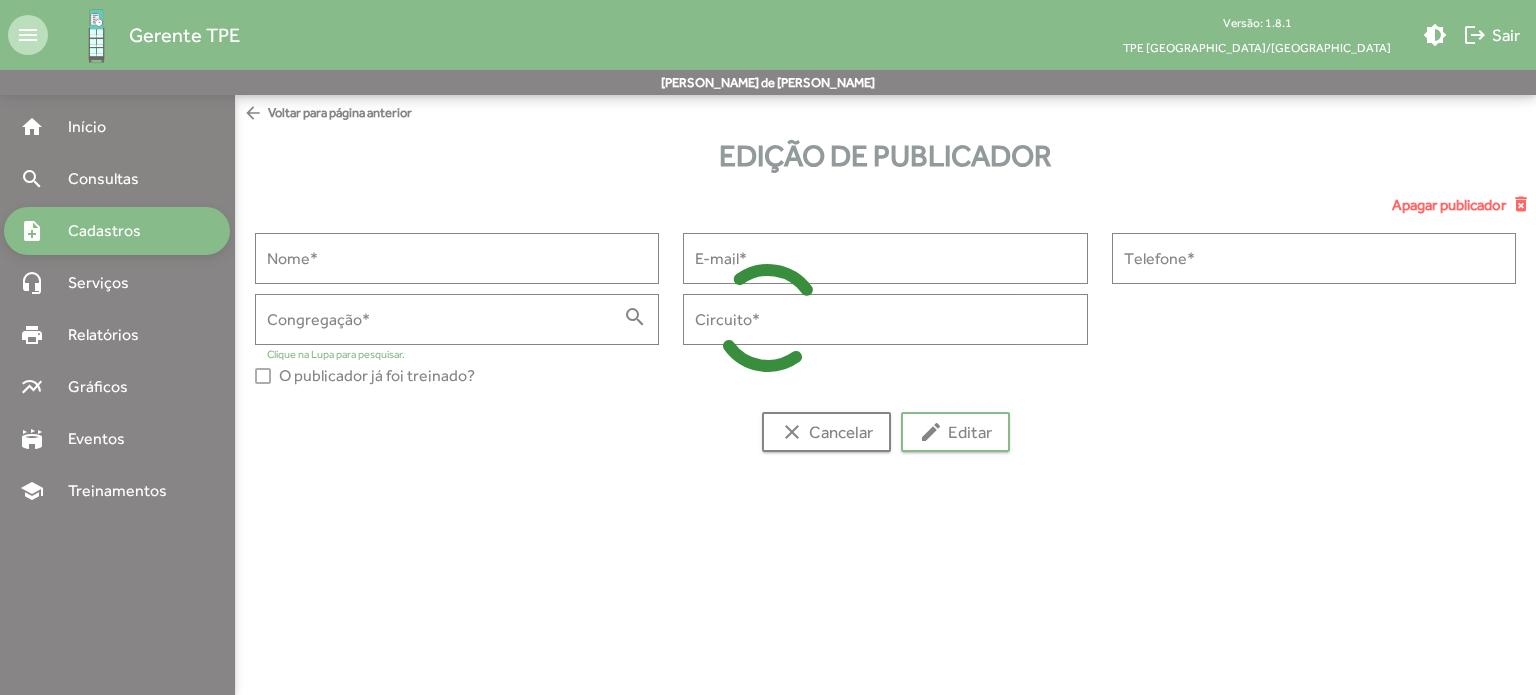 type on "*******" 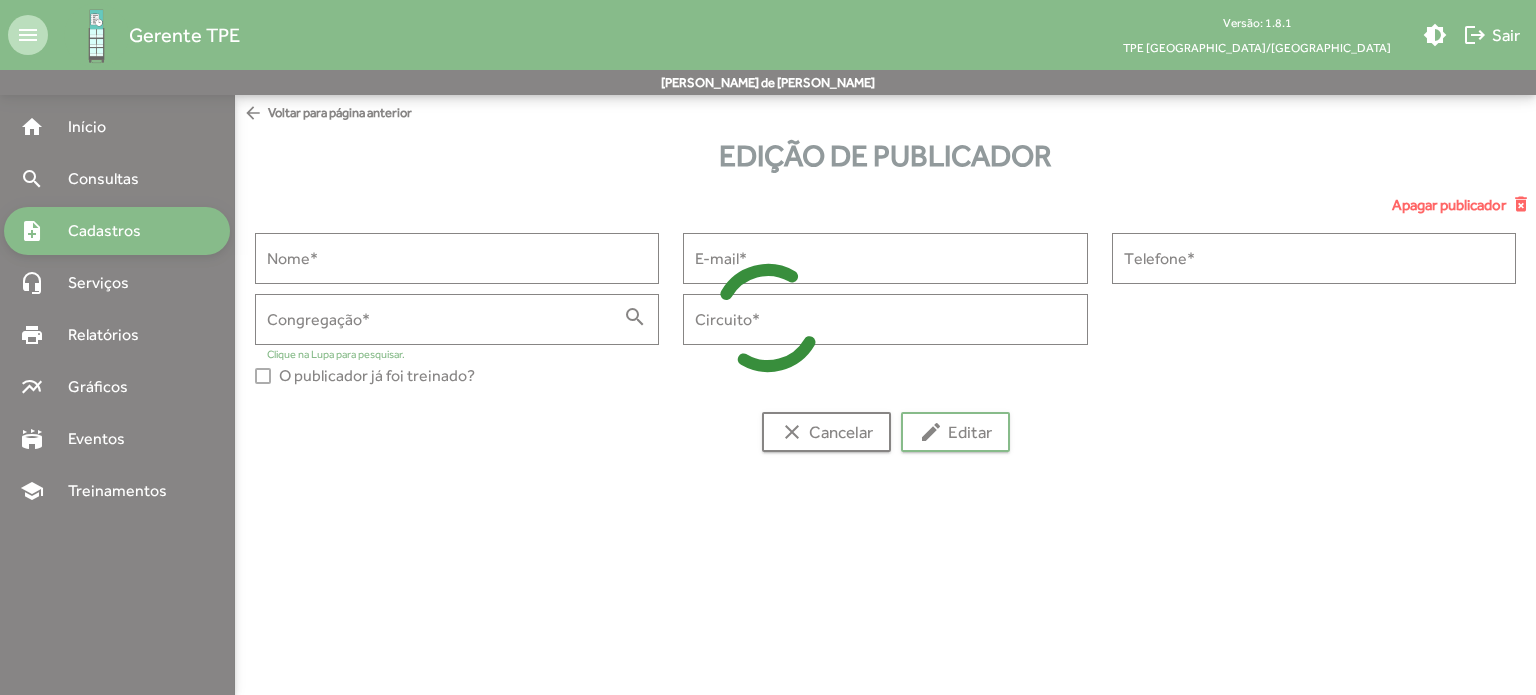 type on "*******" 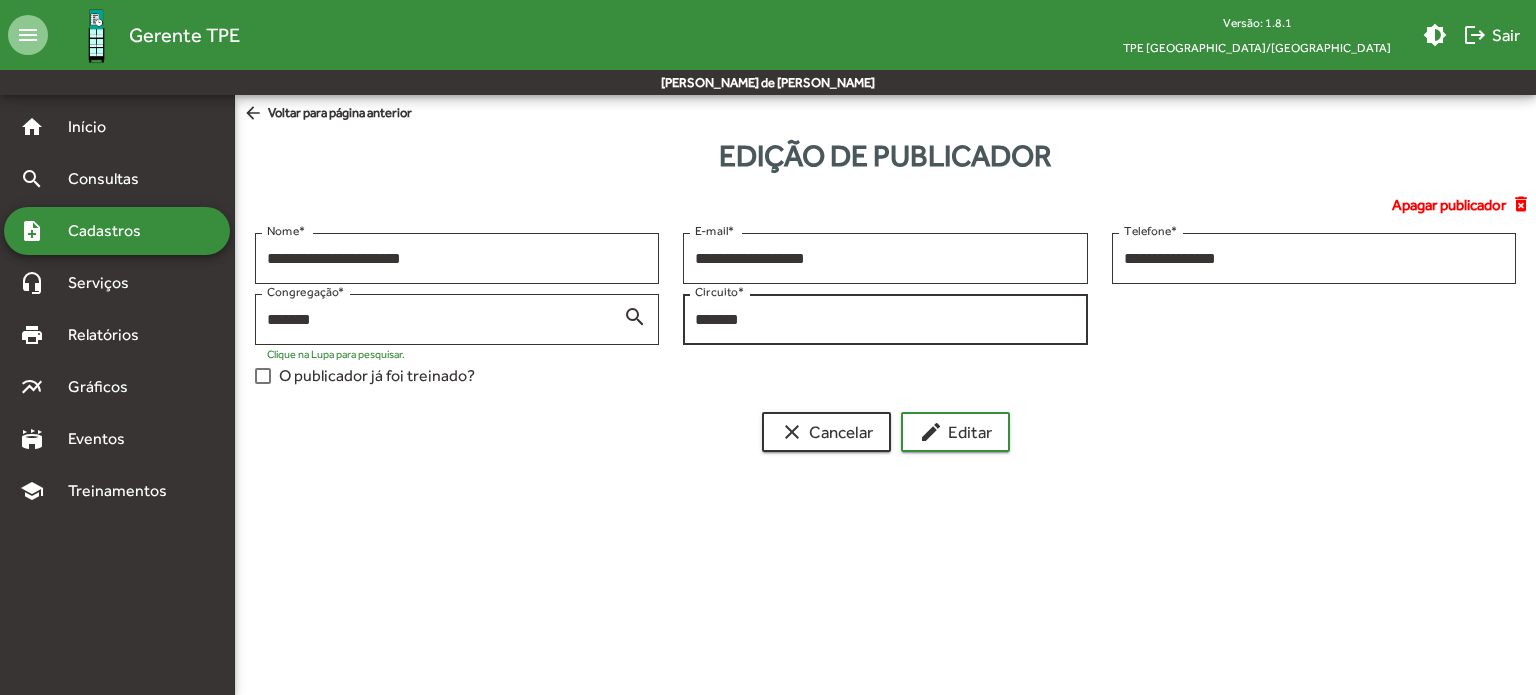 click on "*******" at bounding box center (885, 320) 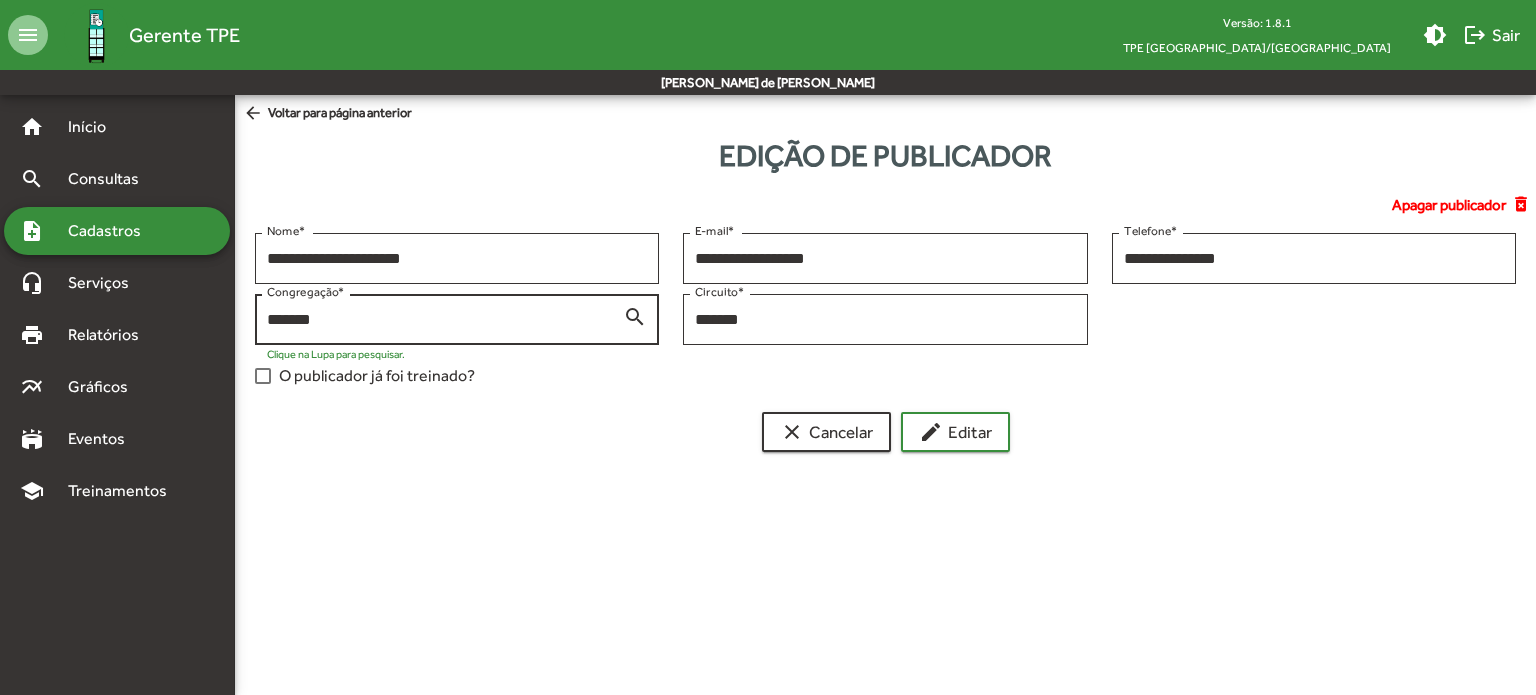 drag, startPoint x: 859, startPoint y: 326, endPoint x: 646, endPoint y: 314, distance: 213.33775 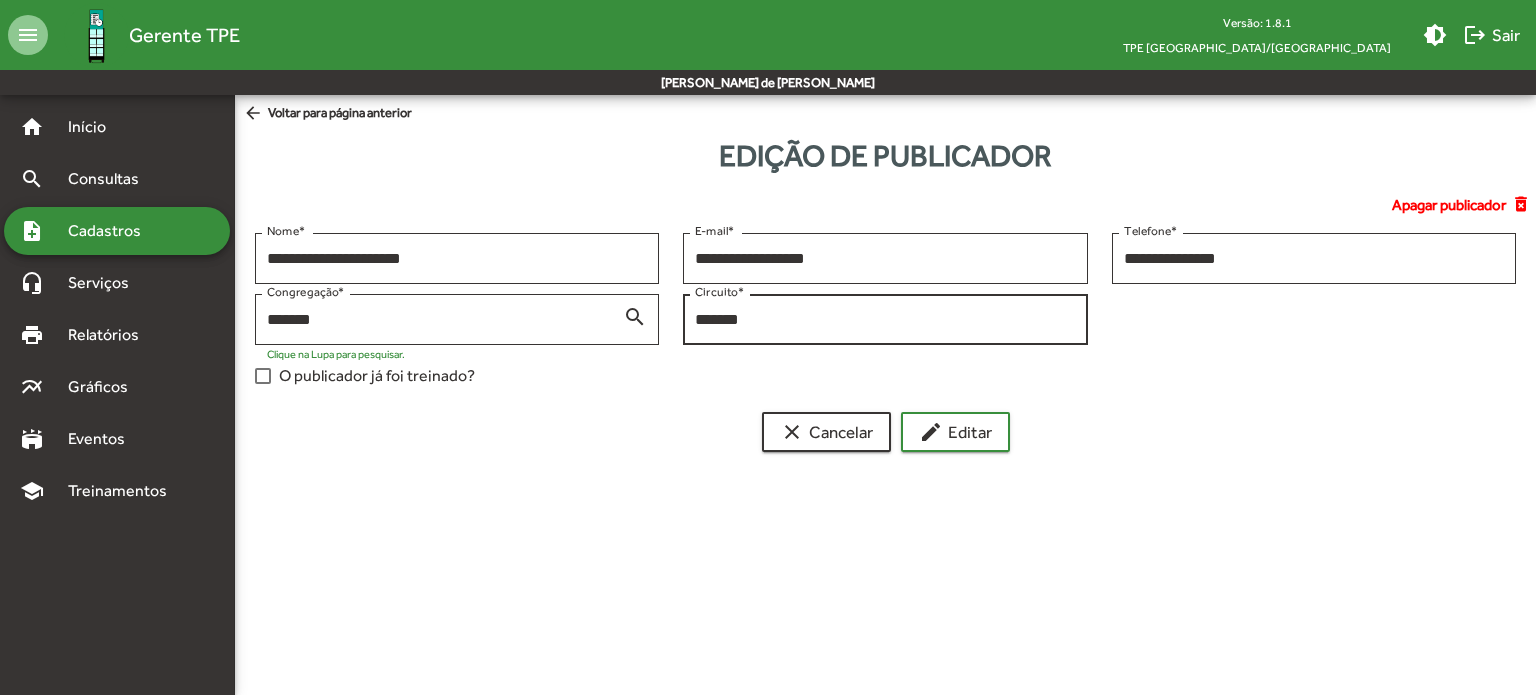 click on "*******" at bounding box center (885, 320) 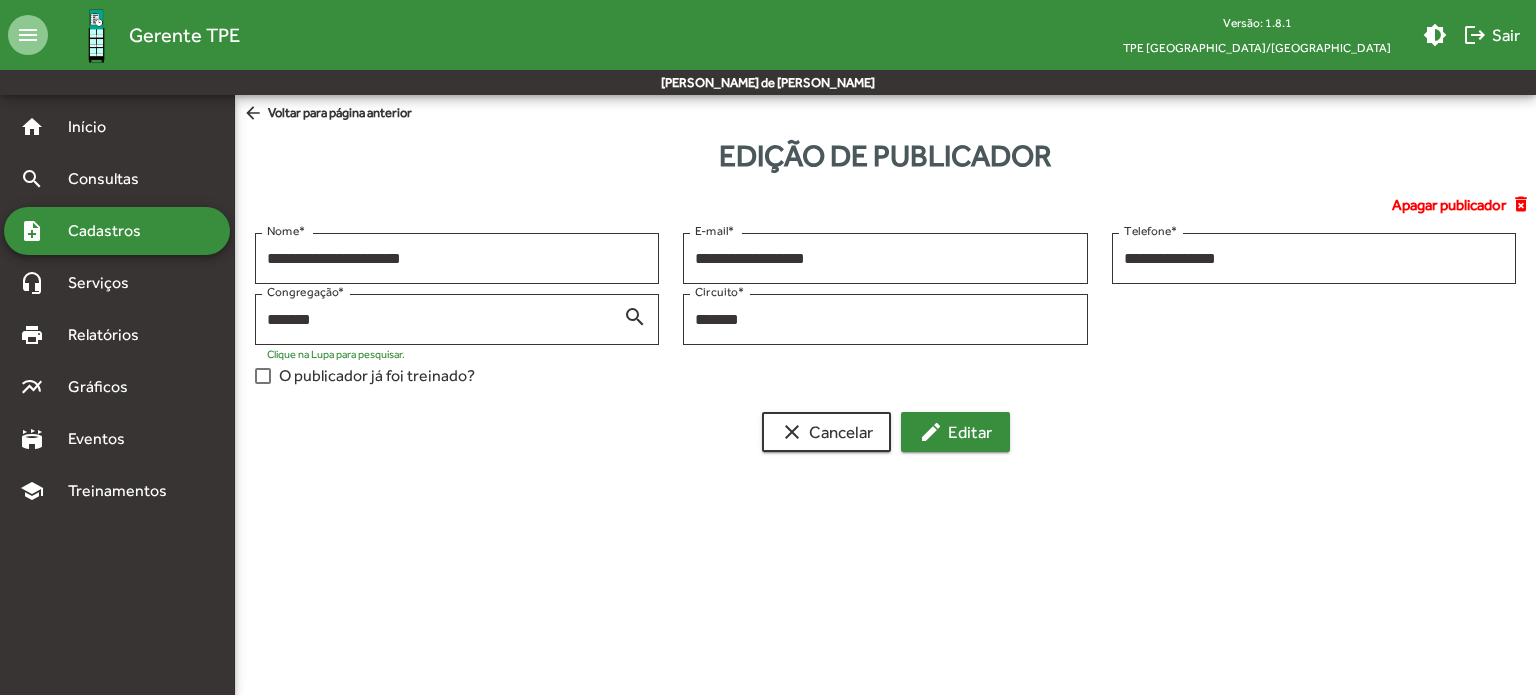 click on "edit  Editar" at bounding box center (955, 432) 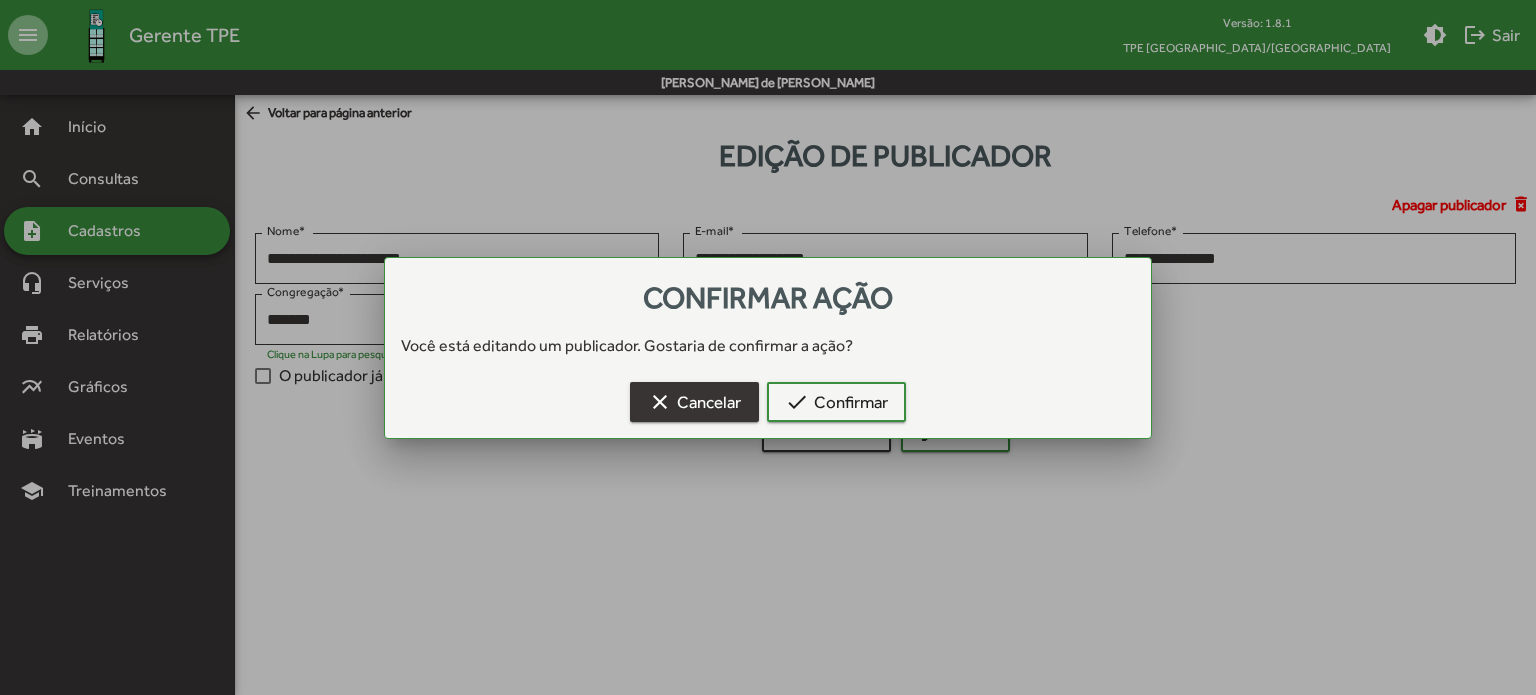 click on "clear  Cancelar" at bounding box center (694, 402) 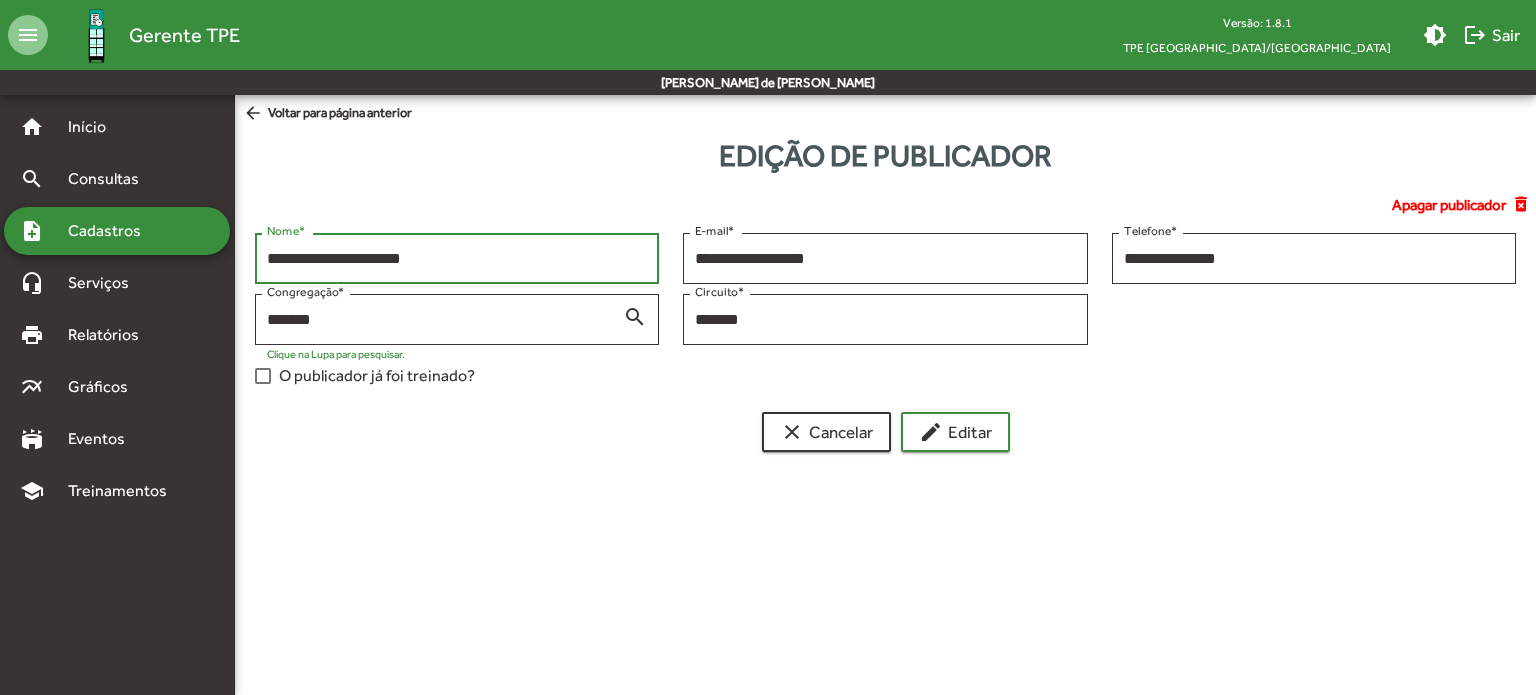 click on "**********" at bounding box center (457, 259) 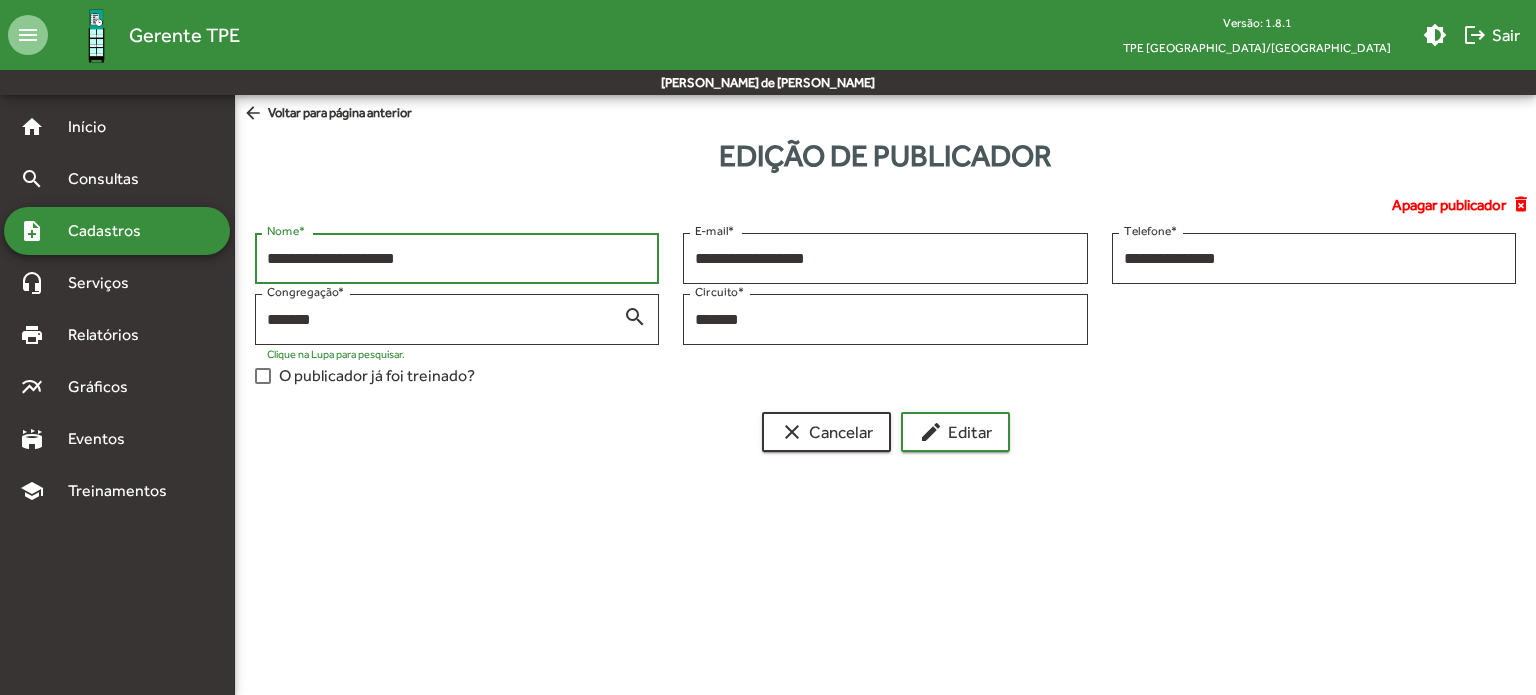 type on "**********" 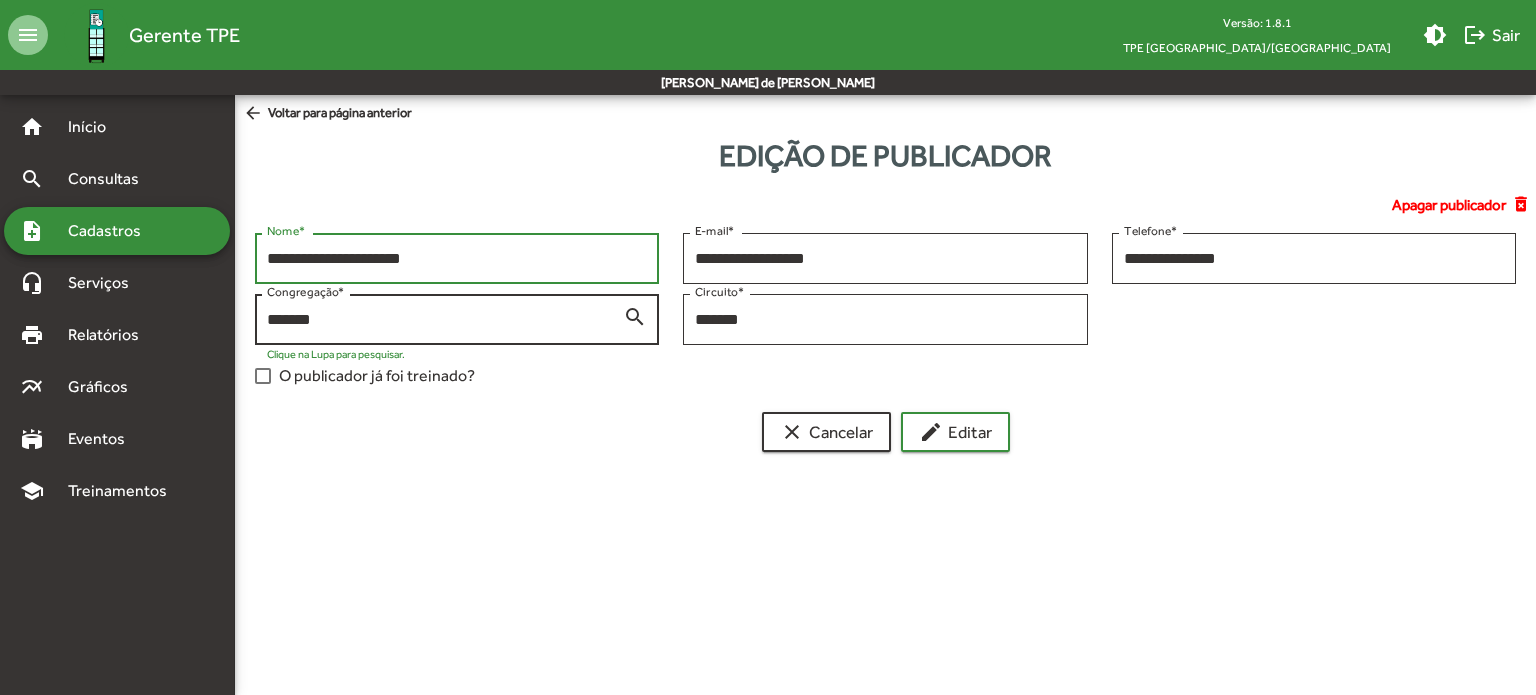 click on "search" at bounding box center (635, 316) 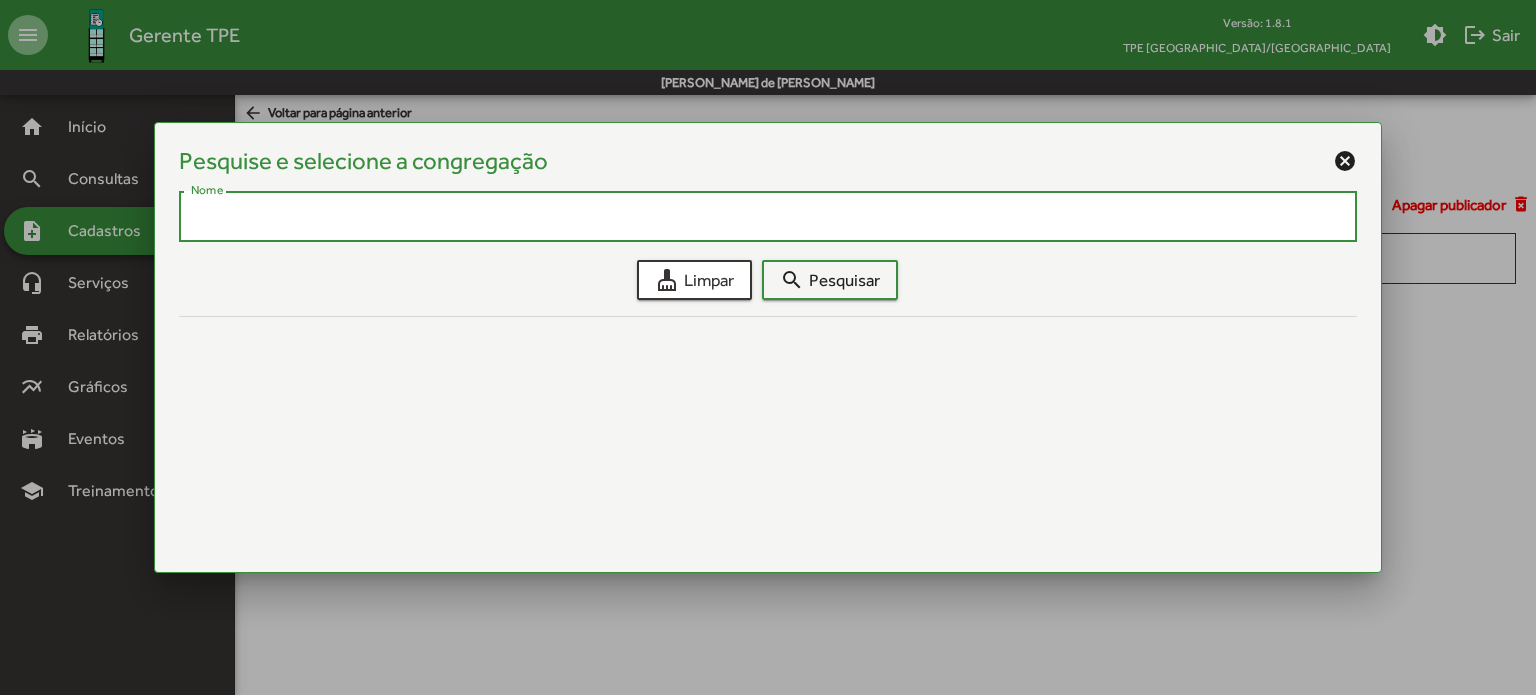 click on "cancel" at bounding box center [1345, 161] 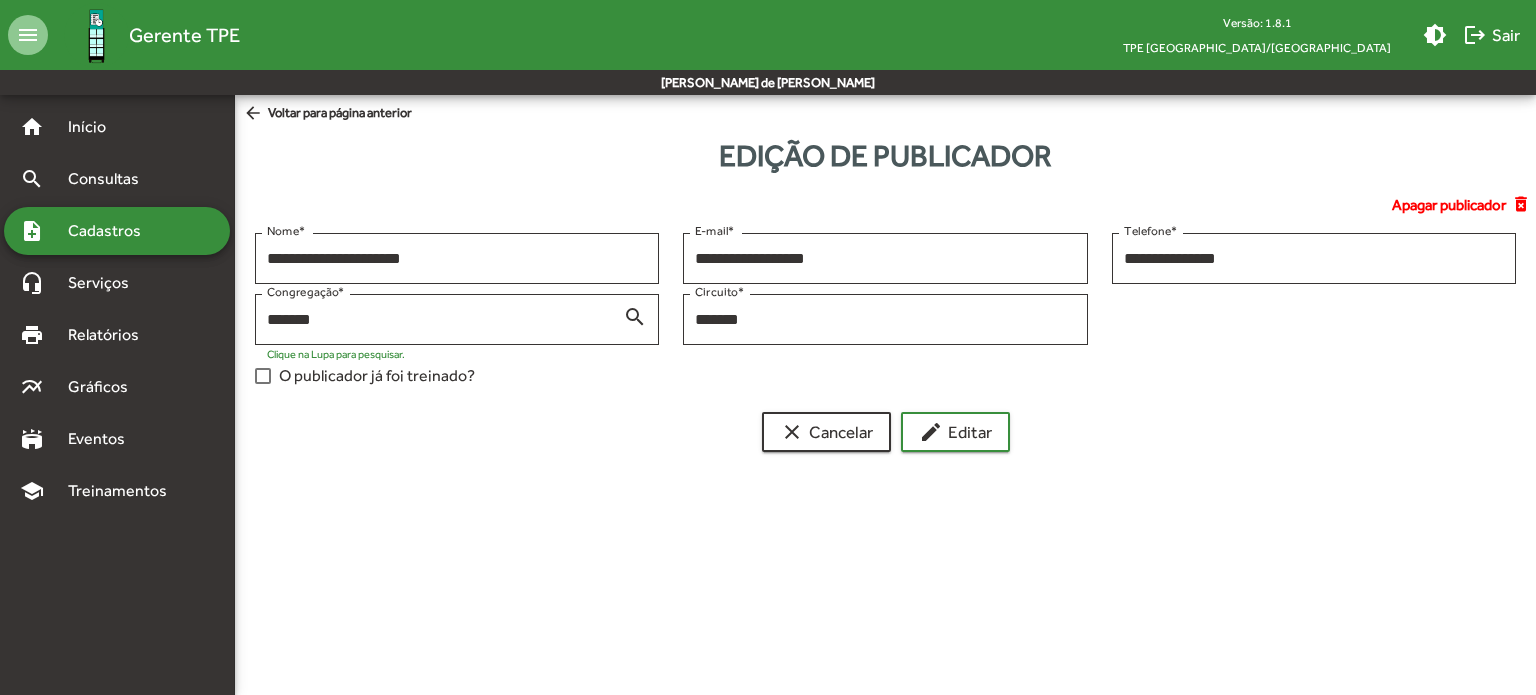 click on "Cadastros" at bounding box center [111, 231] 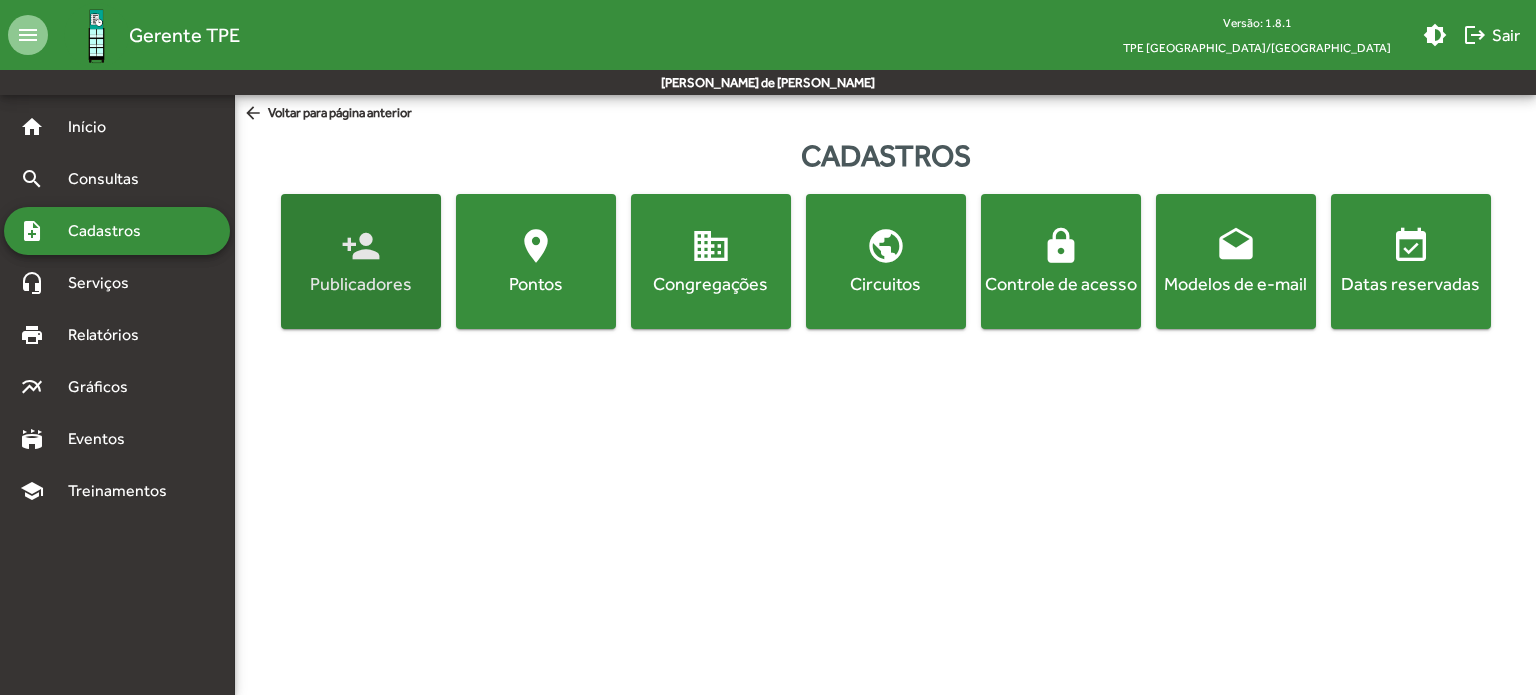click on "person_add  Publicadores" 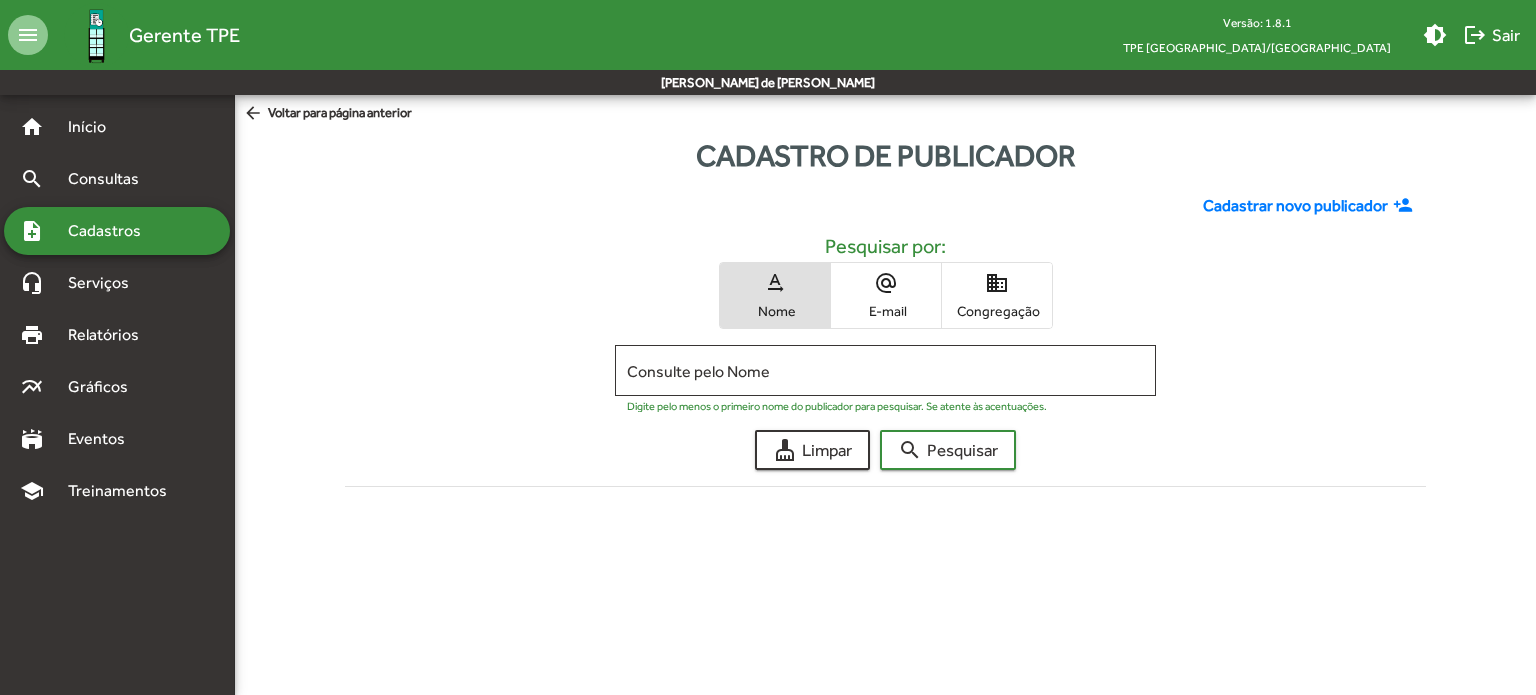 click on "Cadastrar novo publicador" 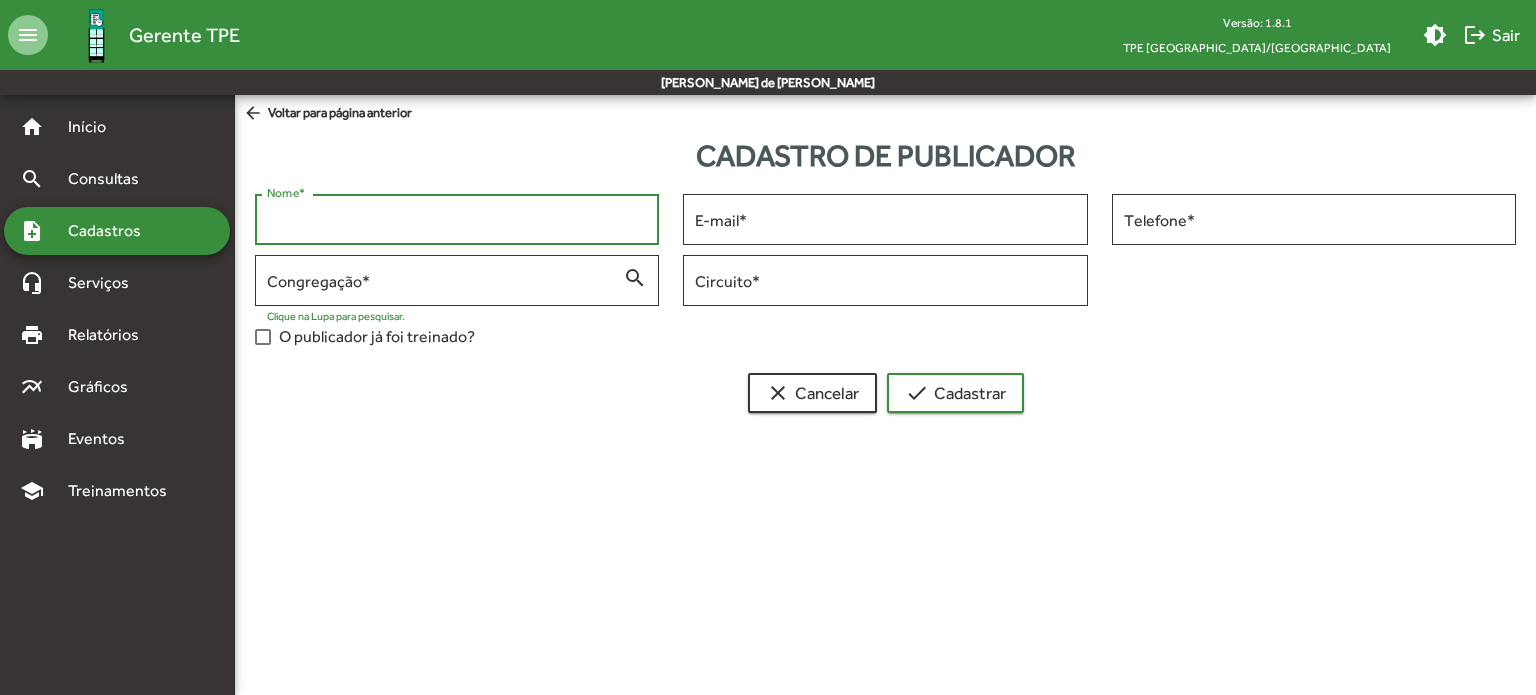 click on "Nome  *" at bounding box center [457, 220] 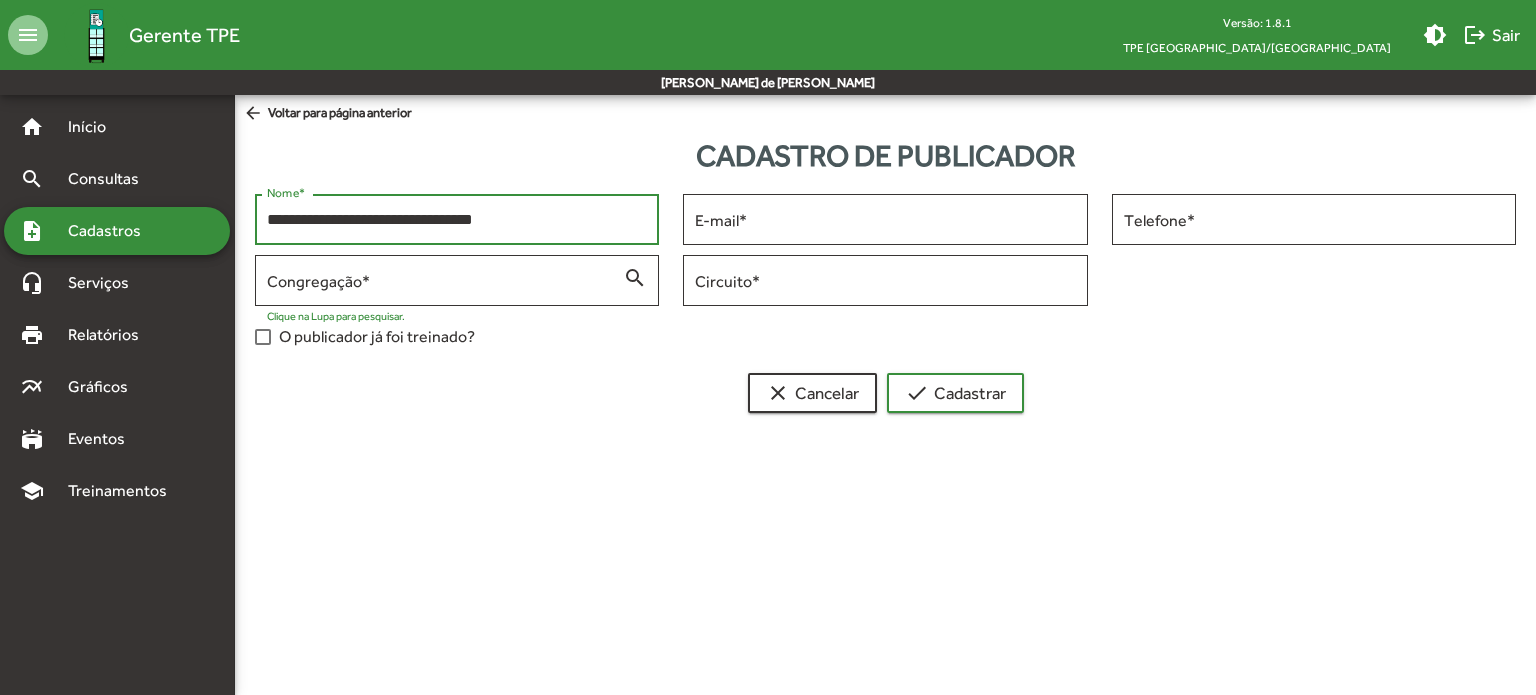 type on "**********" 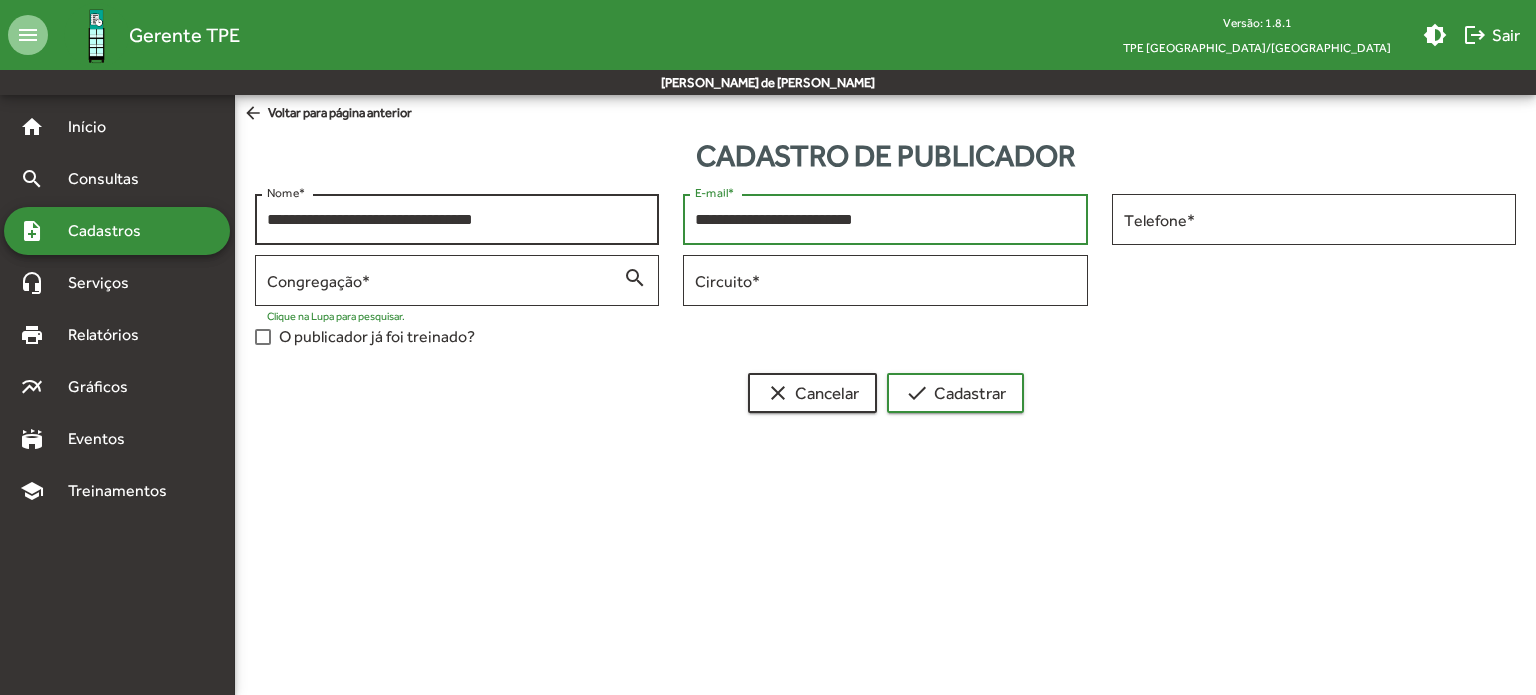type on "**********" 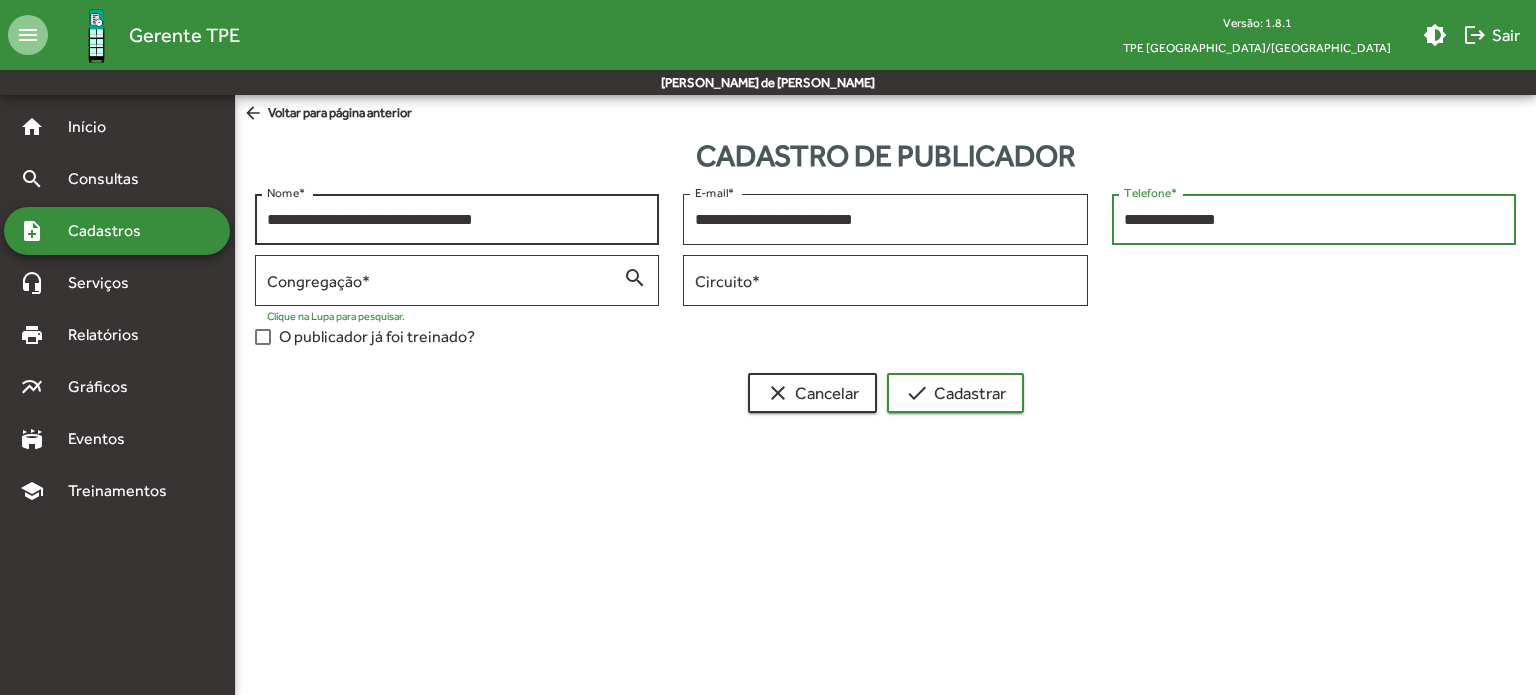 type on "**********" 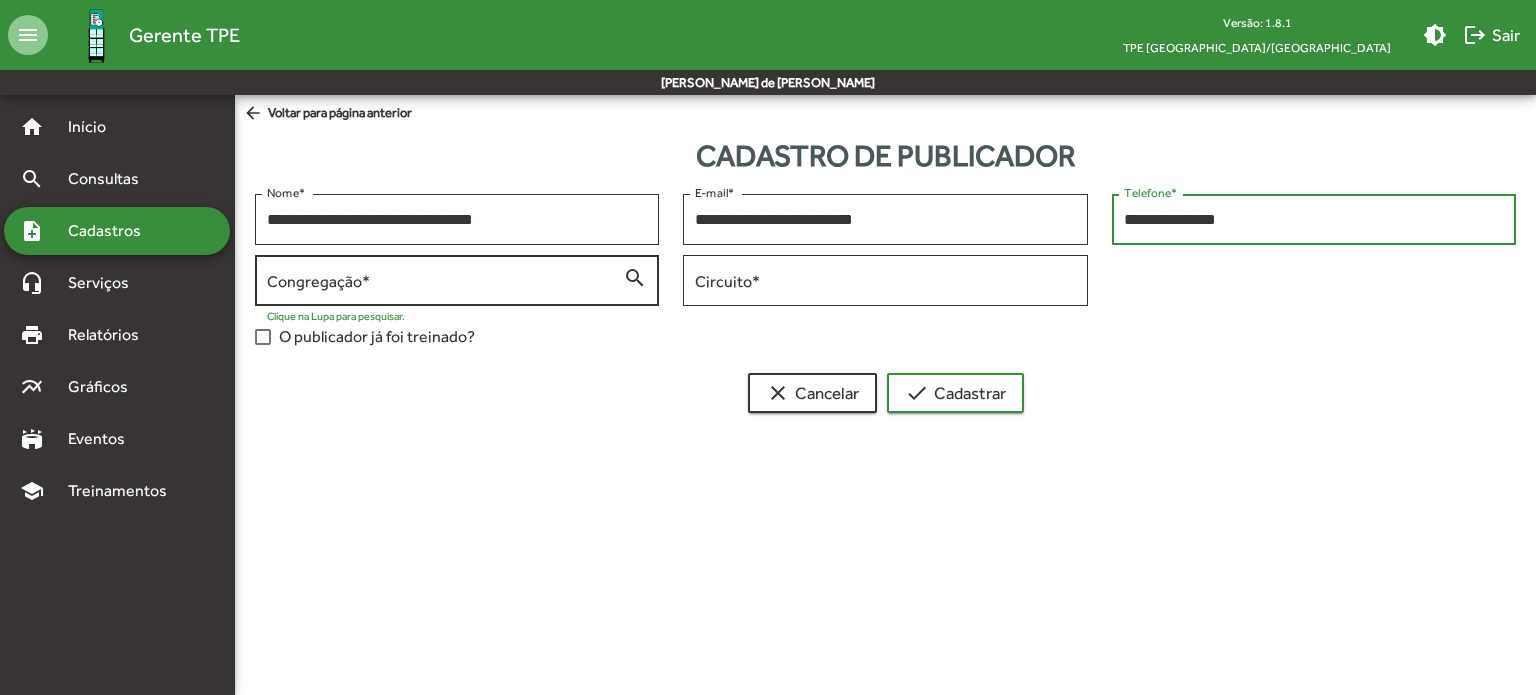 type on "**********" 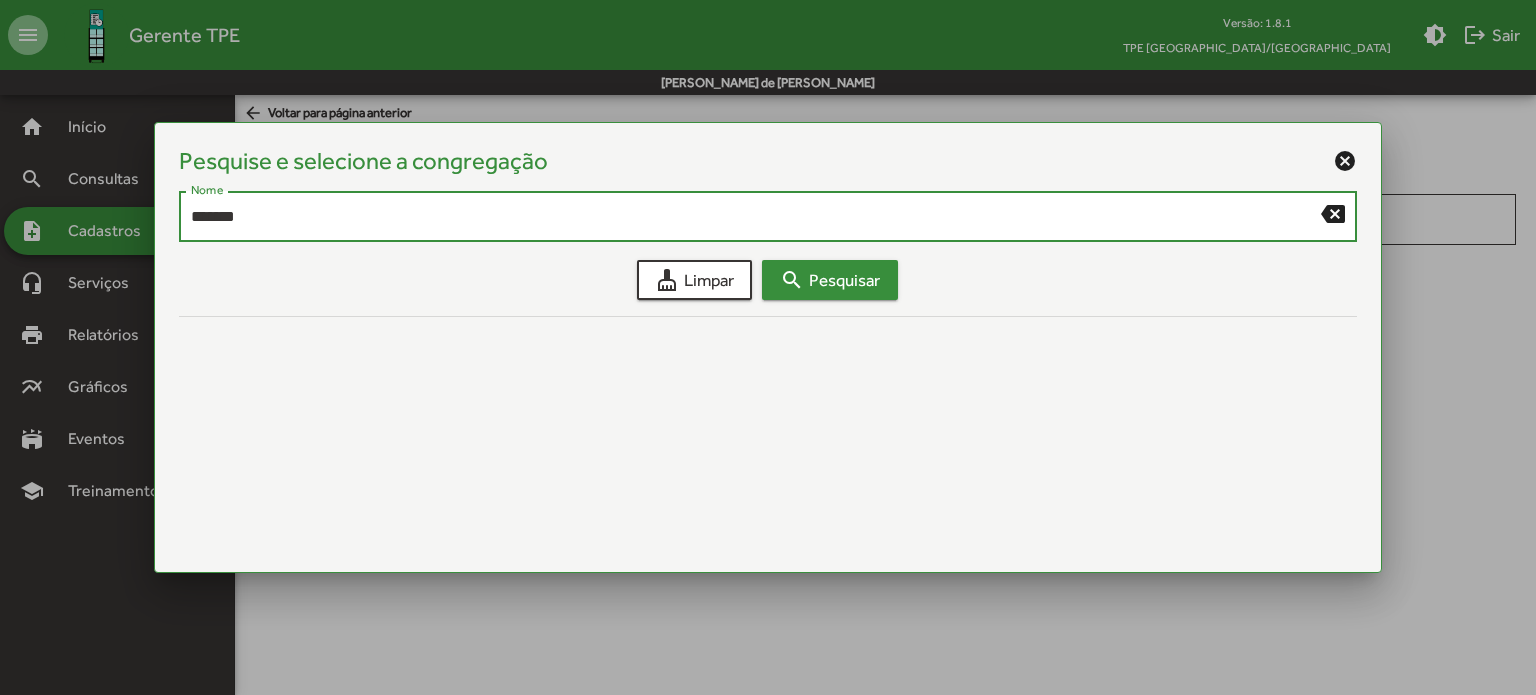 type on "*******" 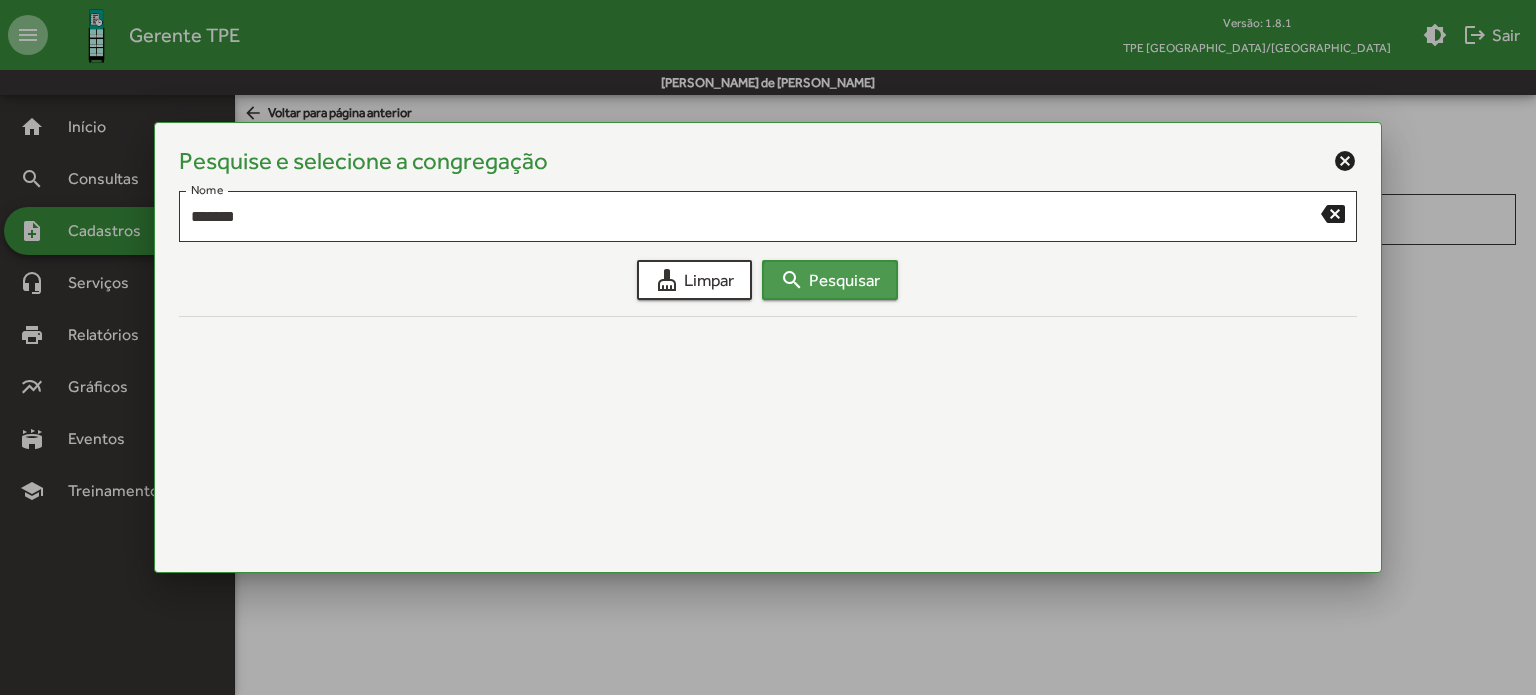 click on "search  Pesquisar" at bounding box center (830, 280) 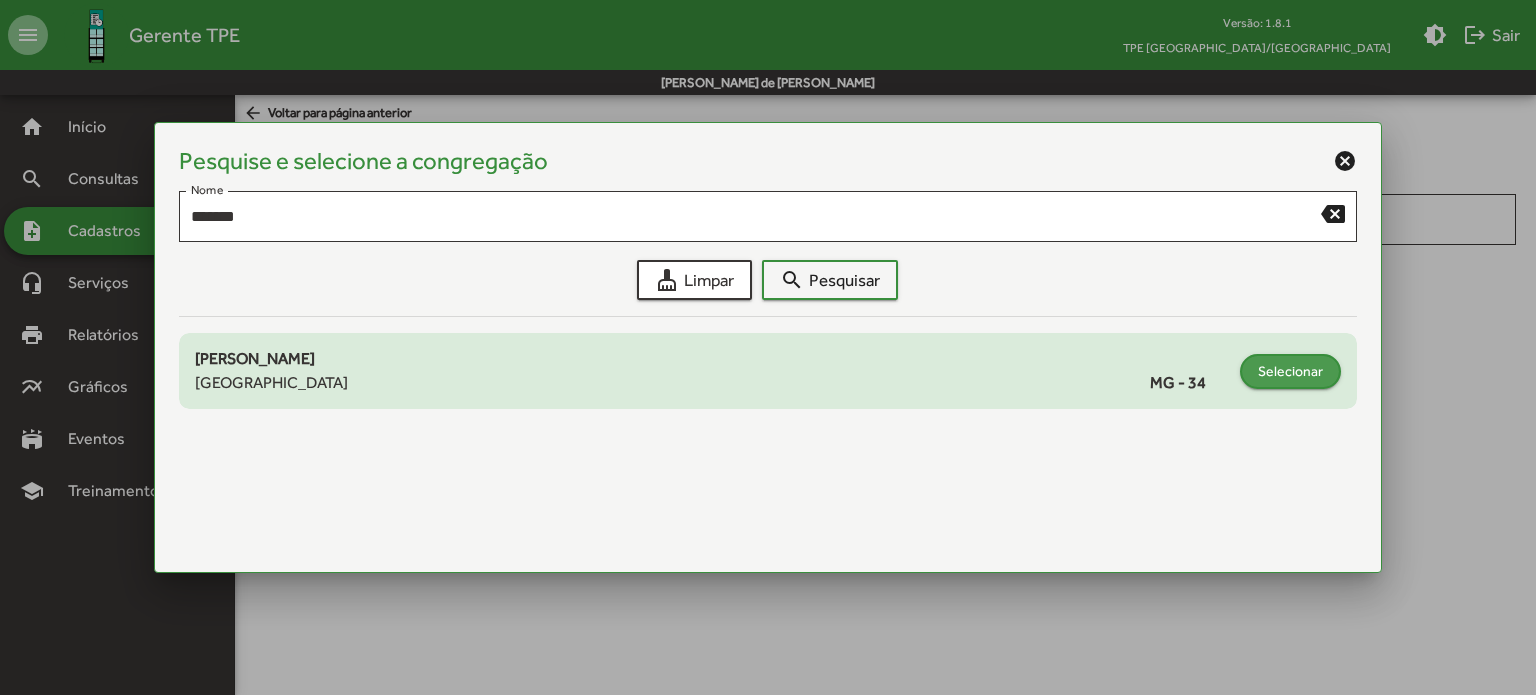 click on "Selecionar" 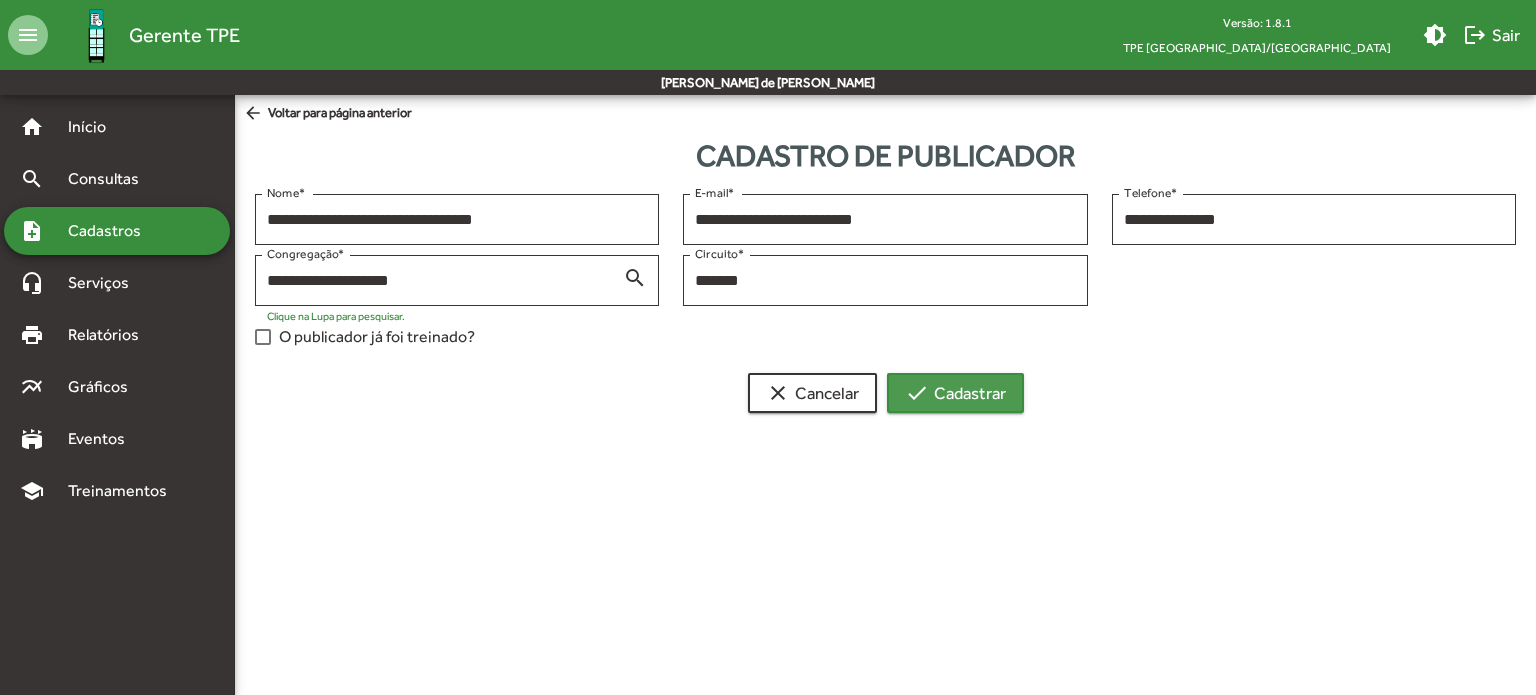 click on "check  Cadastrar" at bounding box center [955, 393] 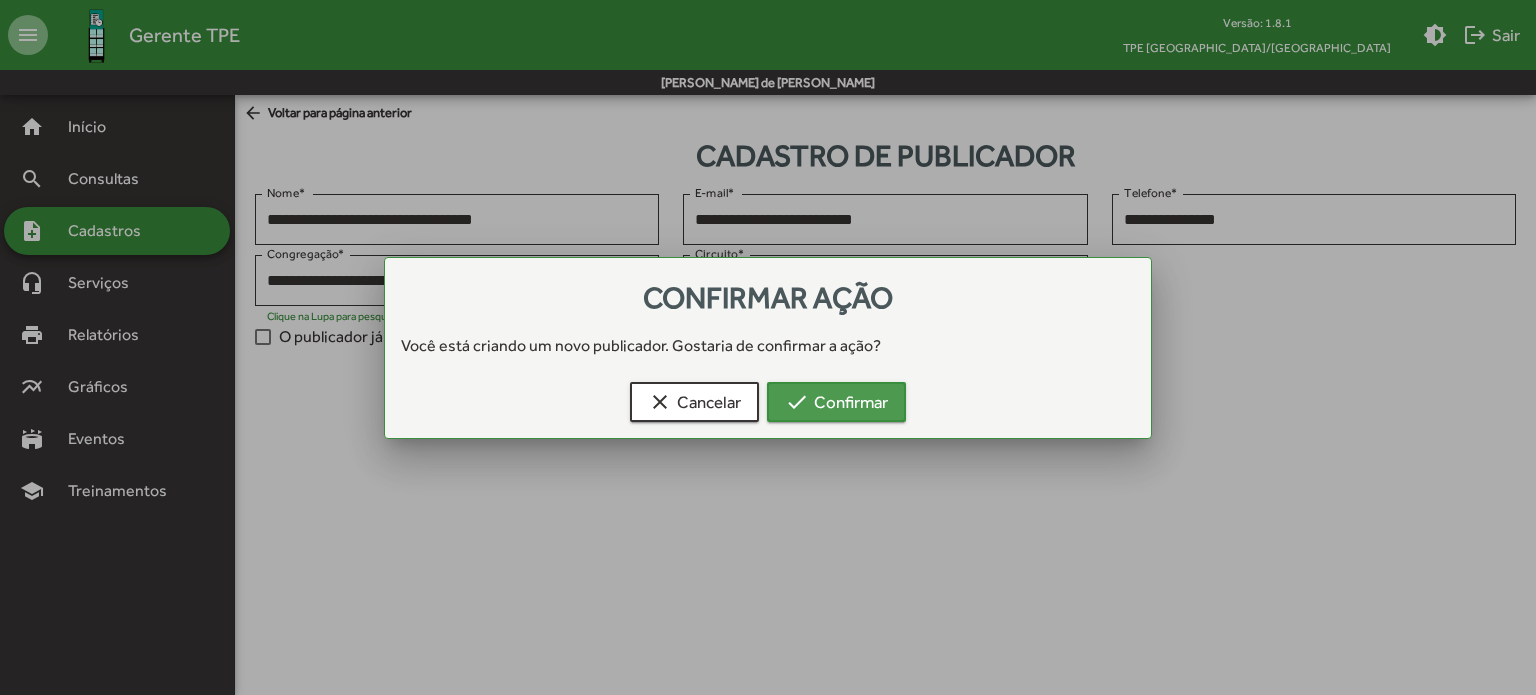 click on "check  Confirmar" at bounding box center (836, 402) 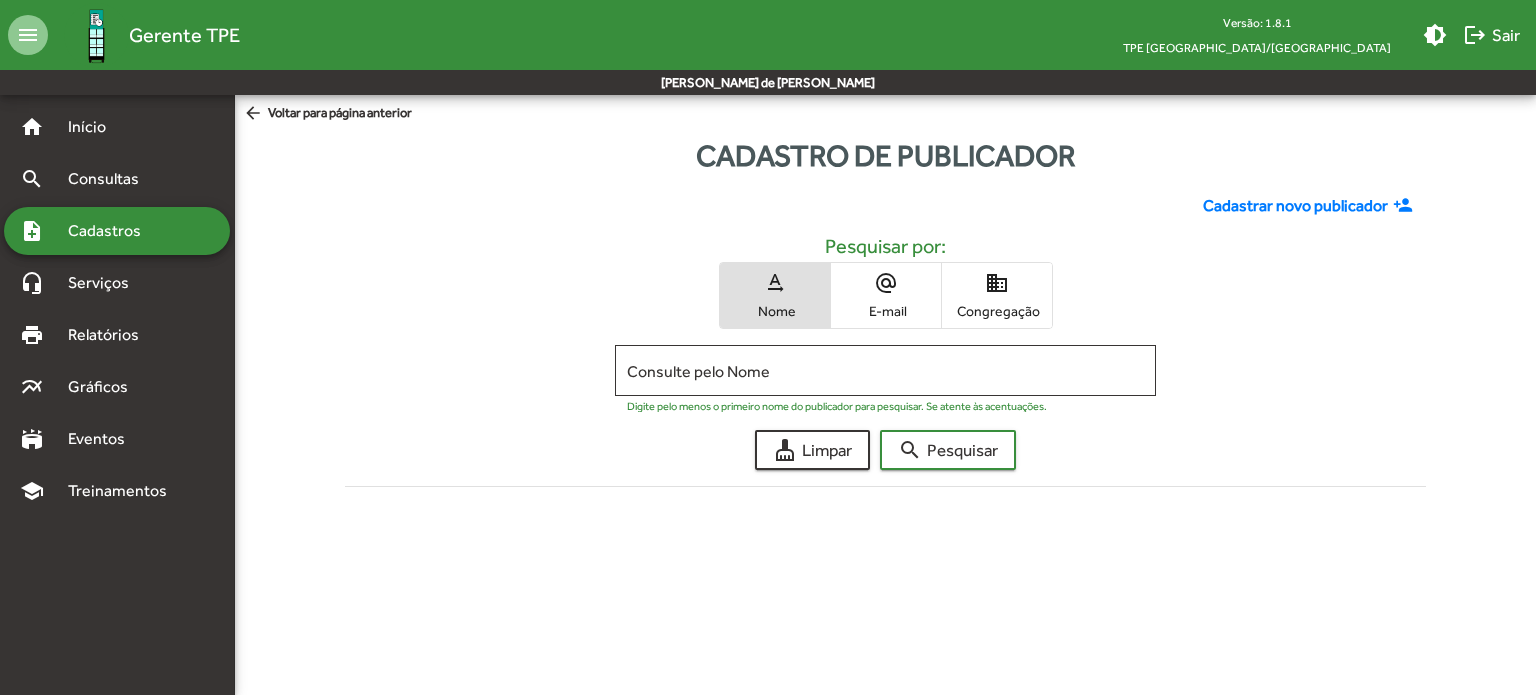 click on "Cadastrar novo publicador" 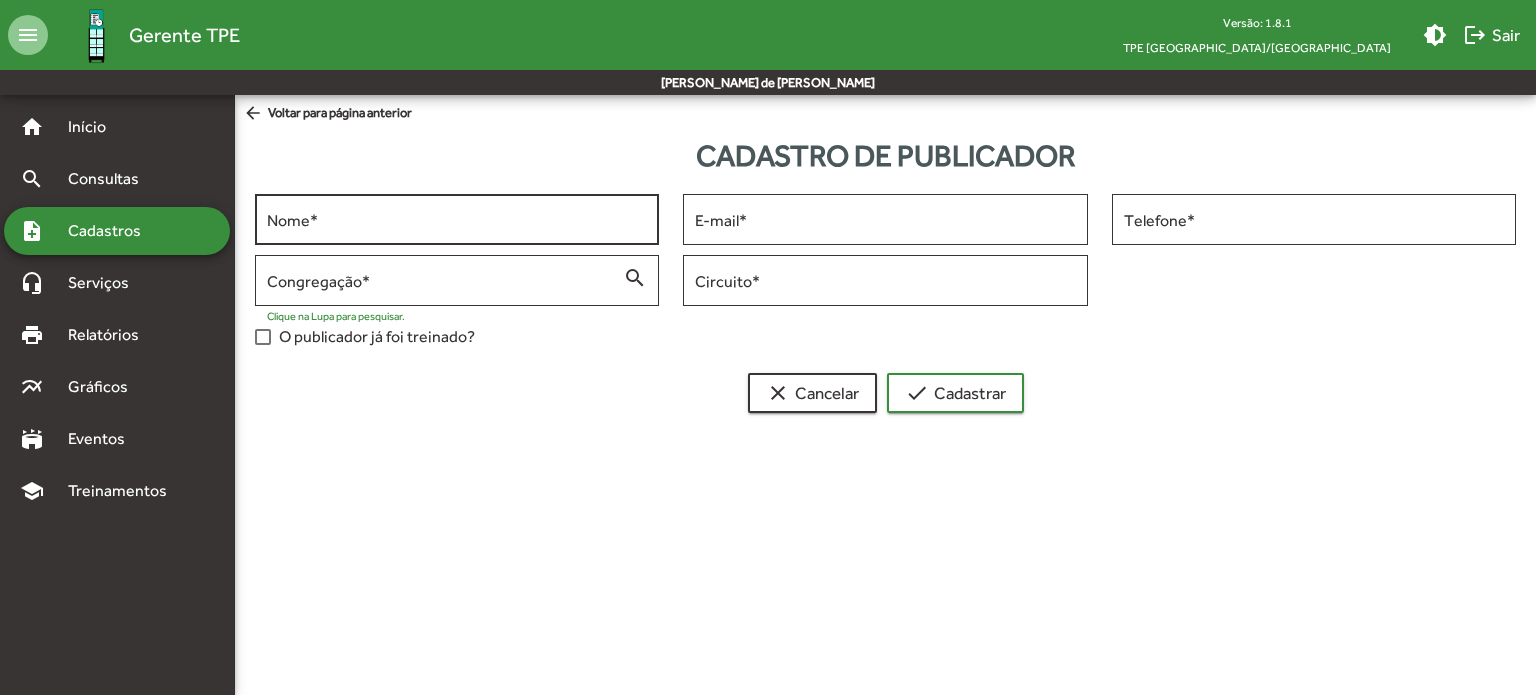 click on "Nome  *" at bounding box center [457, 217] 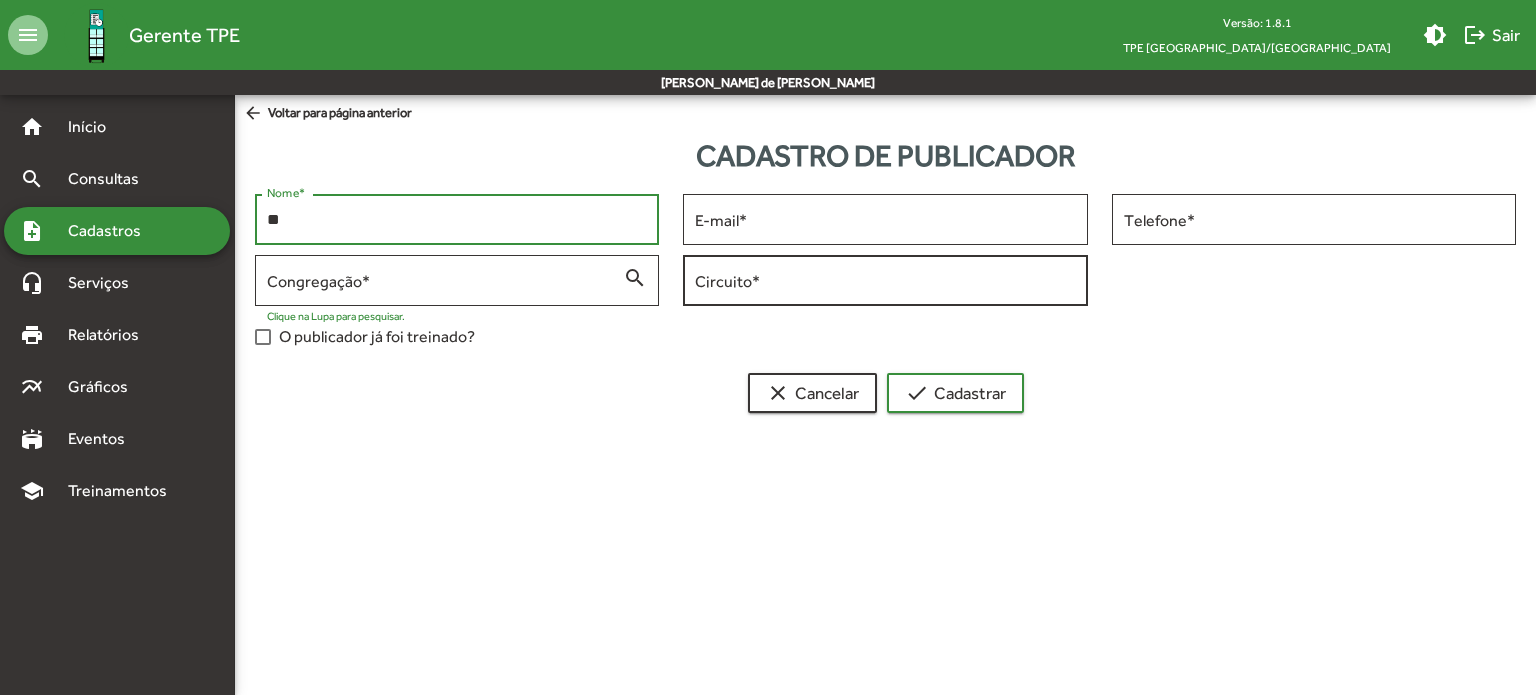 type on "*" 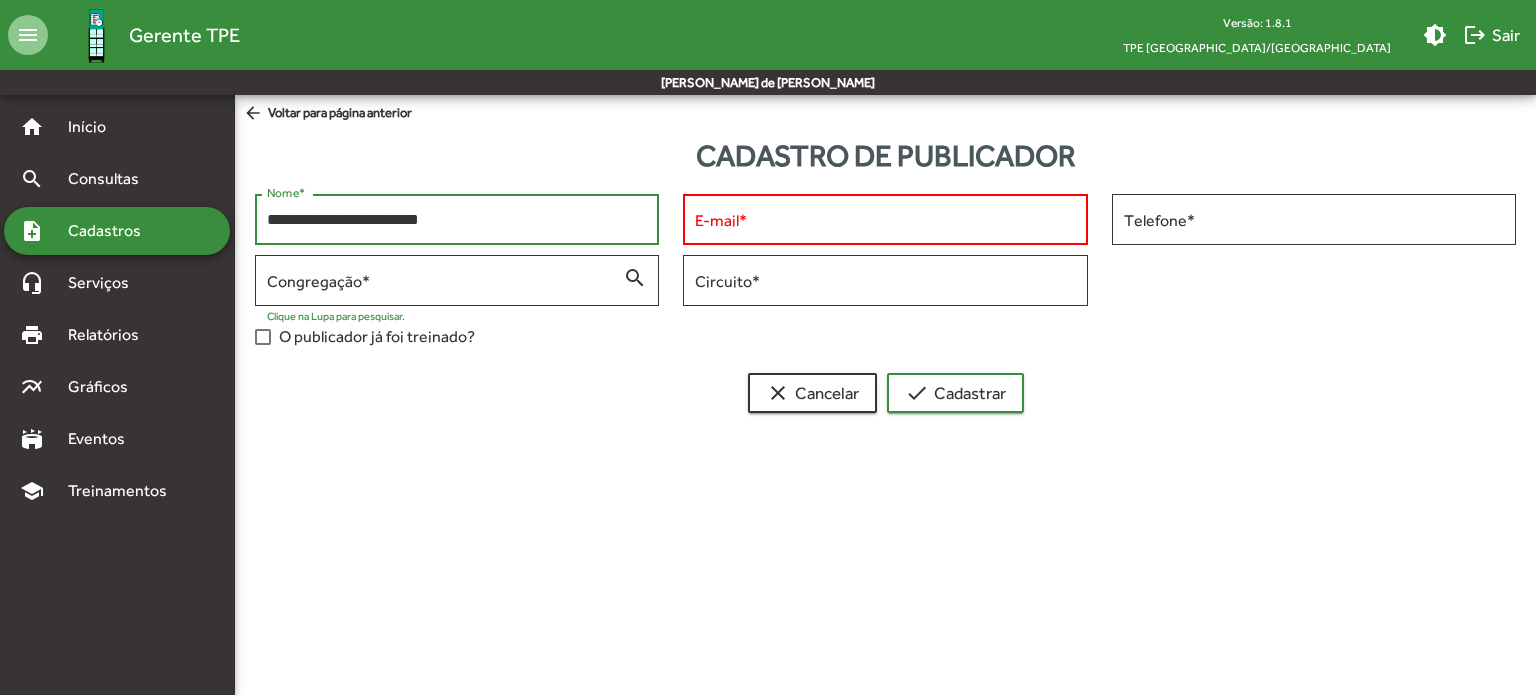 drag, startPoint x: 391, startPoint y: 221, endPoint x: 575, endPoint y: 211, distance: 184.27155 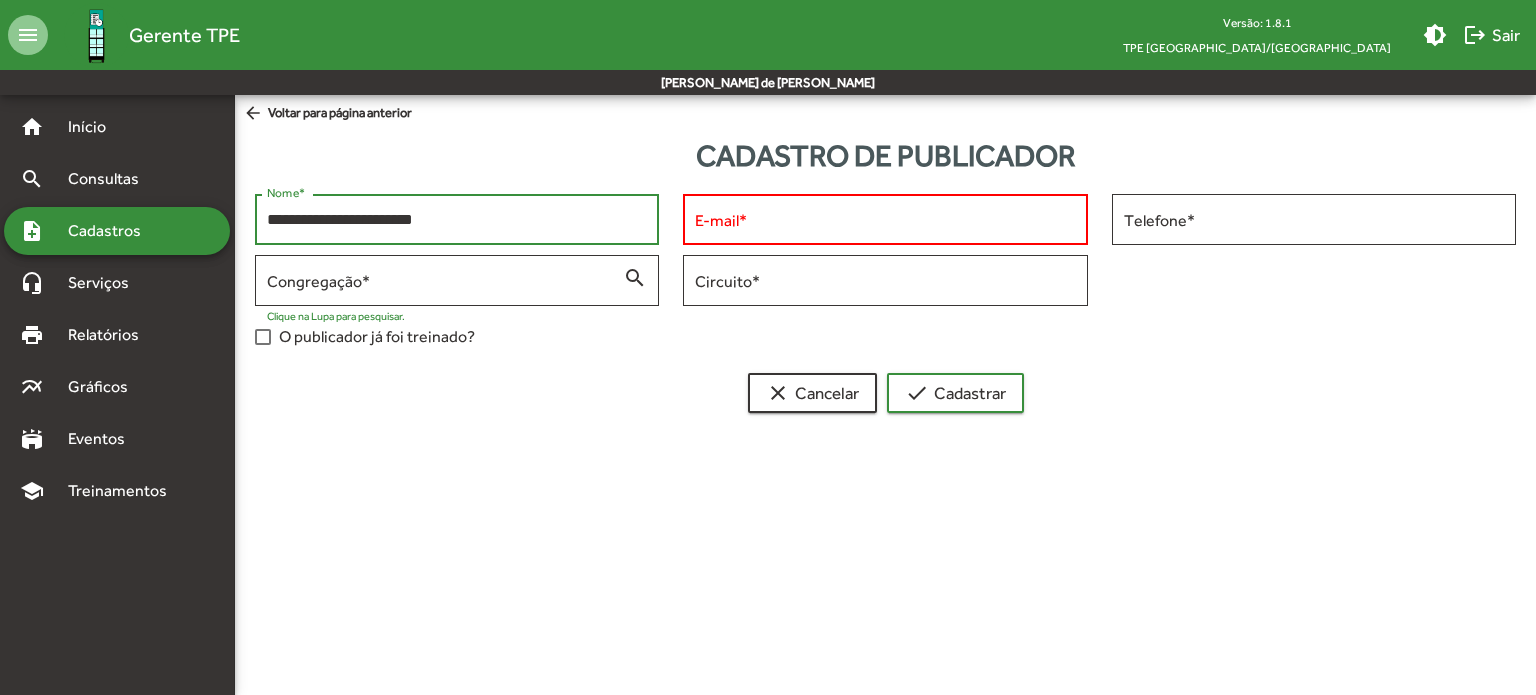 type on "**********" 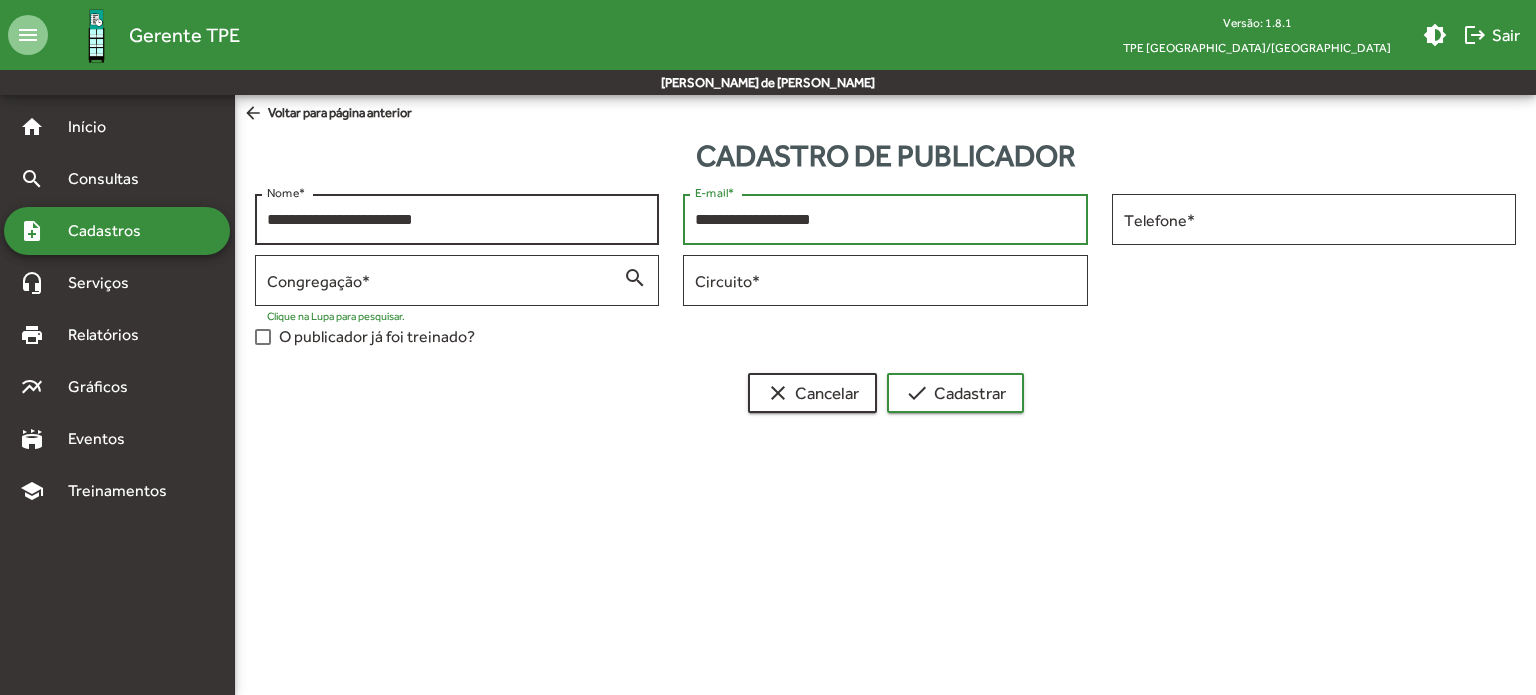 type on "**********" 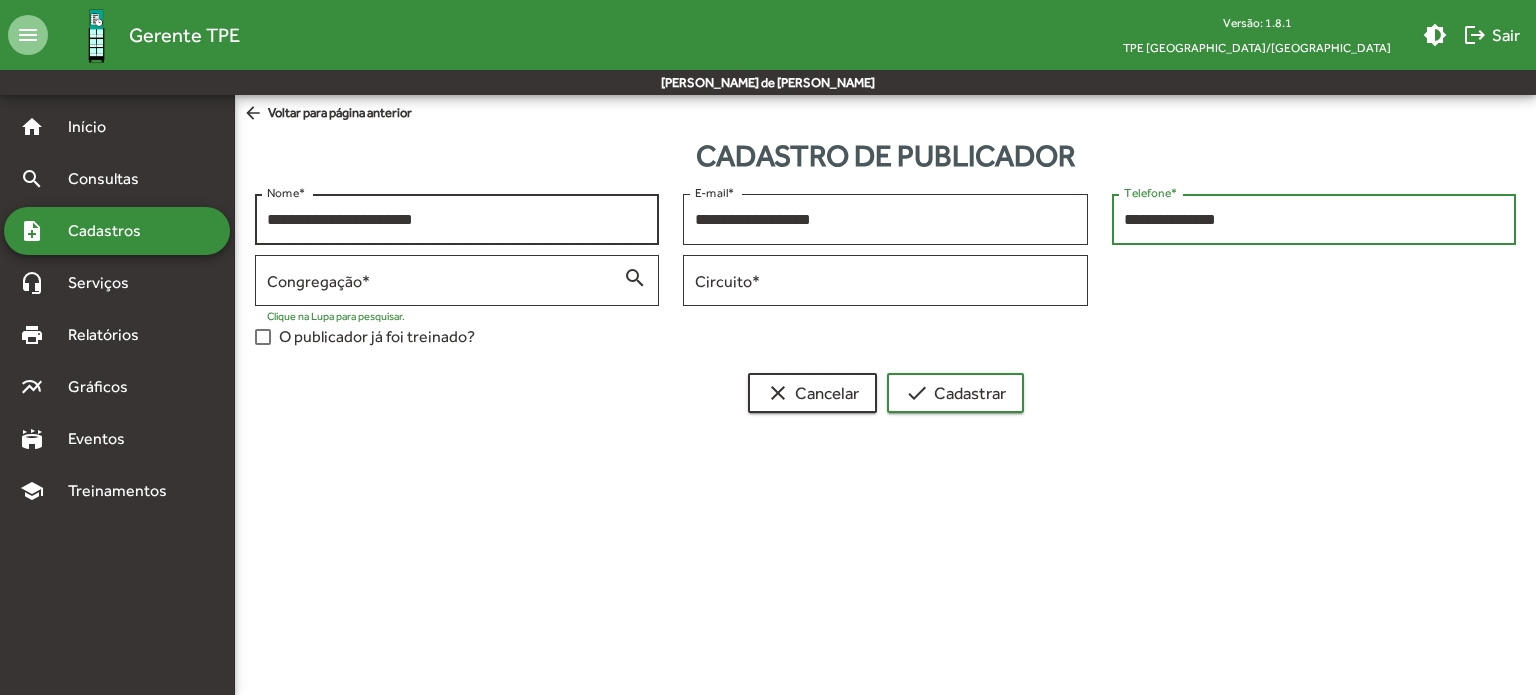 type on "**********" 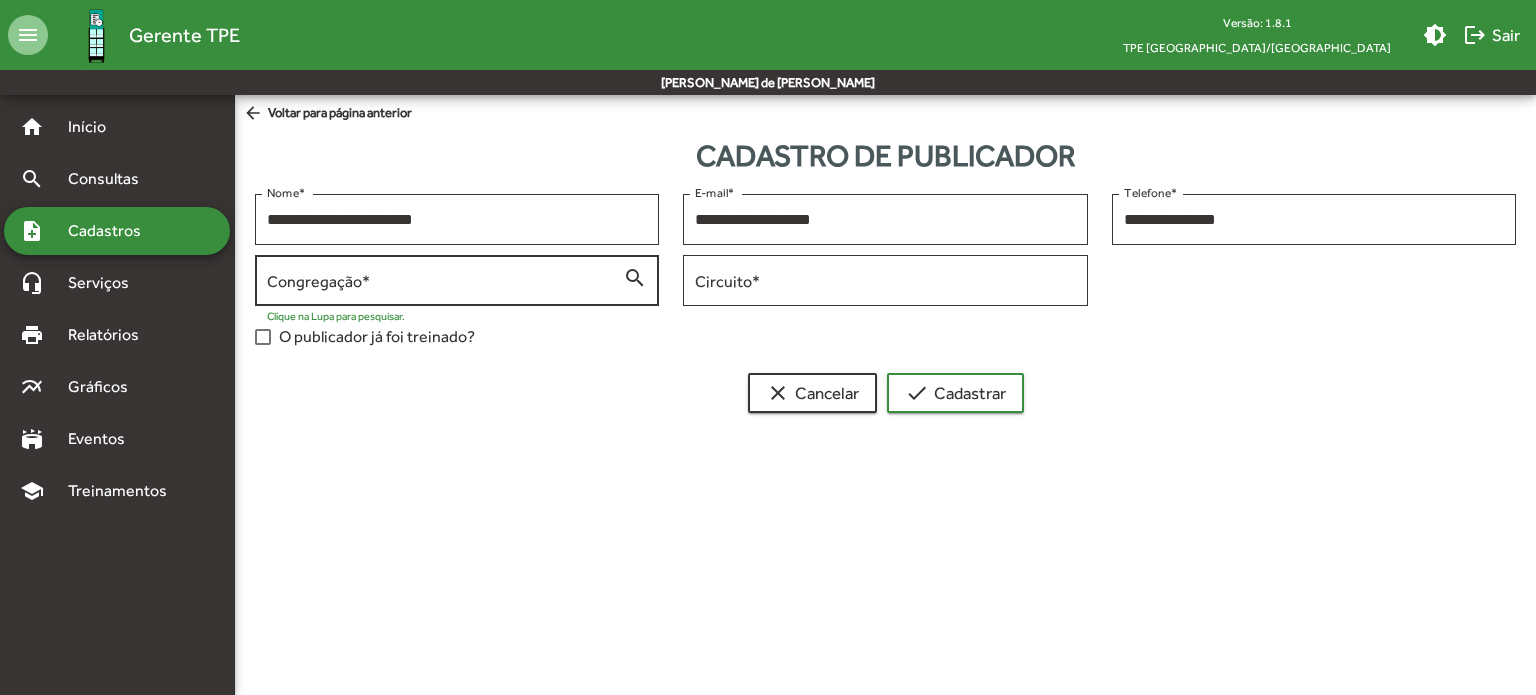 click on "Congregação  *" at bounding box center (445, 281) 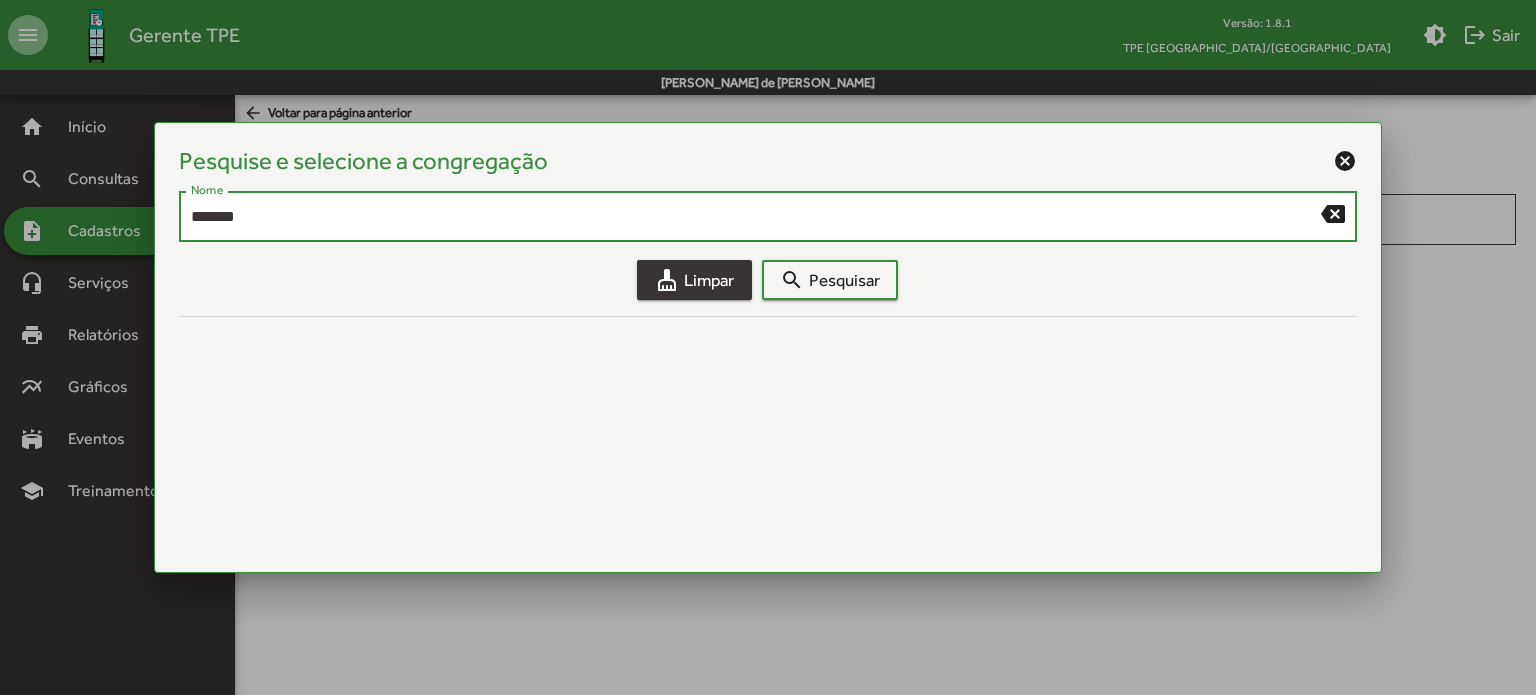 type on "*******" 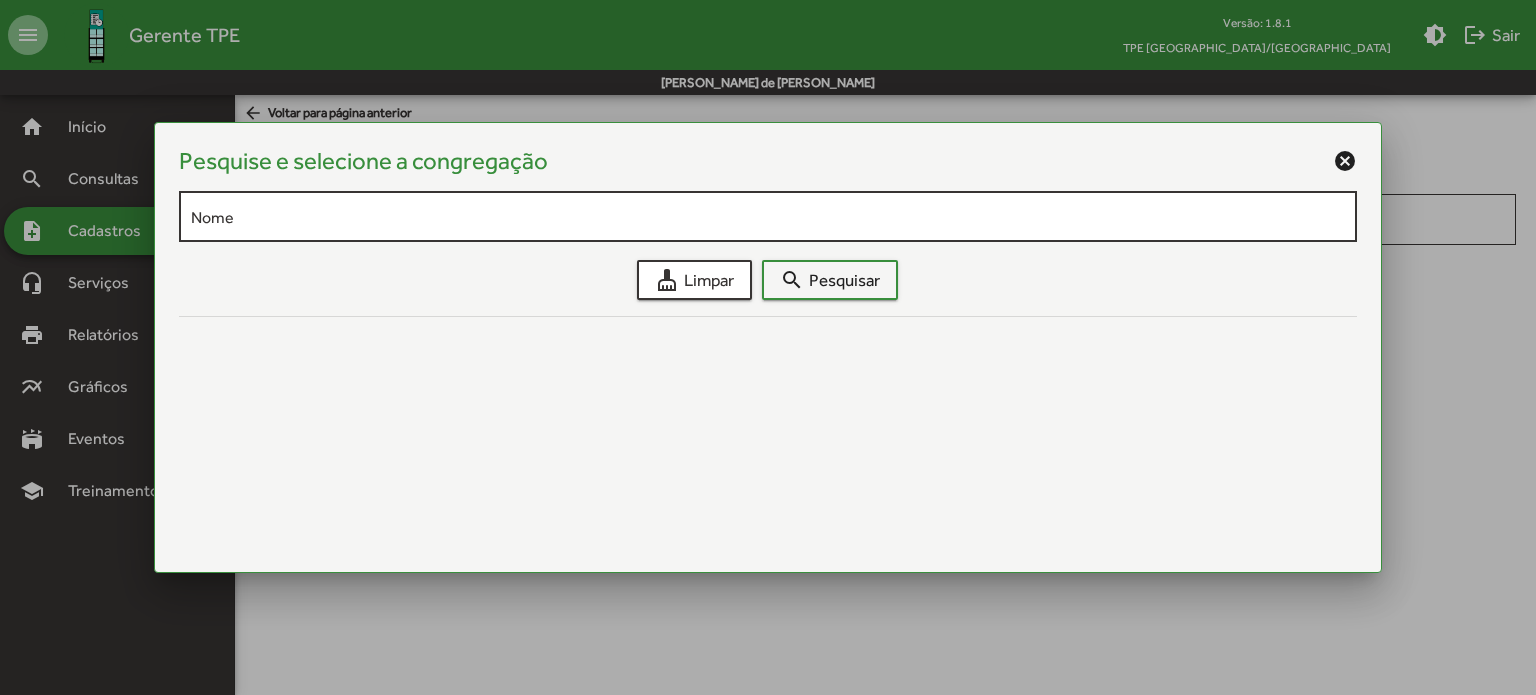 click on "Nome" at bounding box center [768, 214] 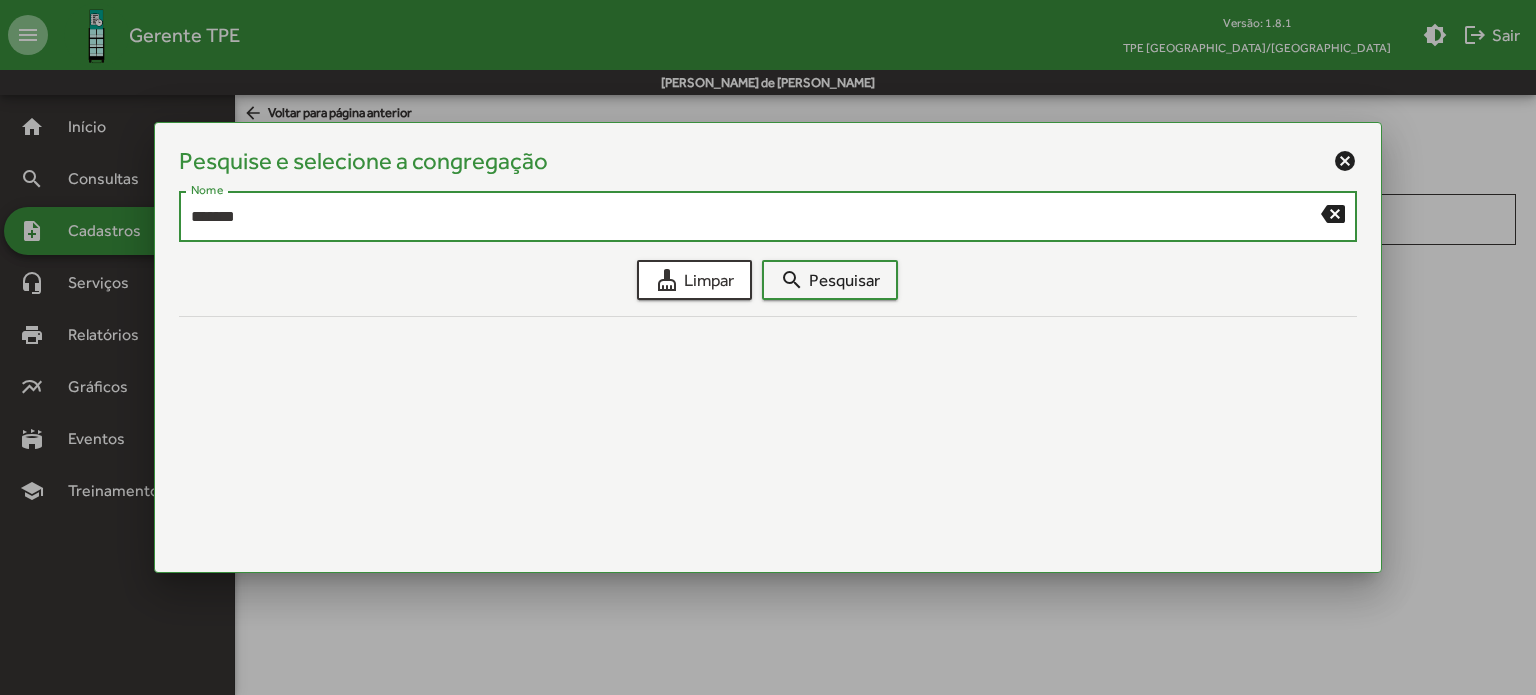 type on "*******" 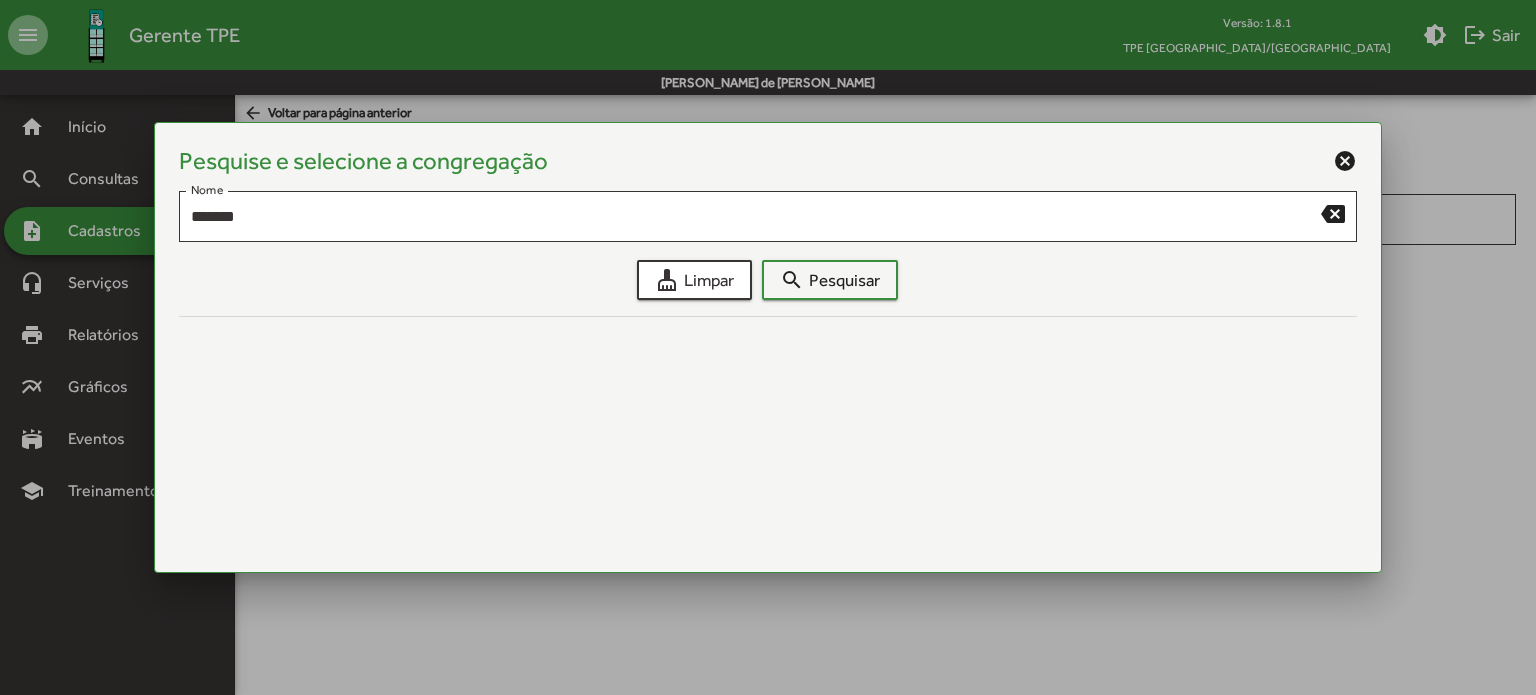 click on "Pesquise e selecione a congregação cancel ******* Nome backspace cleaning_services  Limpar  search  Pesquisar" at bounding box center [768, 240] 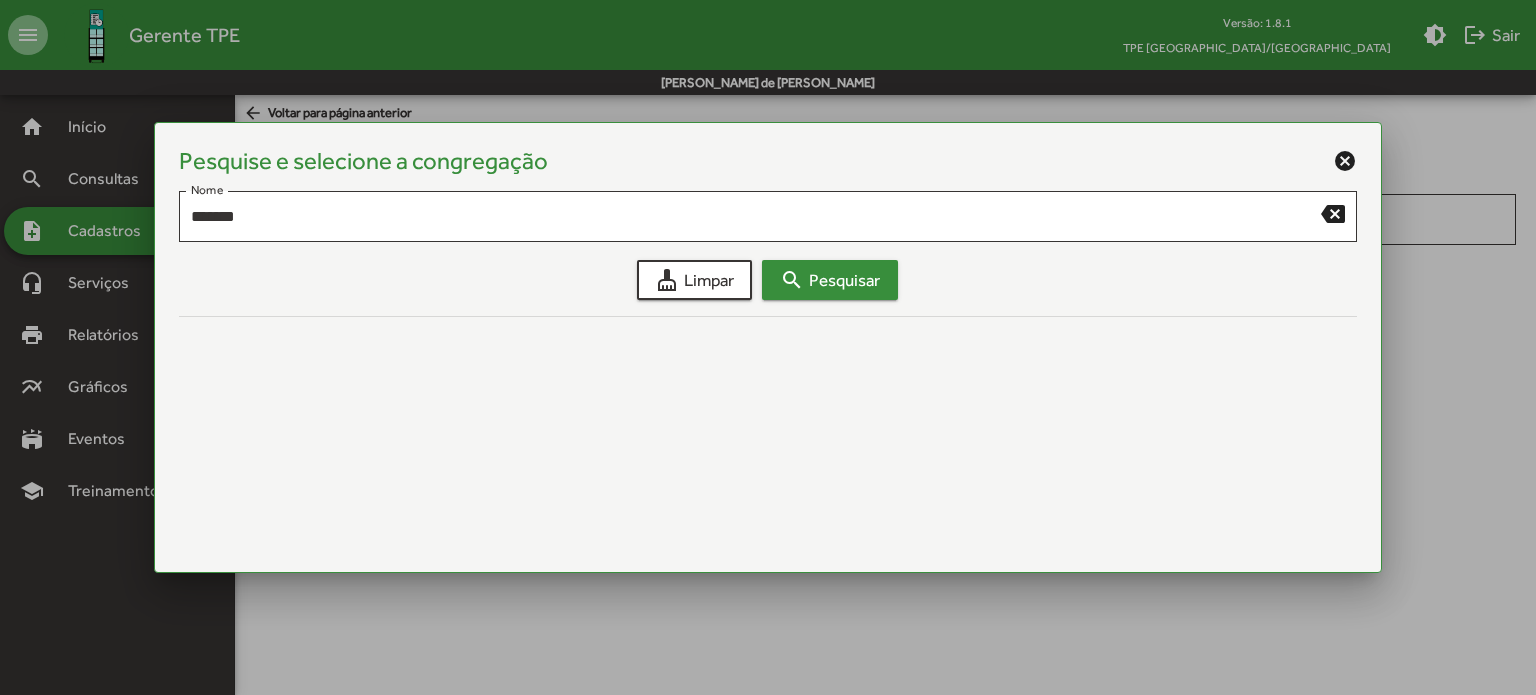 click on "search  Pesquisar" at bounding box center [830, 280] 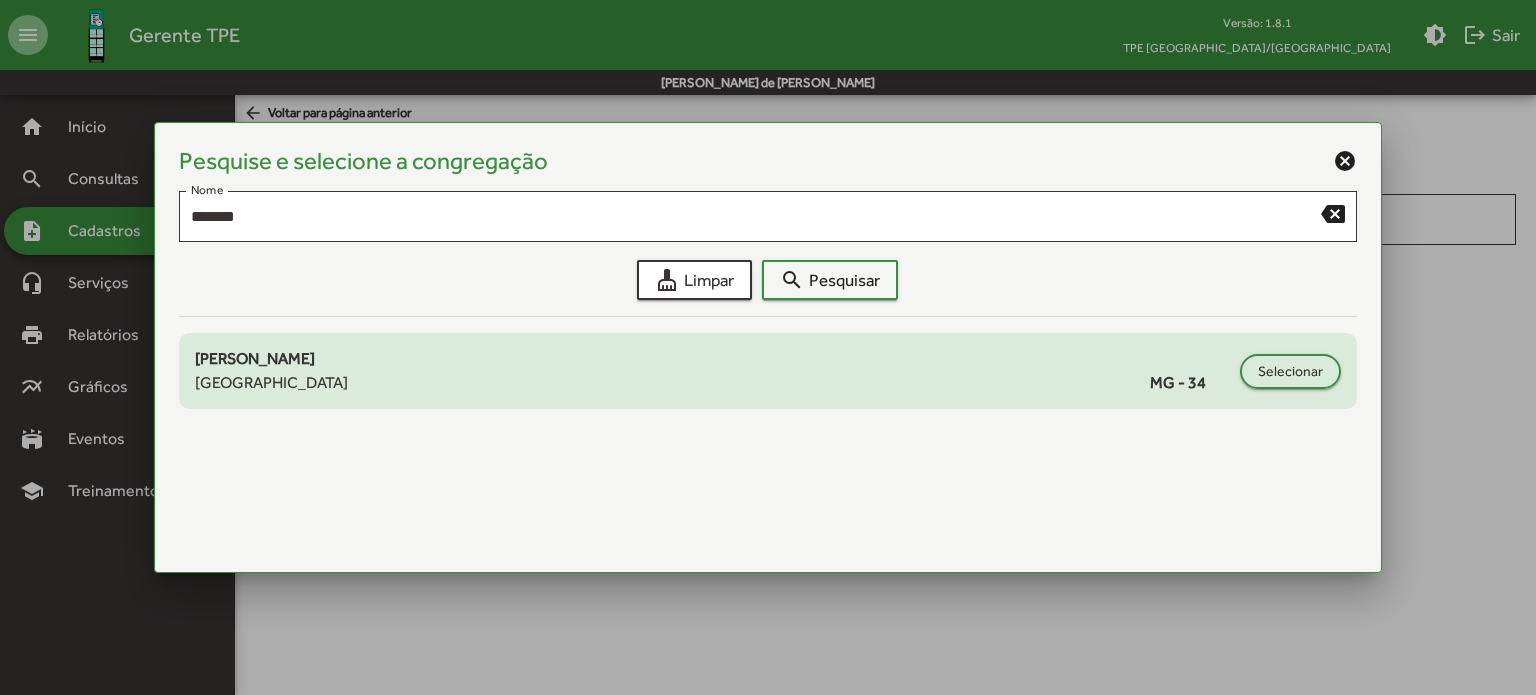 click on "[GEOGRAPHIC_DATA]" 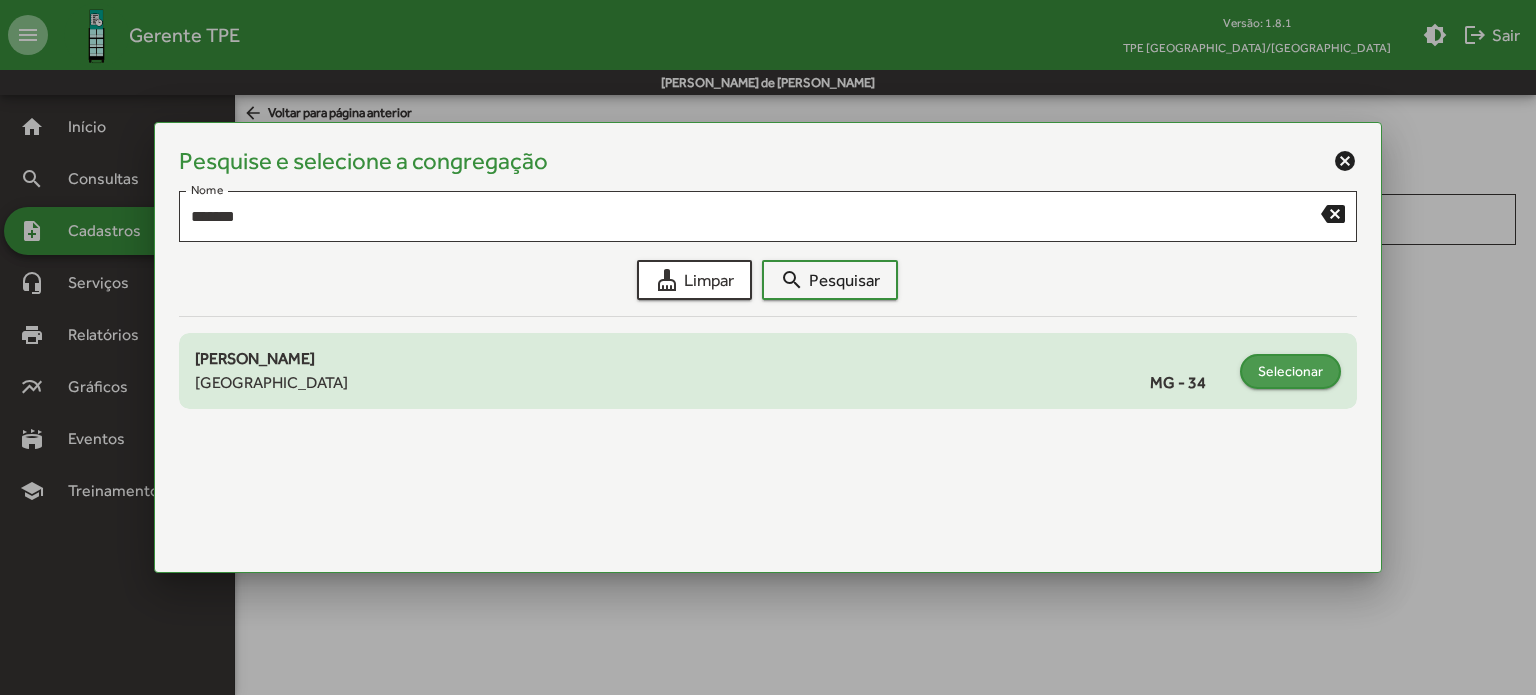 click on "Selecionar" 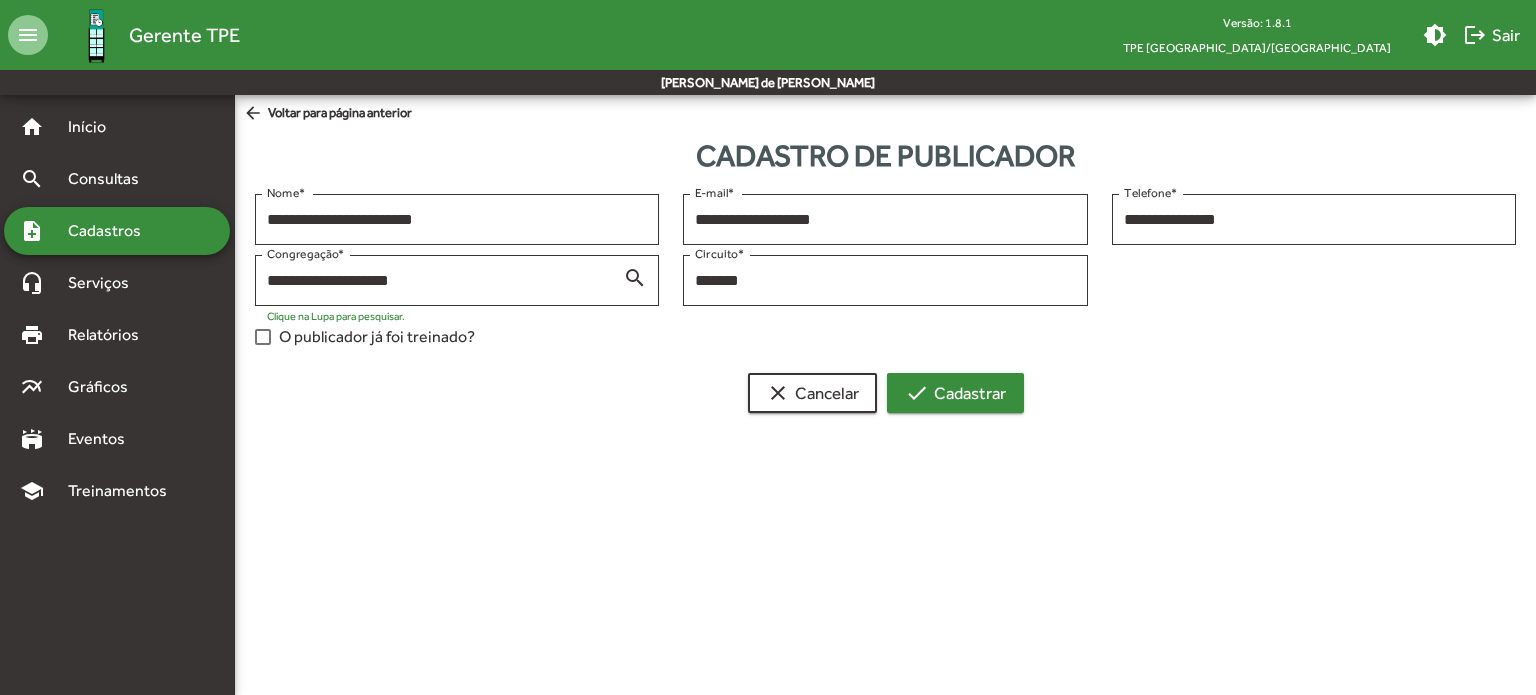 click on "check  Cadastrar" at bounding box center [955, 393] 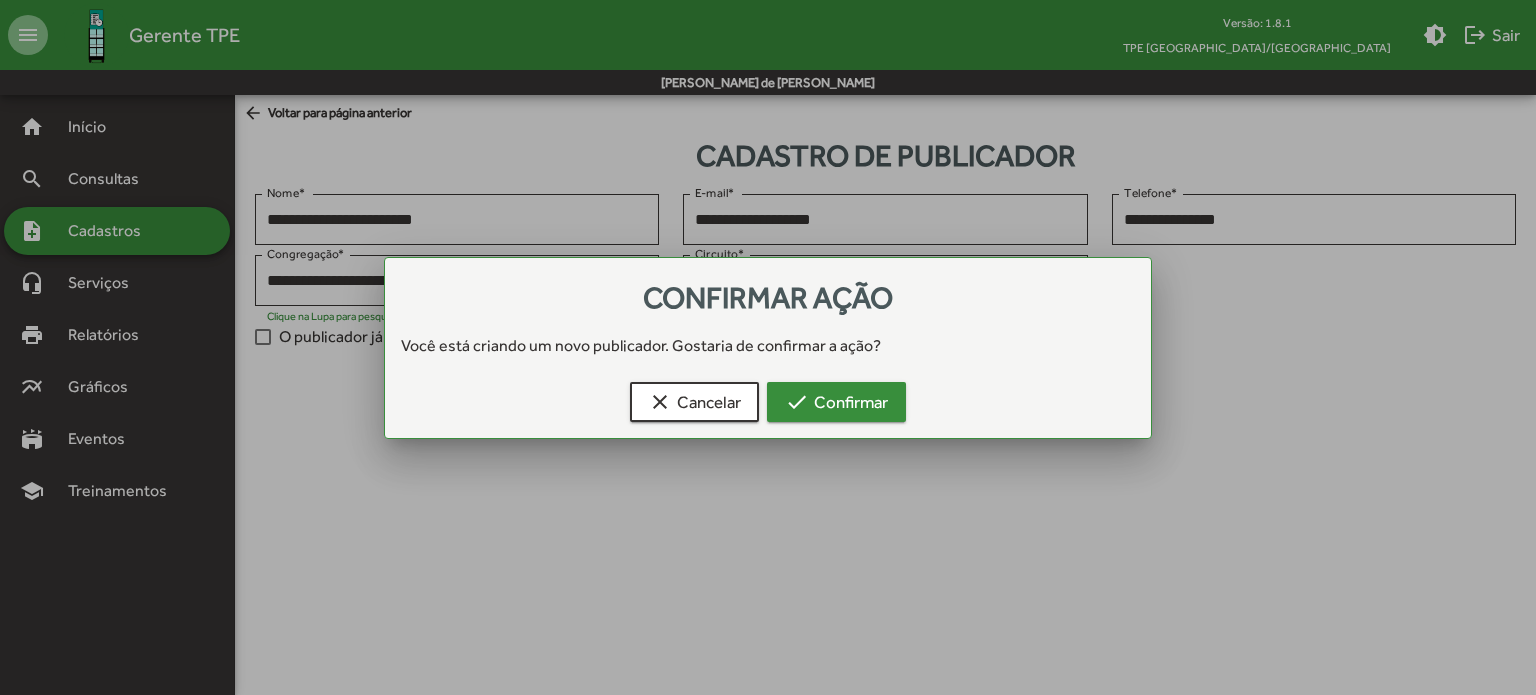 click on "check  Confirmar" at bounding box center (836, 402) 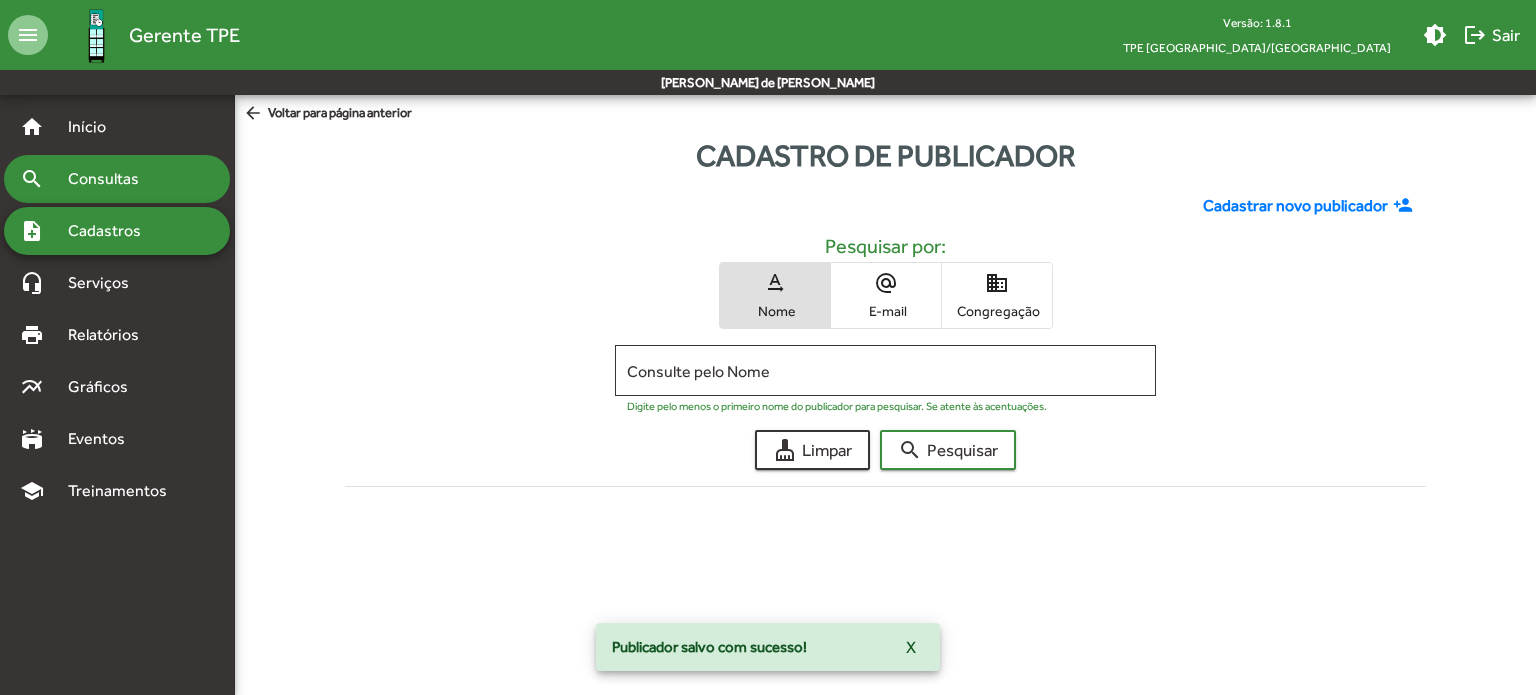 click on "Consultas" at bounding box center (110, 179) 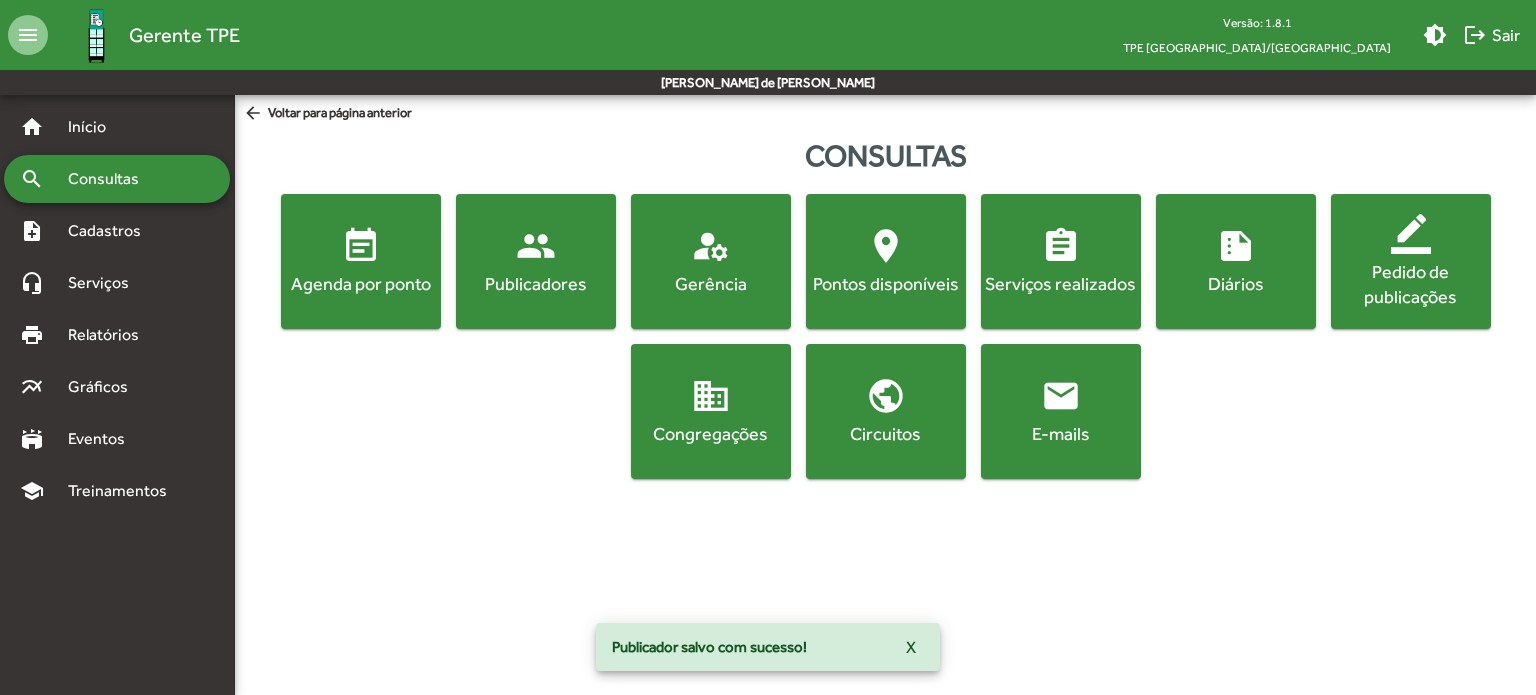 click on "Publicadores" 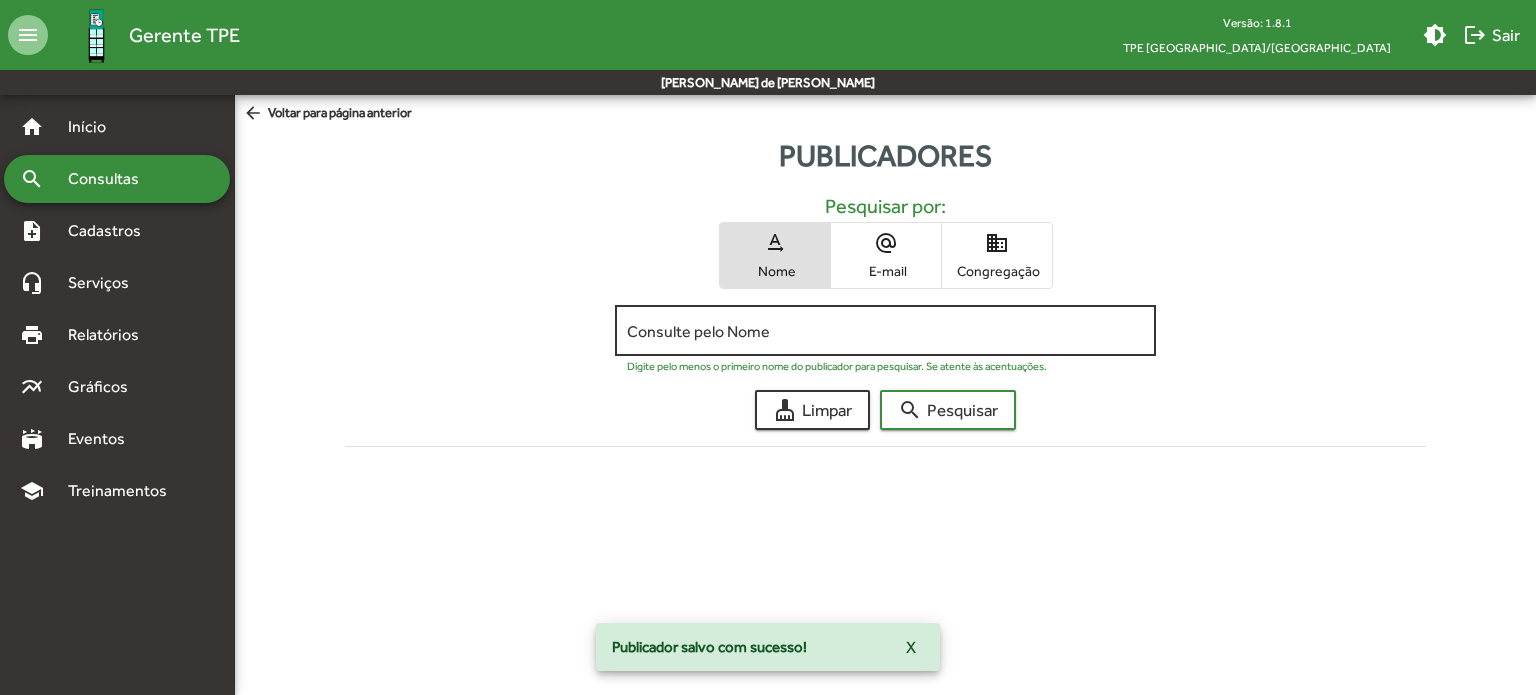 click on "Consulte pelo Nome" 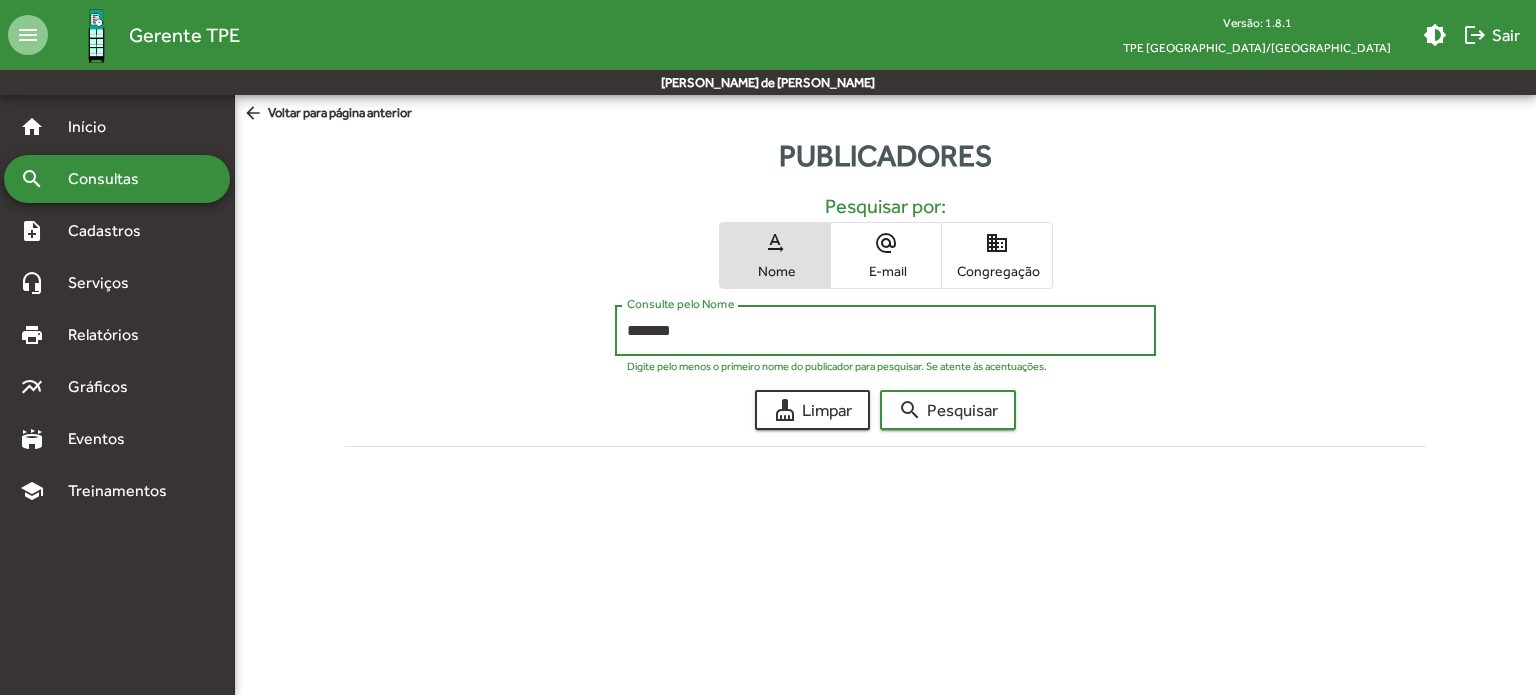 type on "*******" 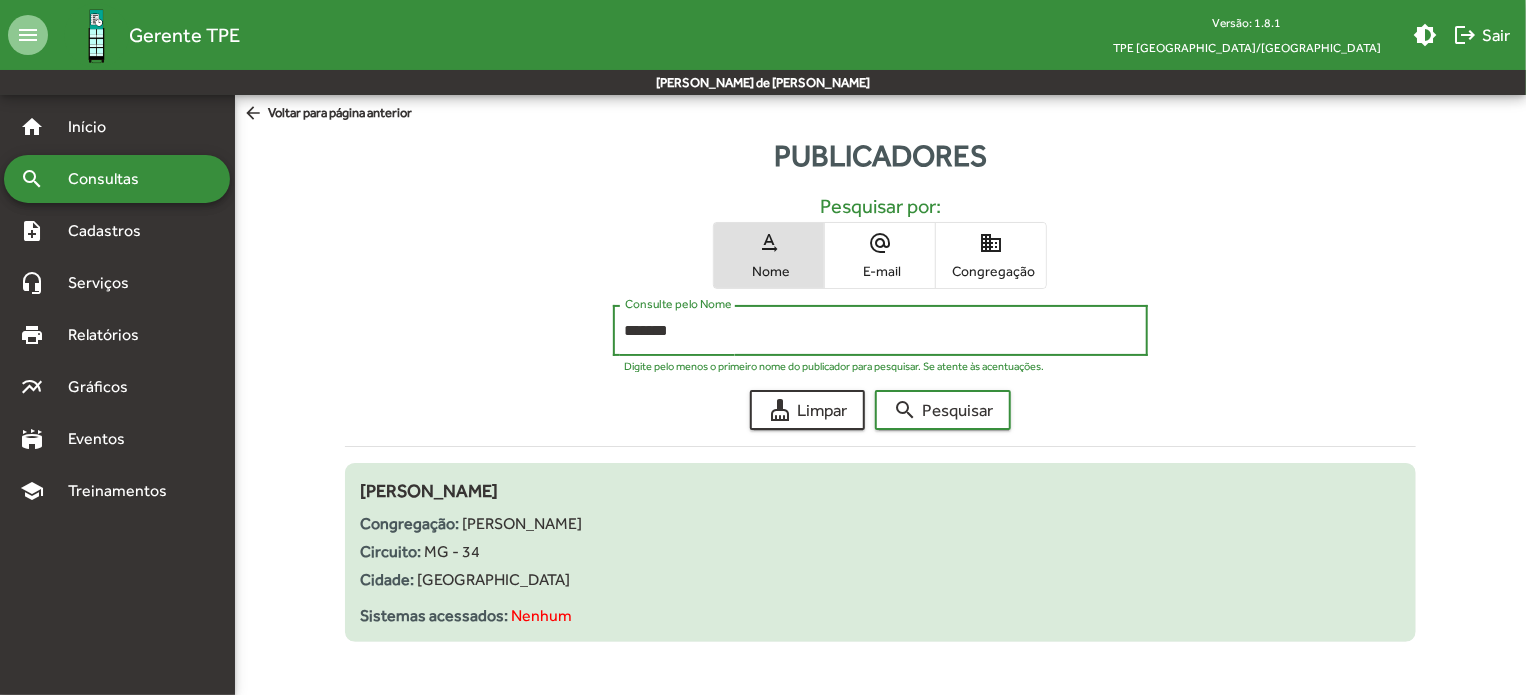 scroll, scrollTop: 9, scrollLeft: 0, axis: vertical 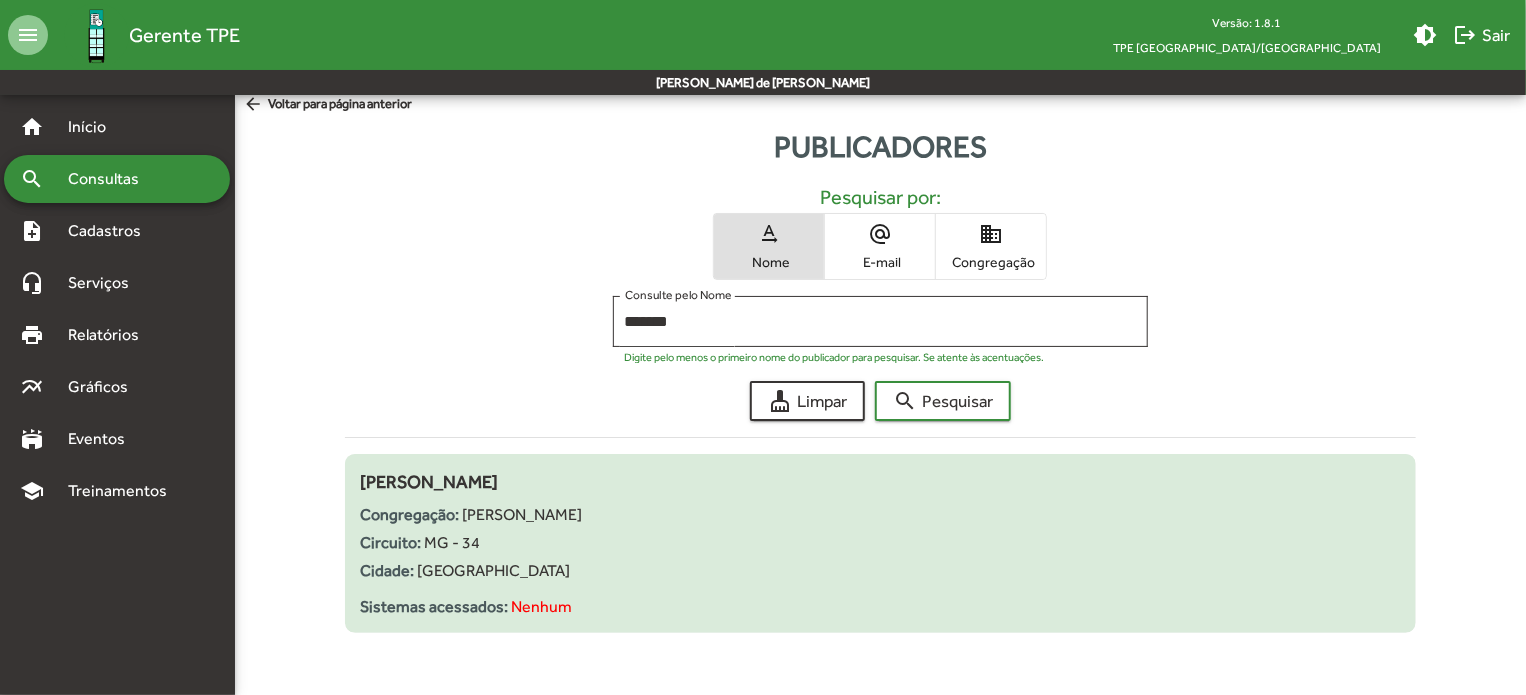 click on "Congregação:
[PERSON_NAME]" 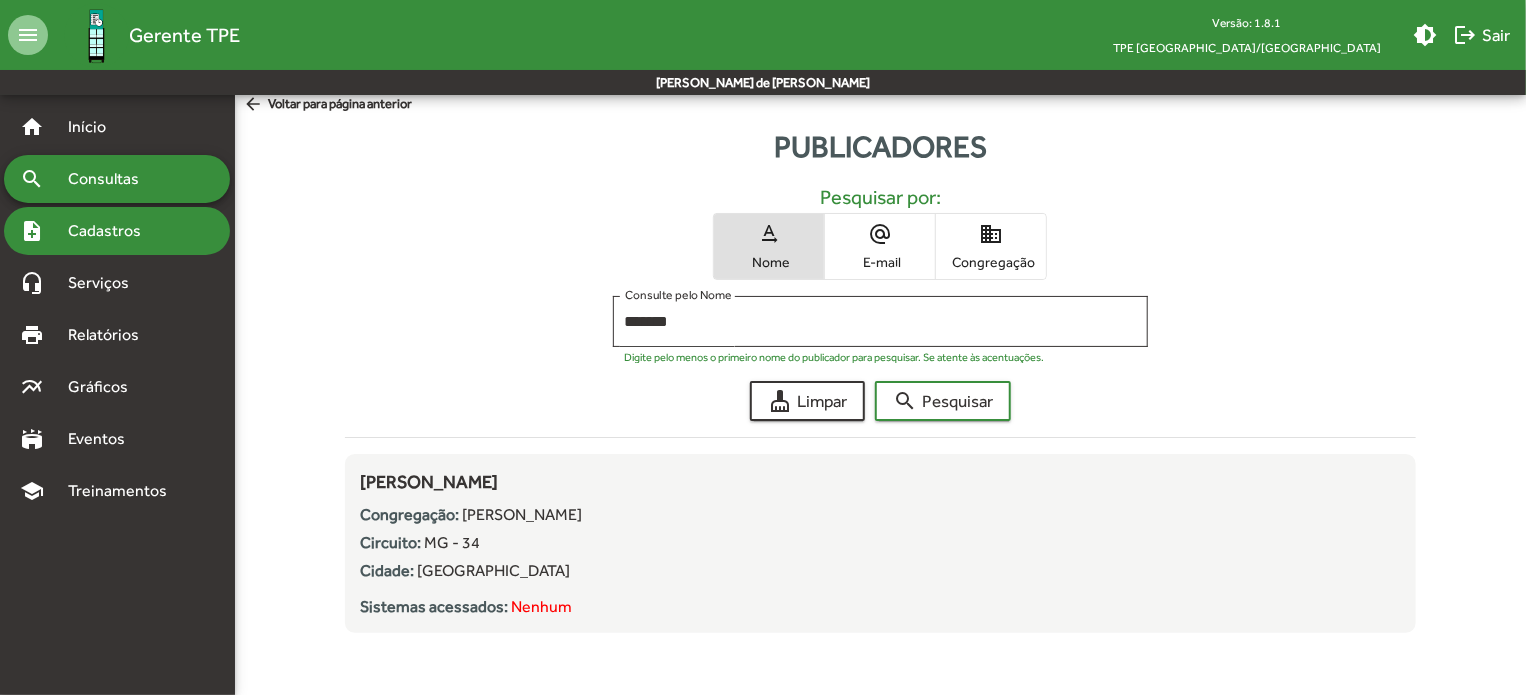 click on "Cadastros" at bounding box center [111, 231] 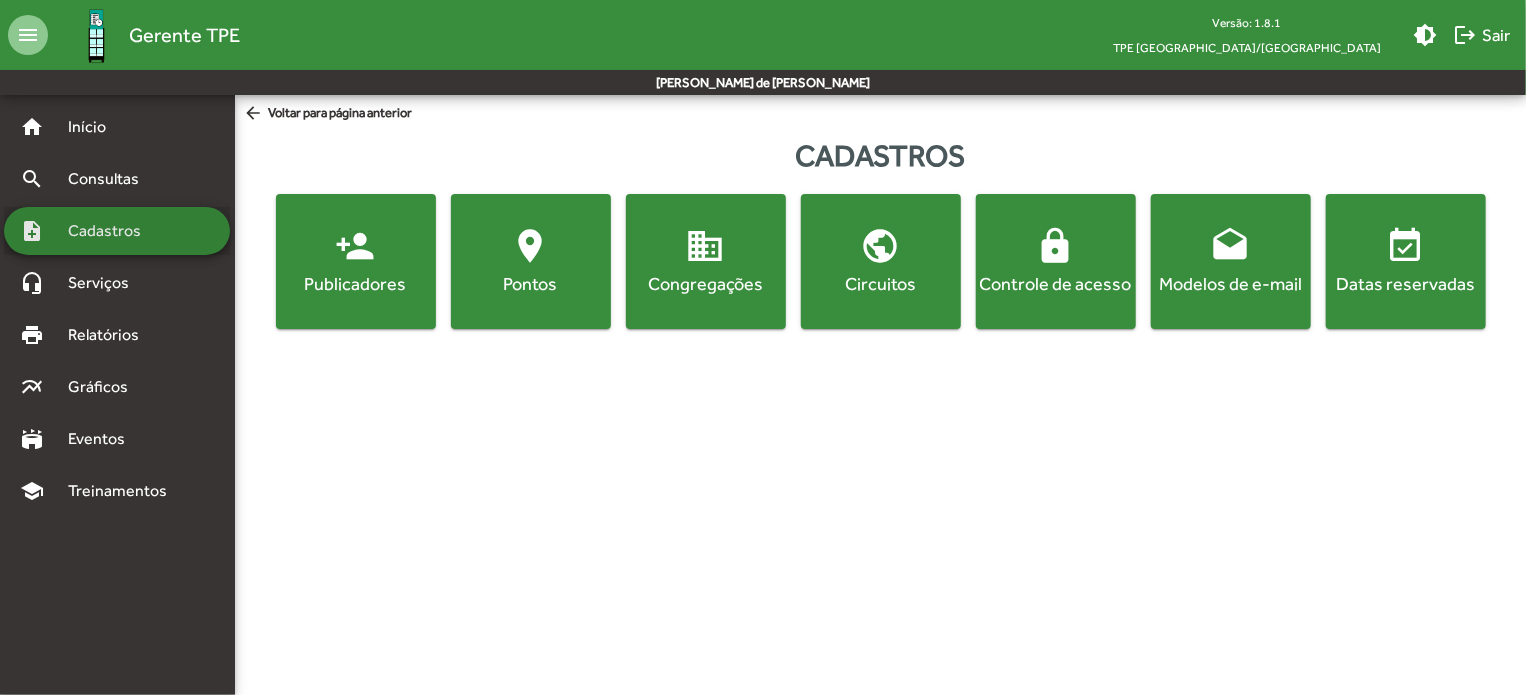 scroll, scrollTop: 0, scrollLeft: 0, axis: both 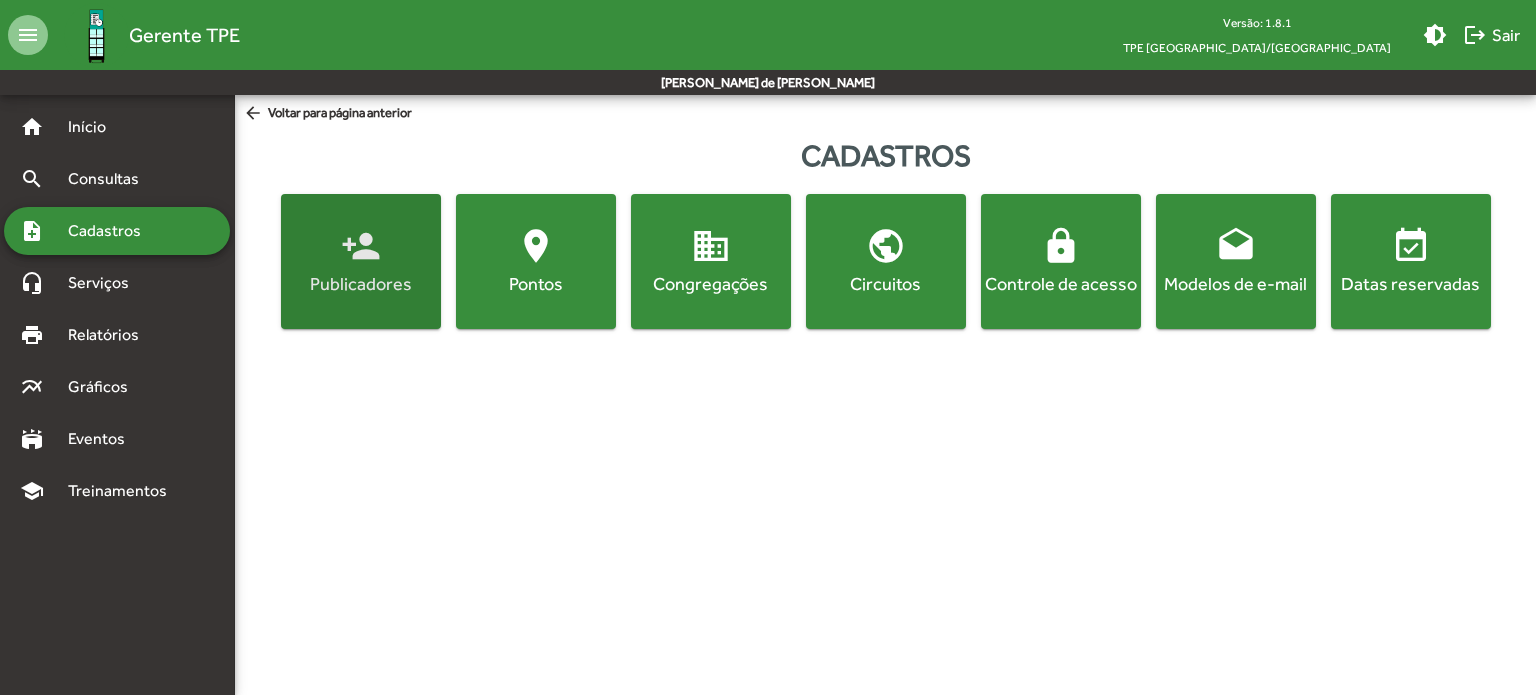 click on "person_add  Publicadores" 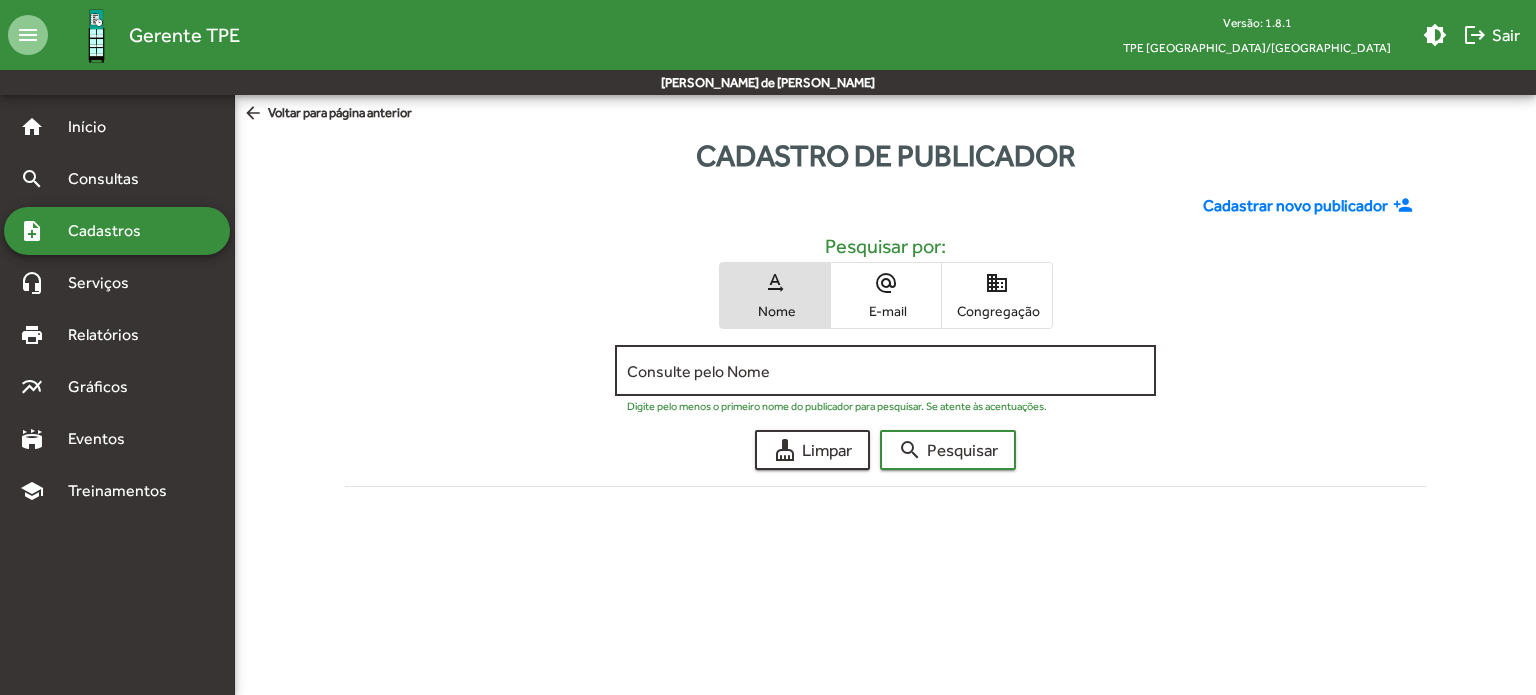 click on "Consulte pelo Nome" 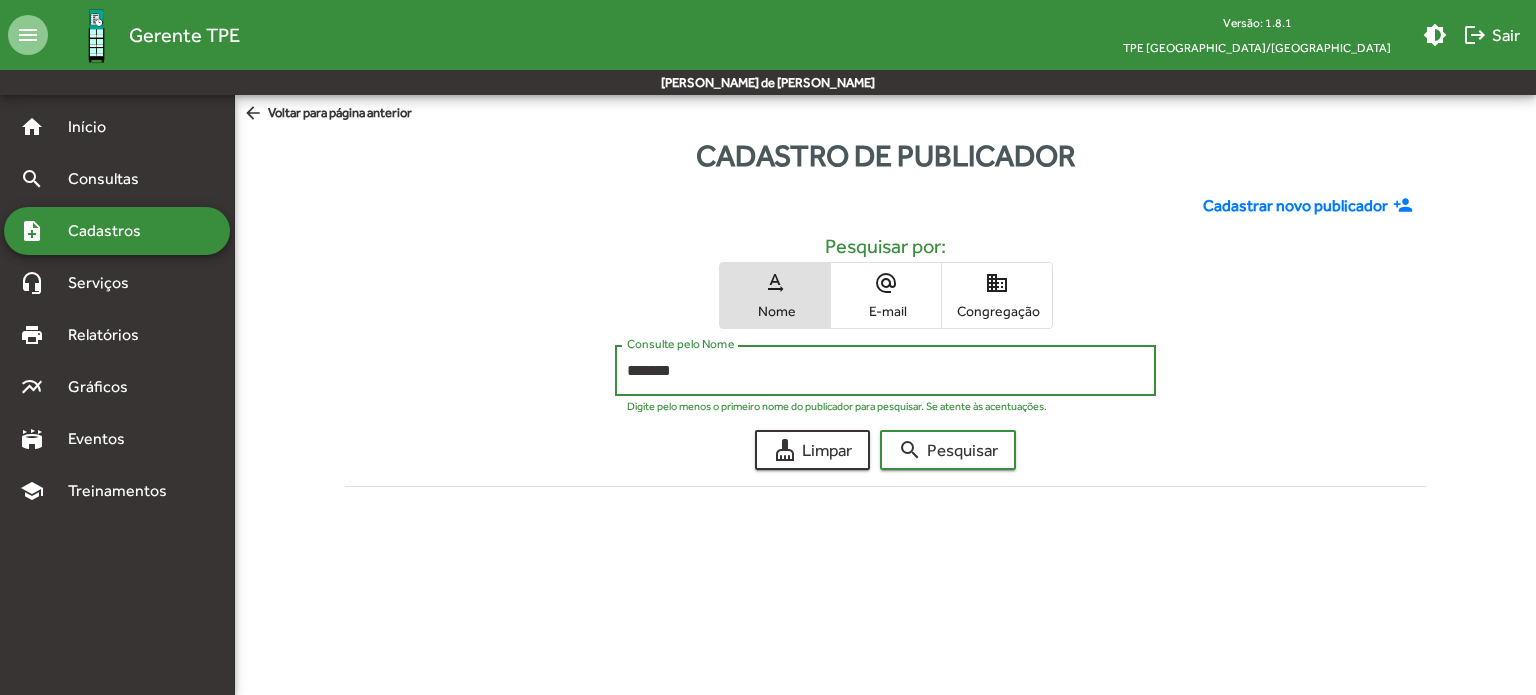 type on "*******" 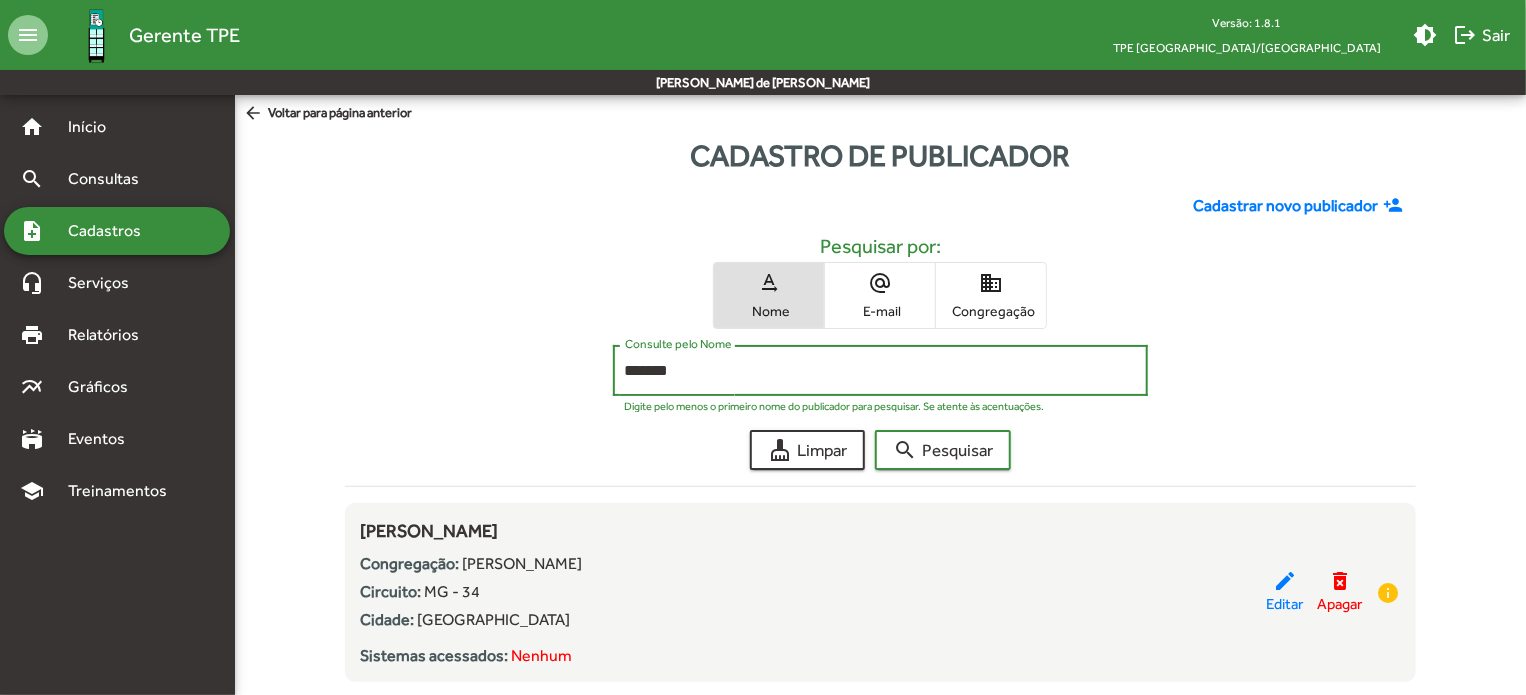 scroll, scrollTop: 49, scrollLeft: 0, axis: vertical 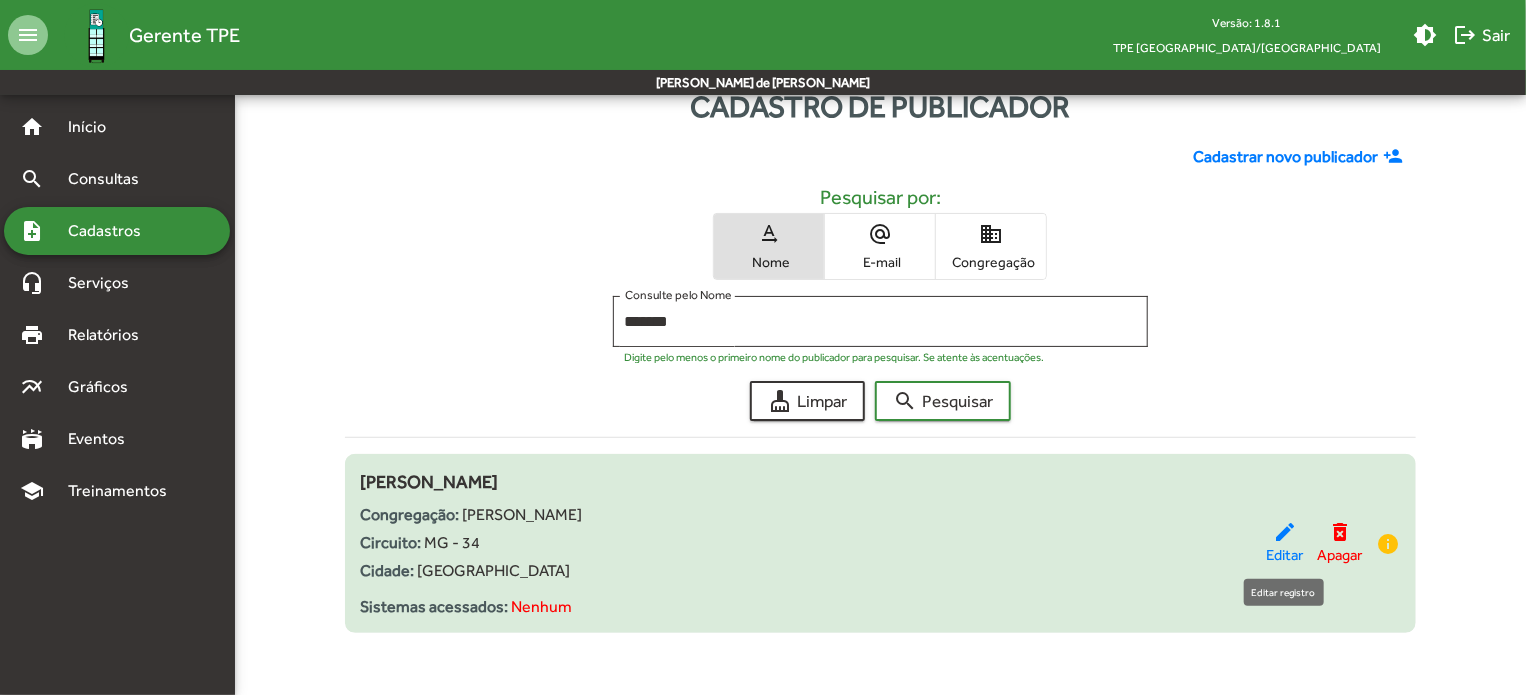 click on "edit  Editar" 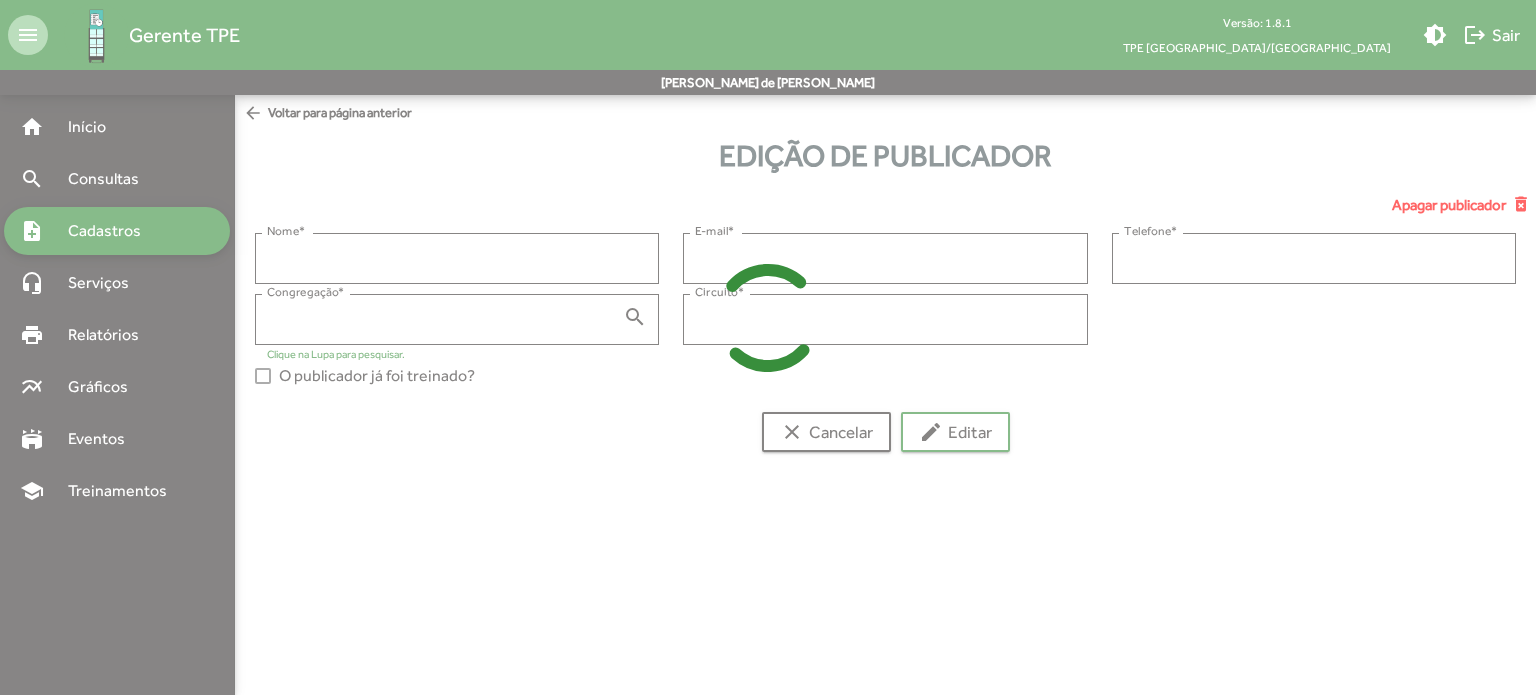 type on "**********" 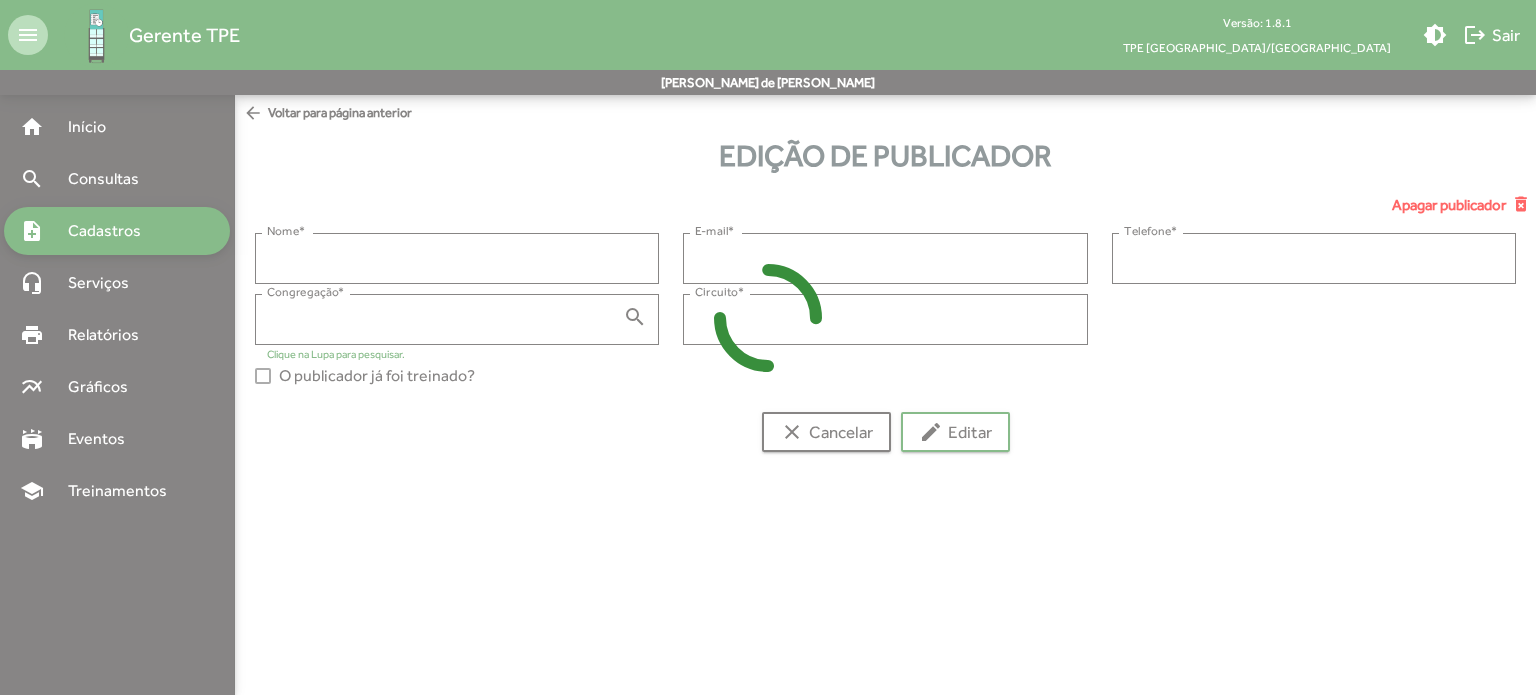 type on "**********" 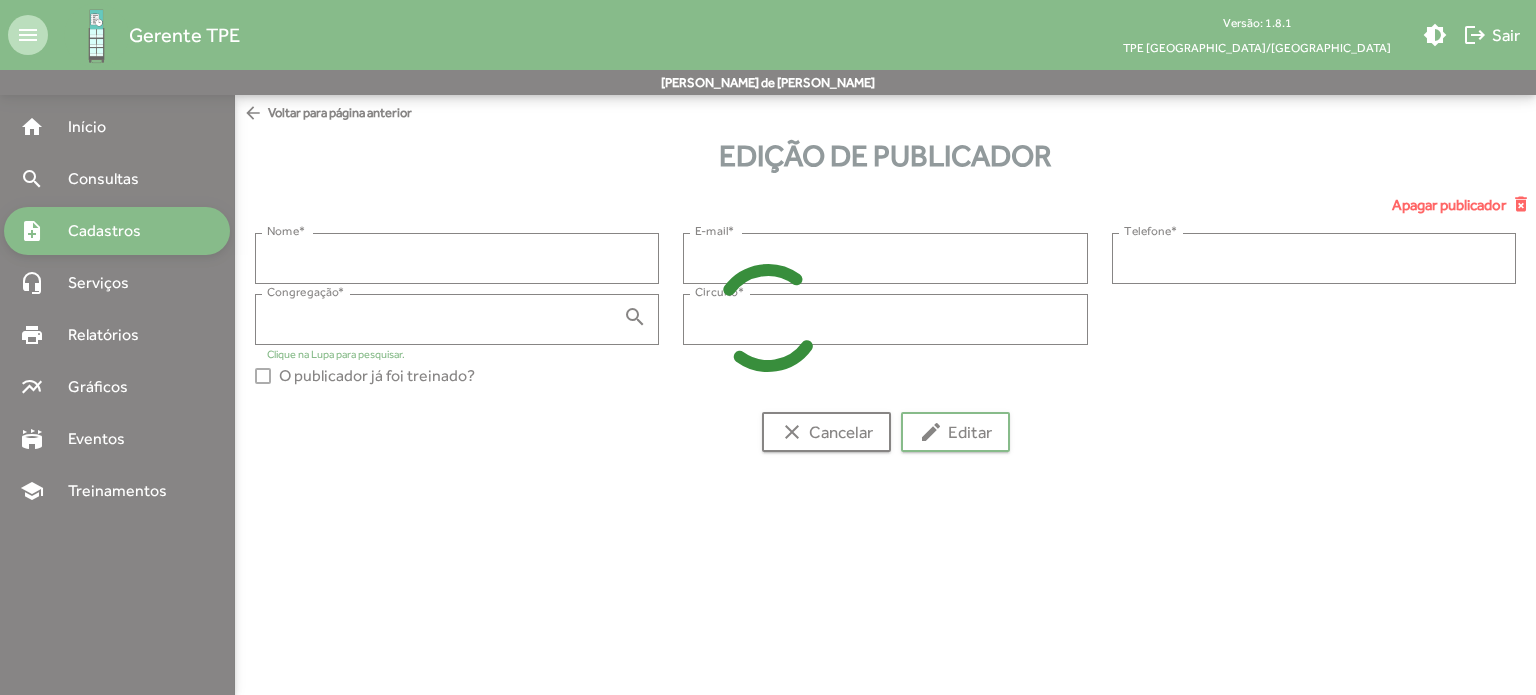 type on "**********" 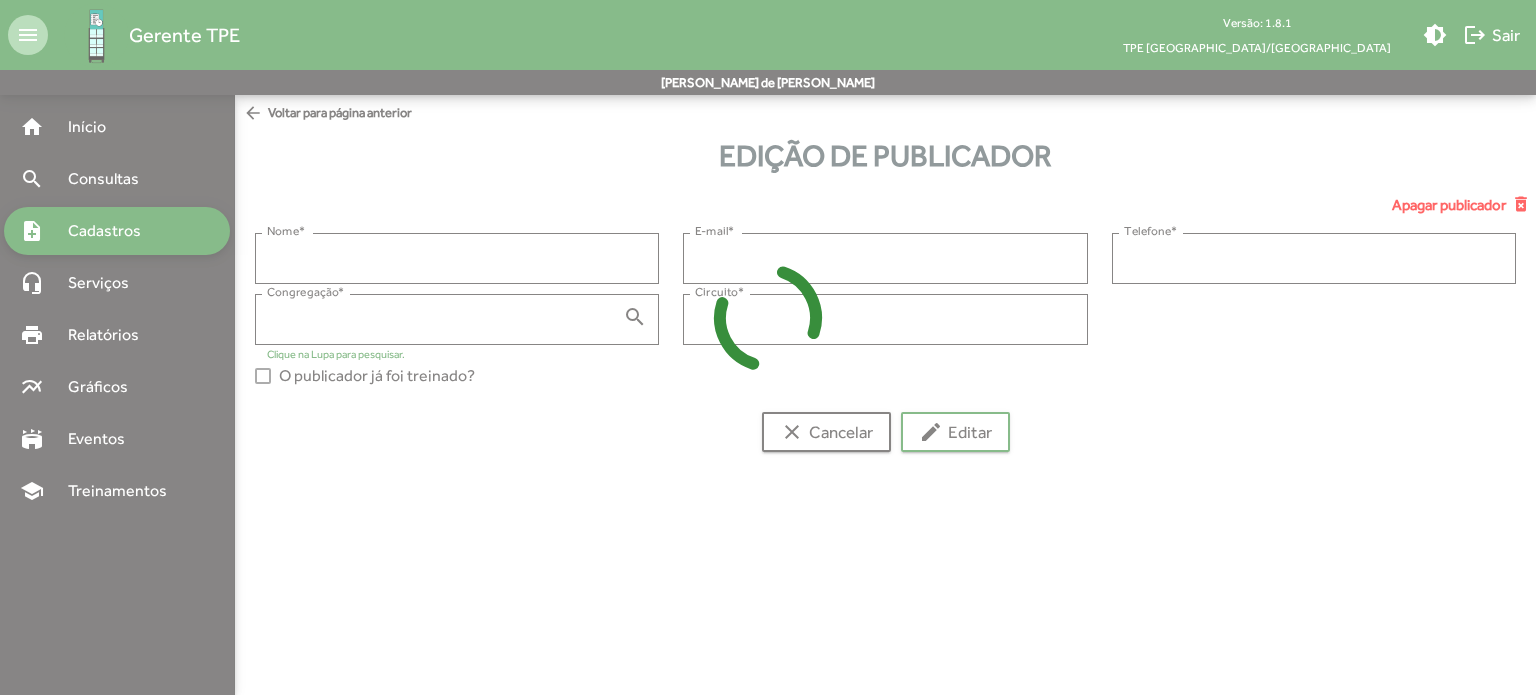 type on "**********" 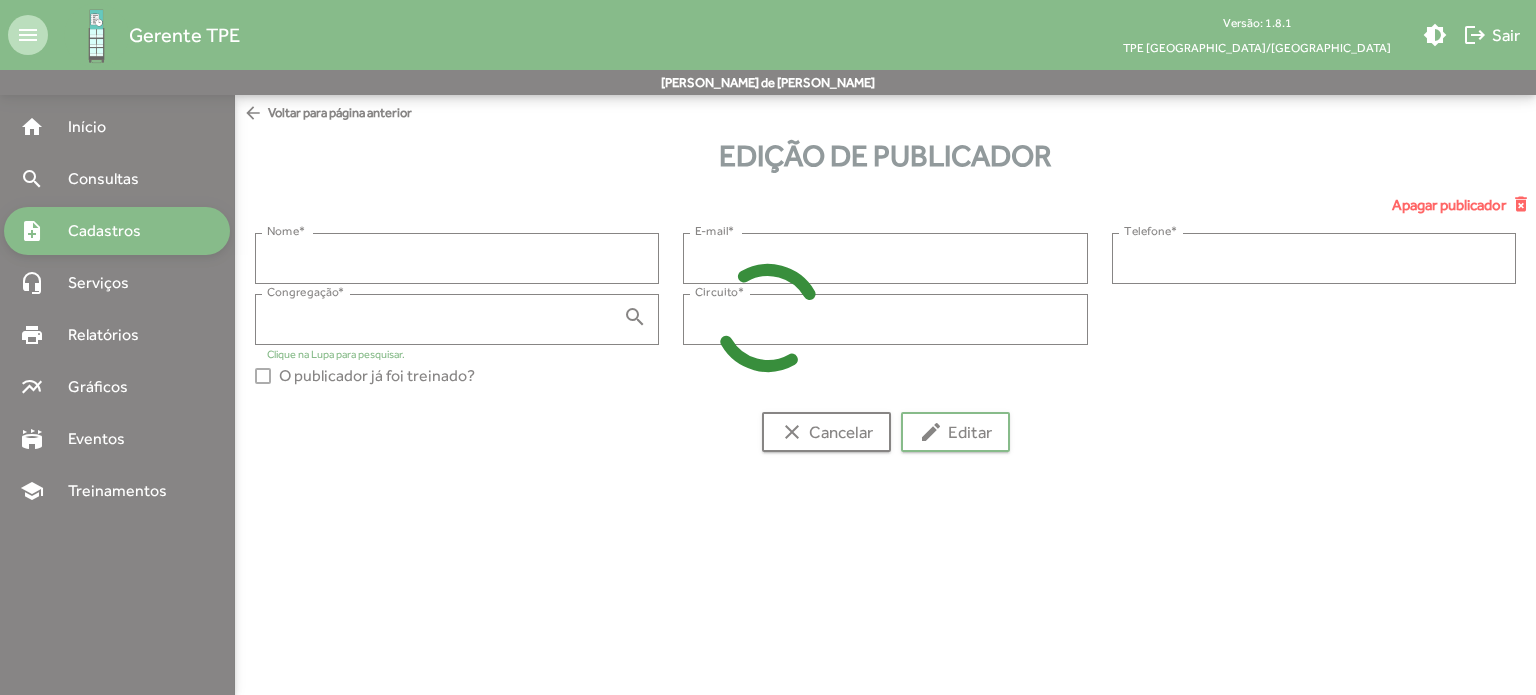 type on "*******" 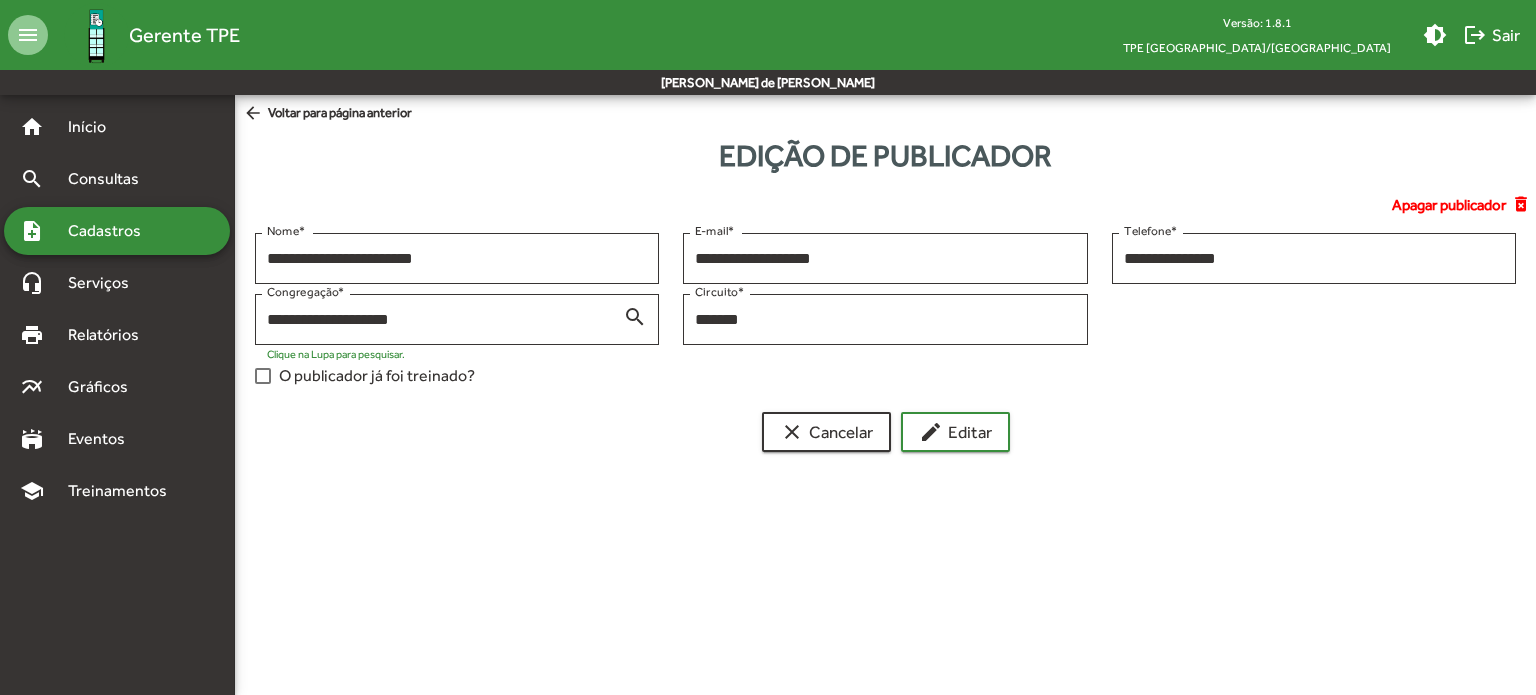 click on "note_add Cadastros" at bounding box center [117, 231] 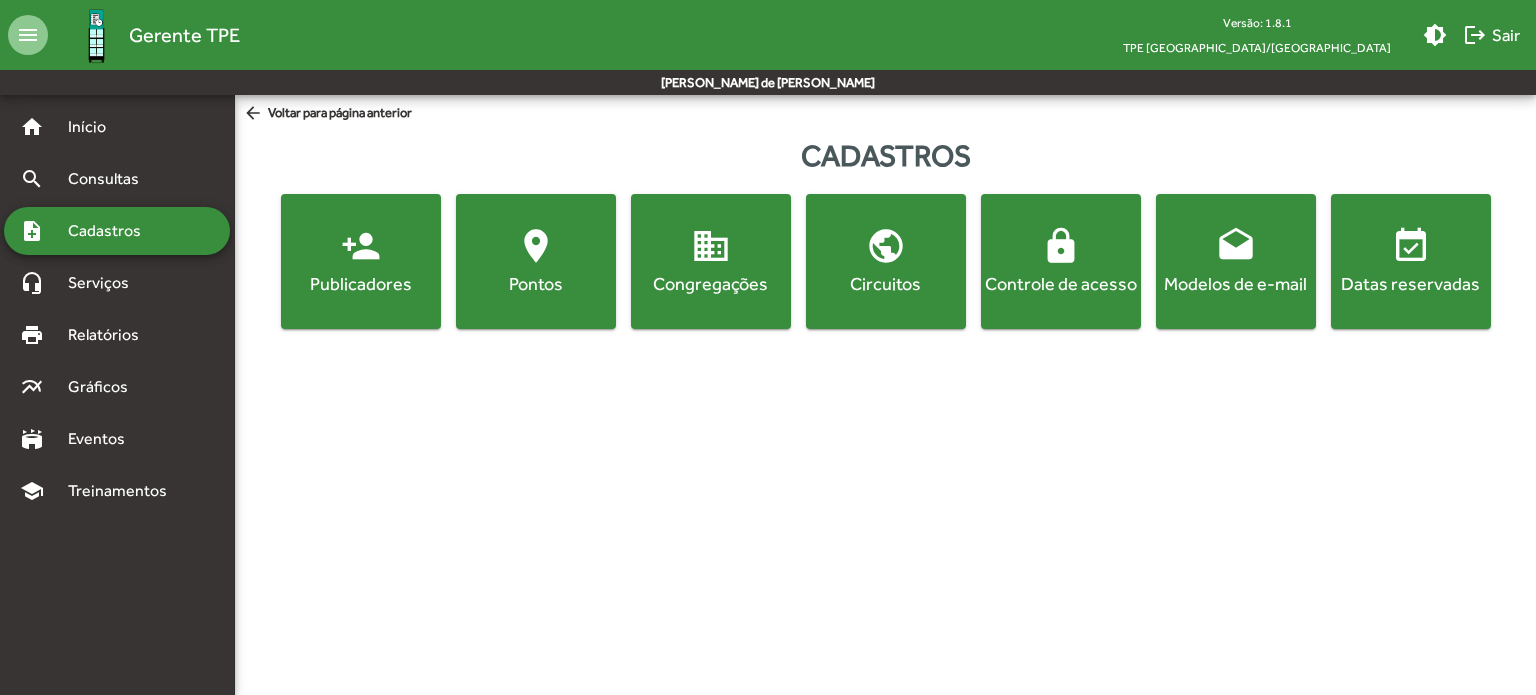 click on "Pontos" 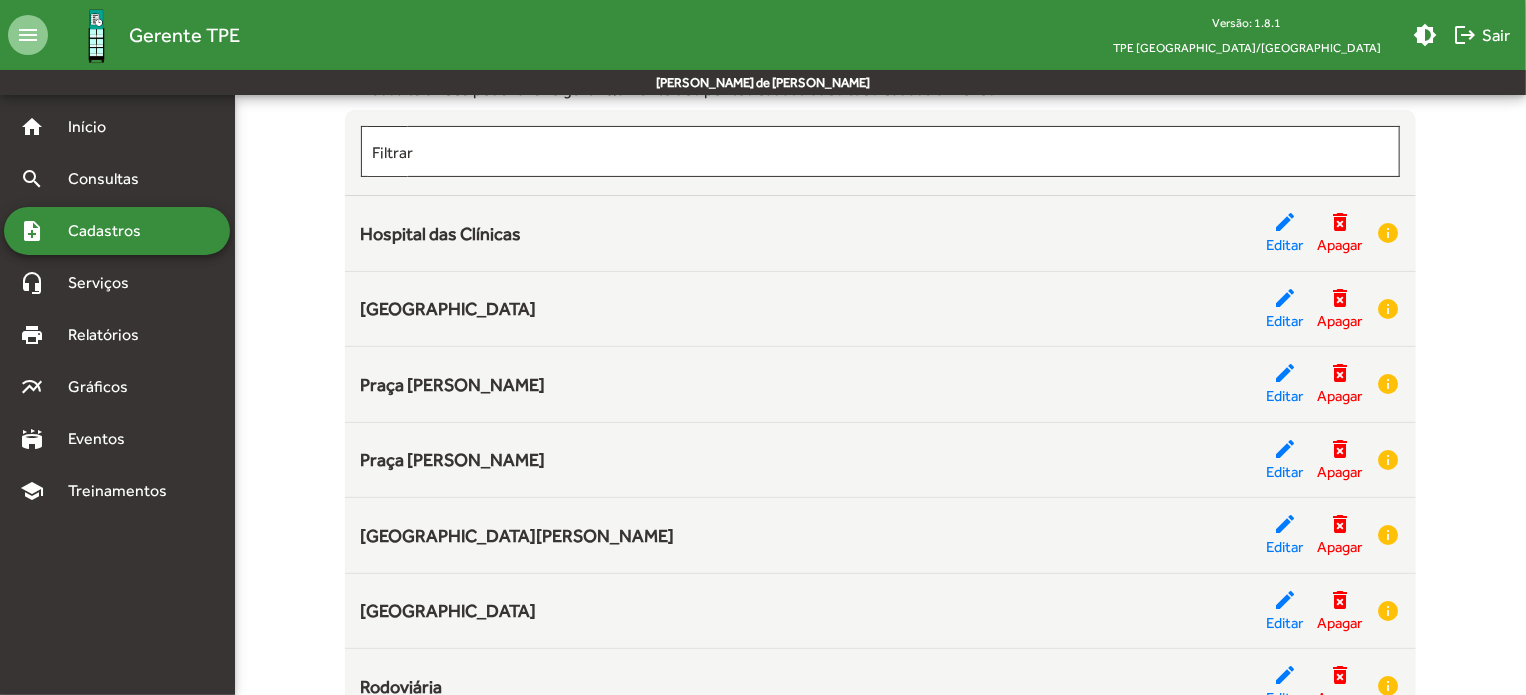 scroll, scrollTop: 56, scrollLeft: 0, axis: vertical 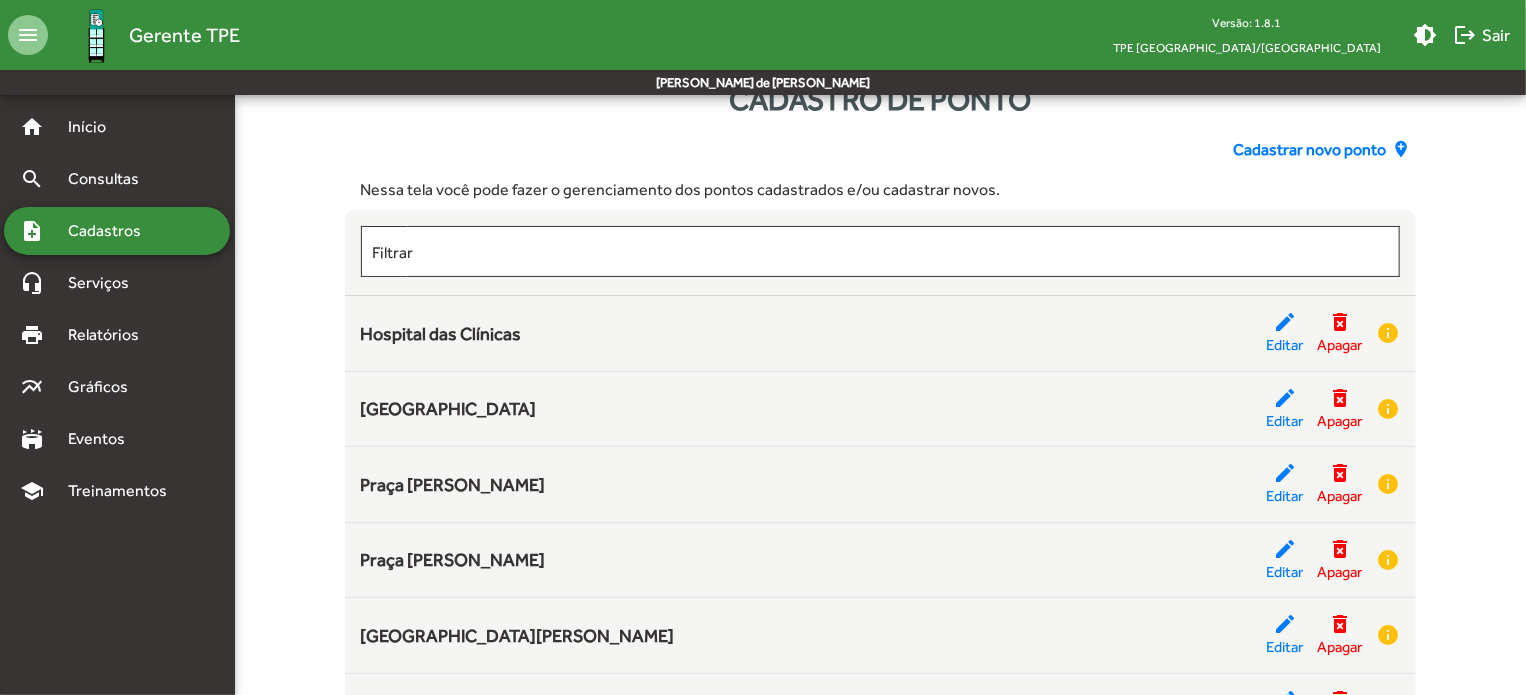 click on "Cadastrar novo ponto" 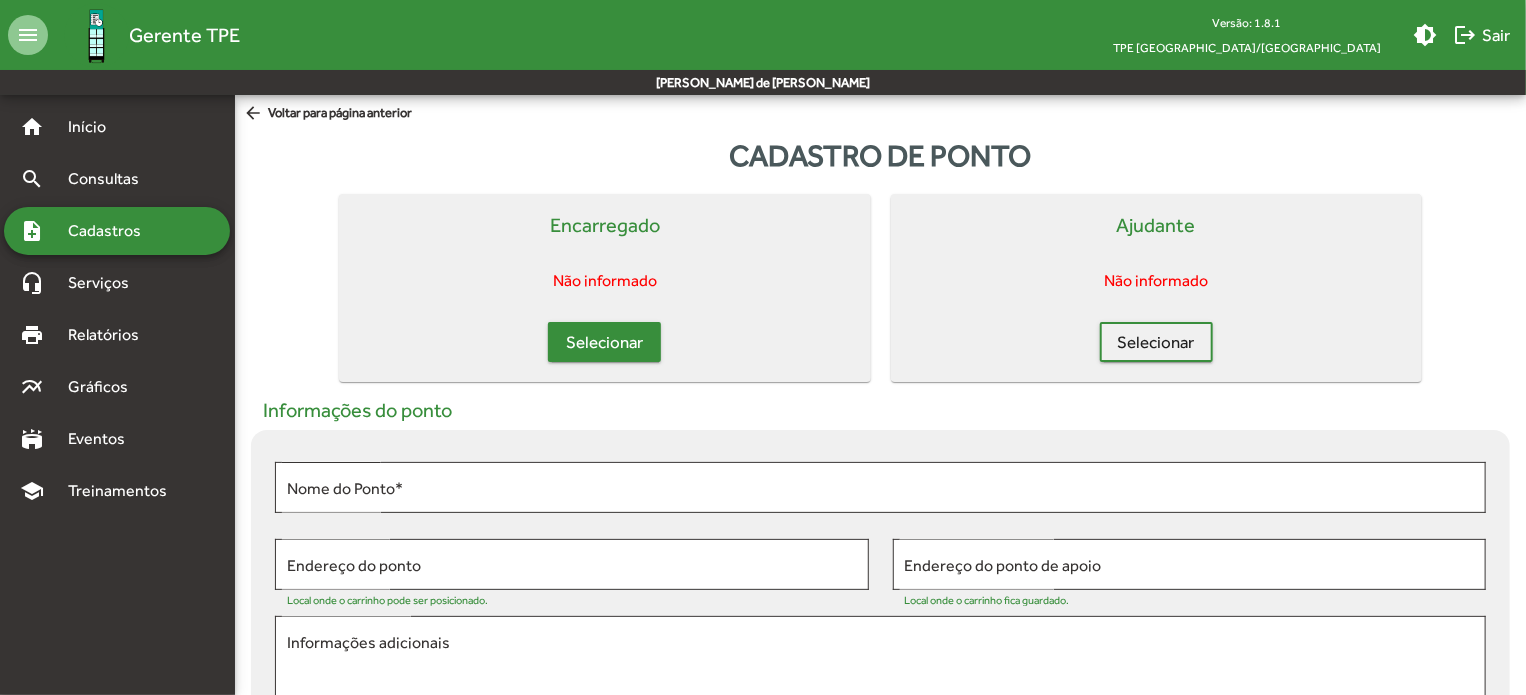 click on "Selecionar" 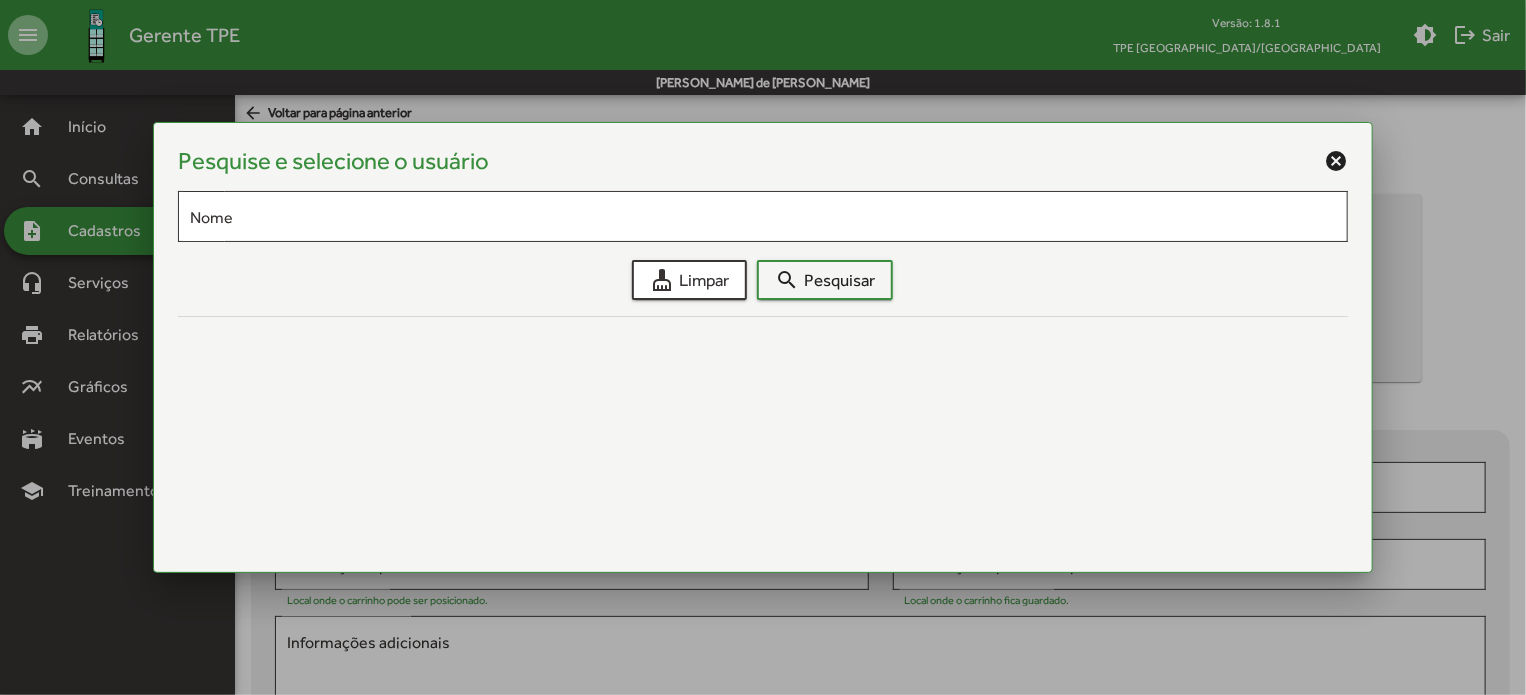 click on "Pesquise e selecione o usuário cancel" at bounding box center (763, 161) 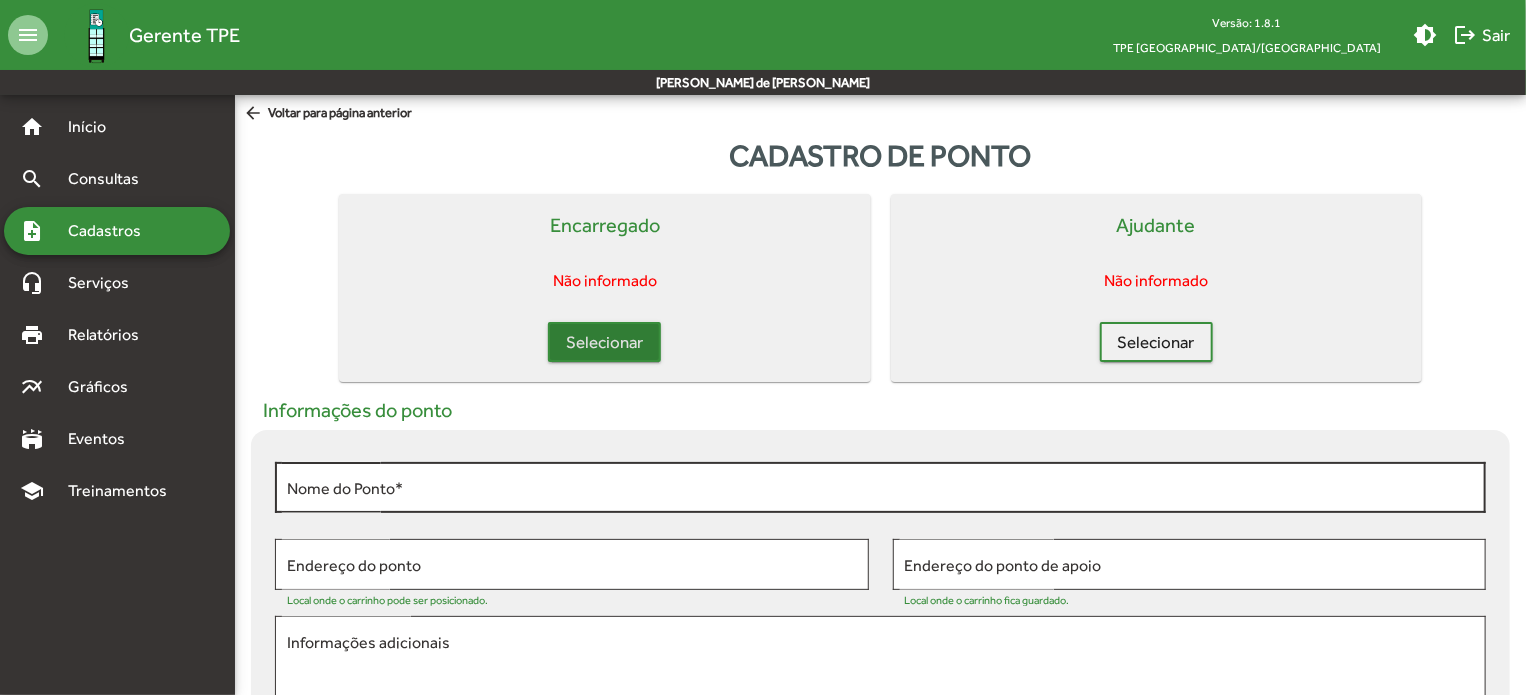 scroll, scrollTop: 100, scrollLeft: 0, axis: vertical 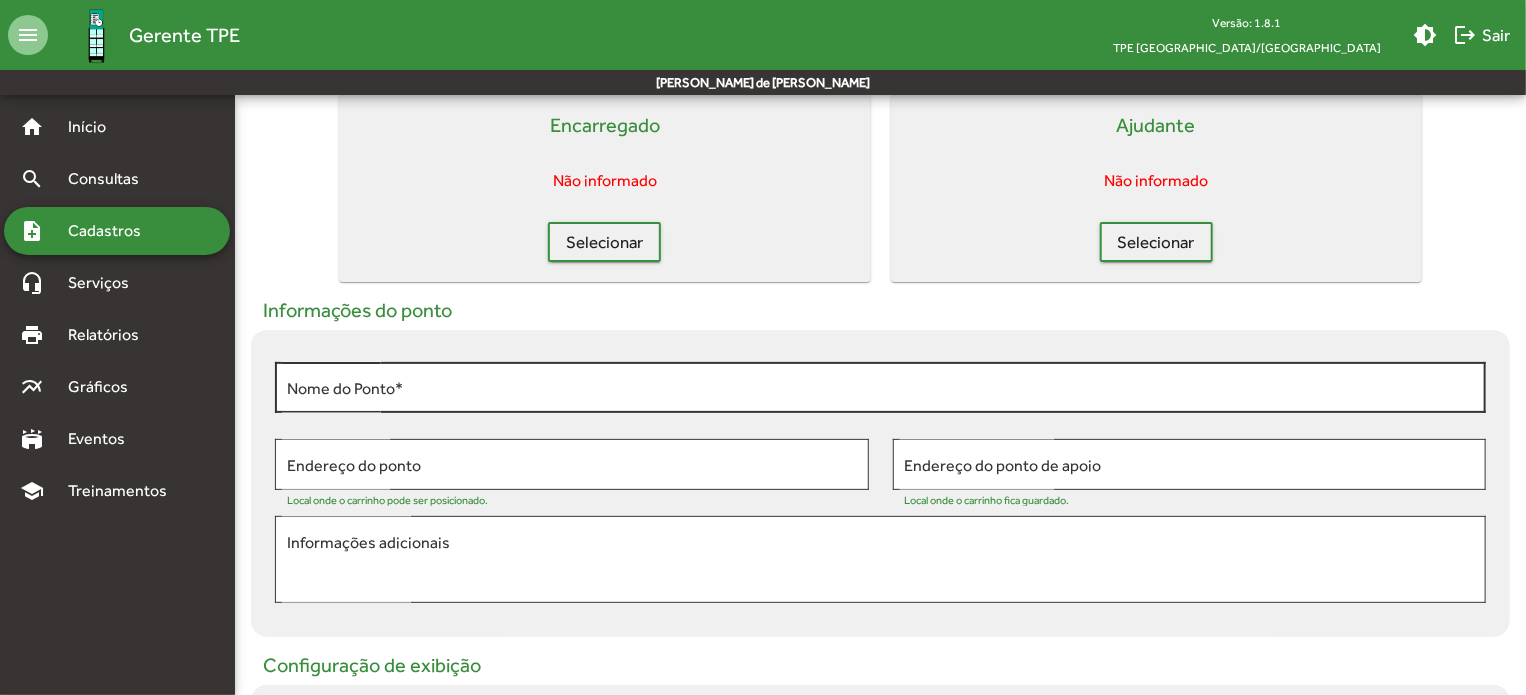 click on "Nome do Ponto  *" 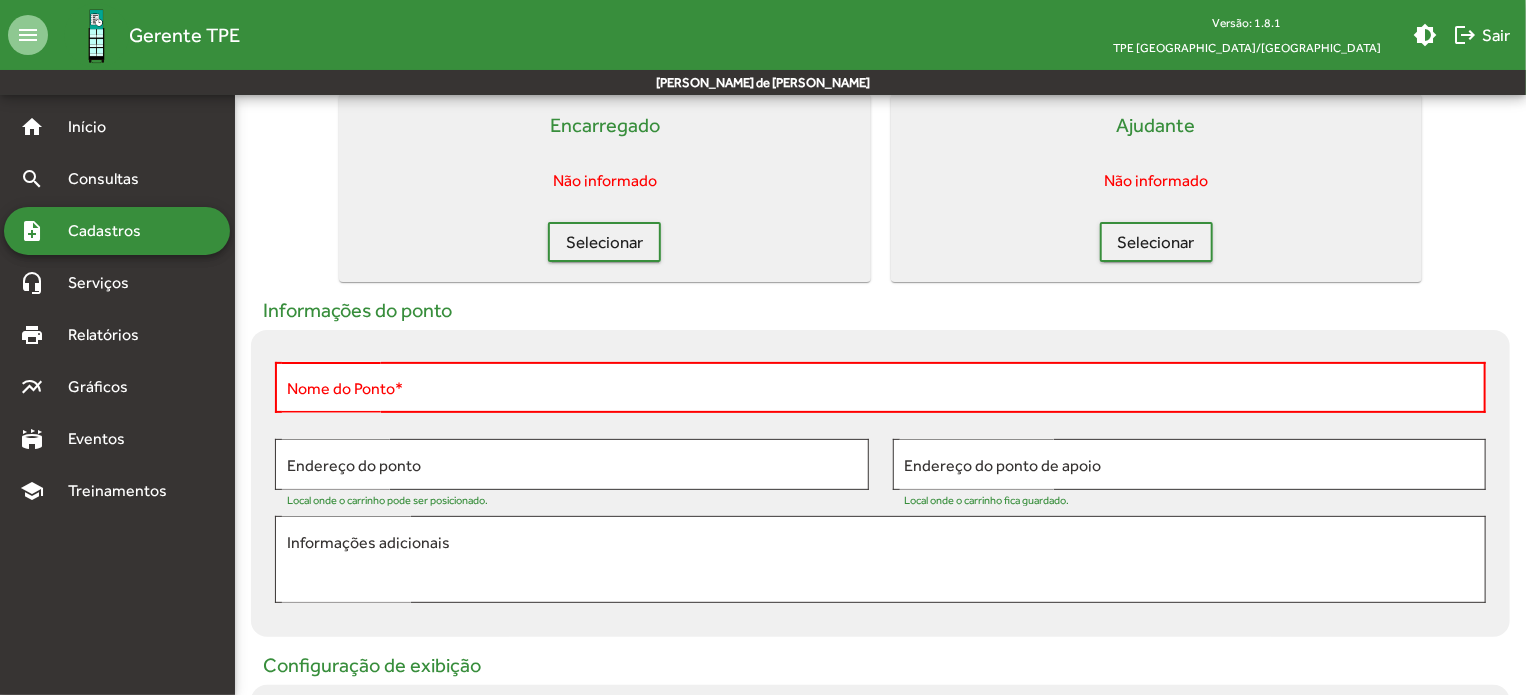 scroll, scrollTop: 300, scrollLeft: 0, axis: vertical 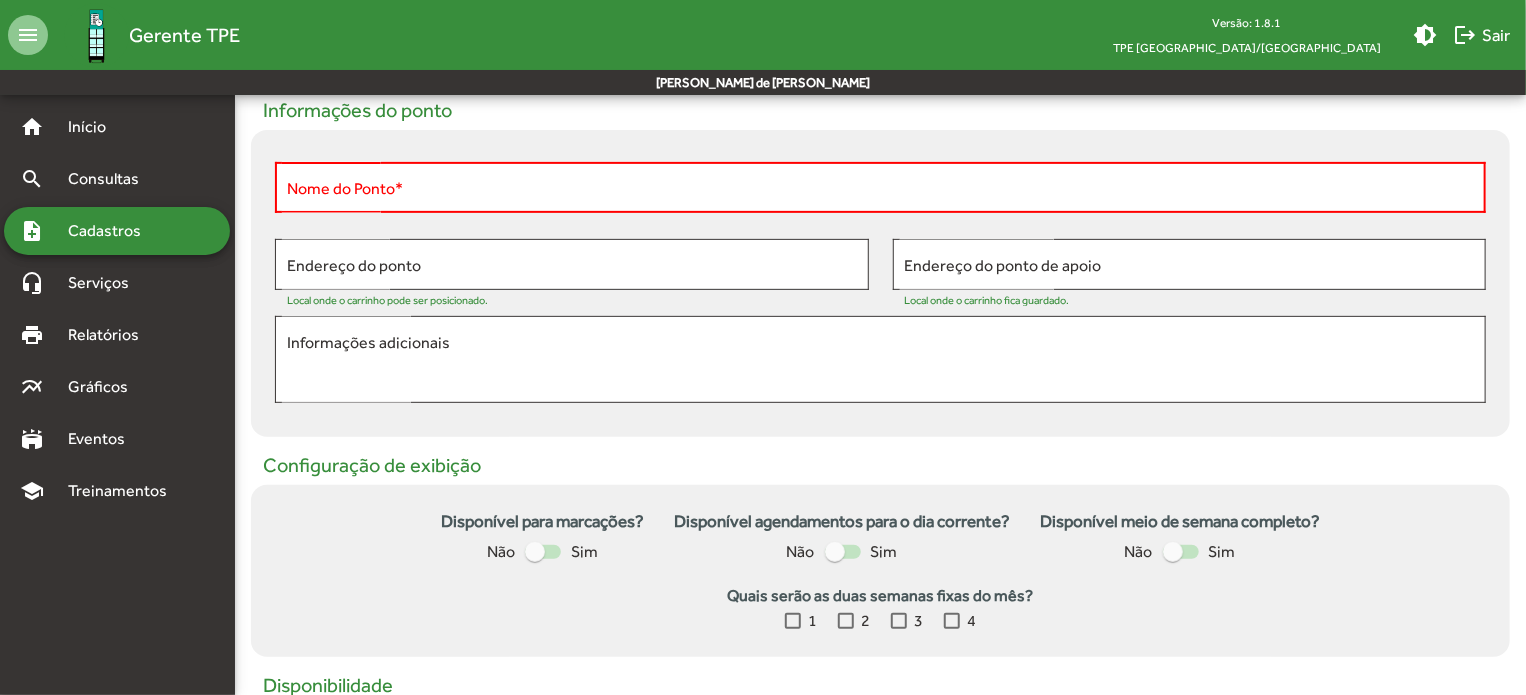 drag, startPoint x: 758, startPoint y: 519, endPoint x: 861, endPoint y: 524, distance: 103.121284 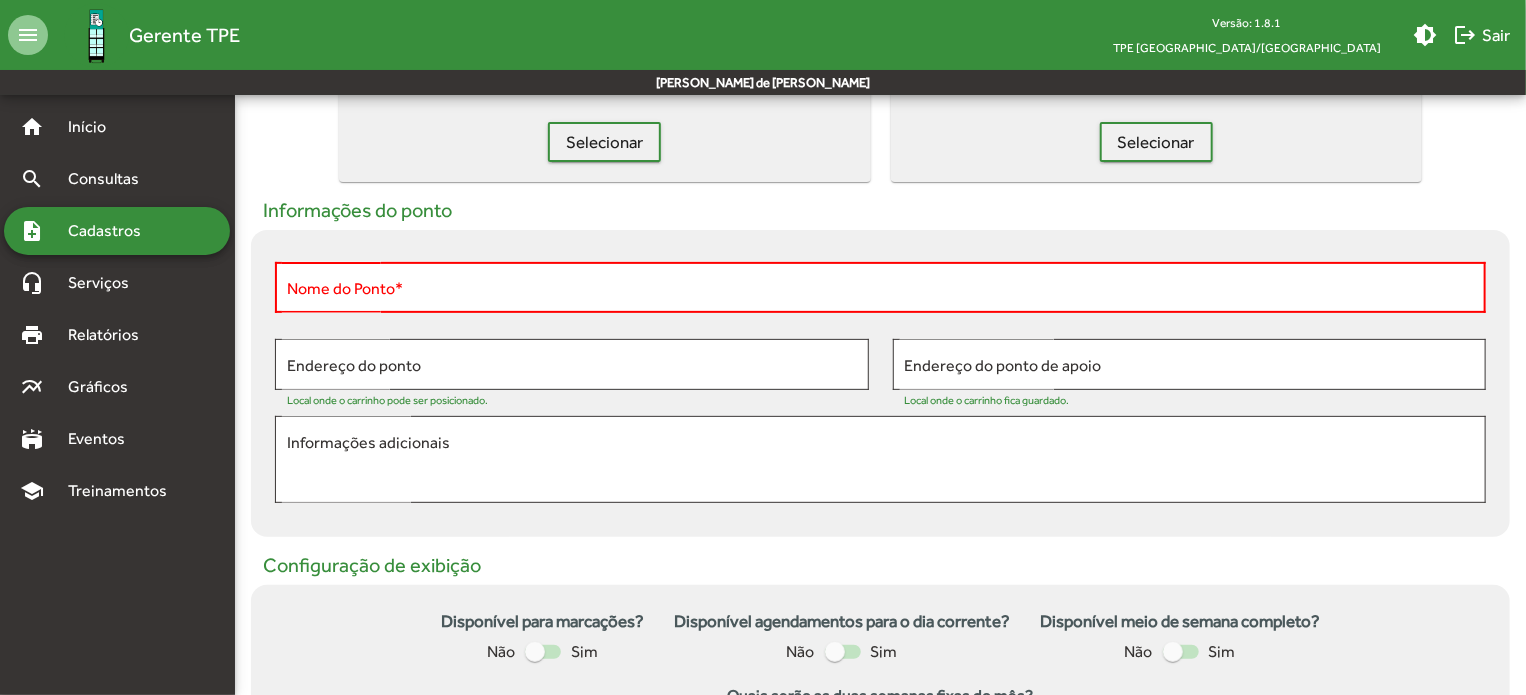 scroll, scrollTop: 300, scrollLeft: 0, axis: vertical 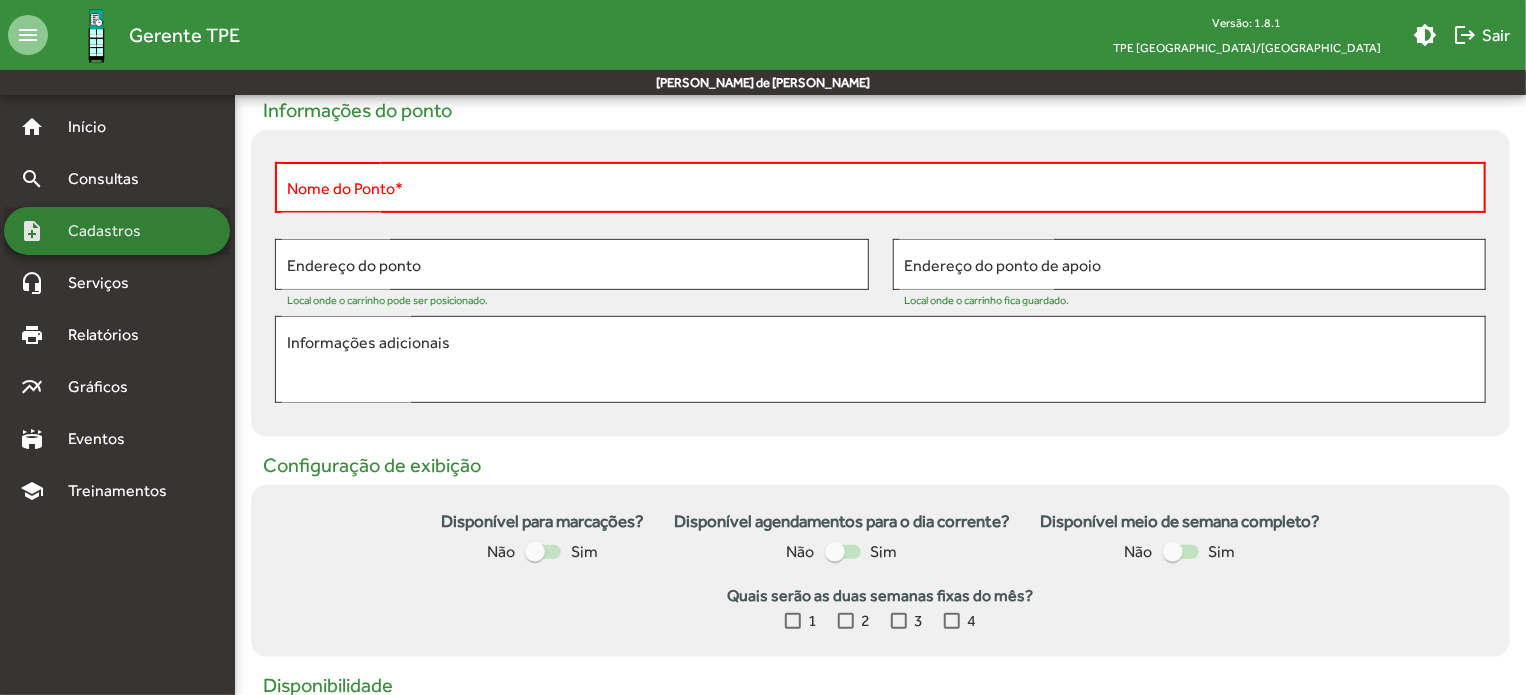 click on "Cadastros" at bounding box center (111, 231) 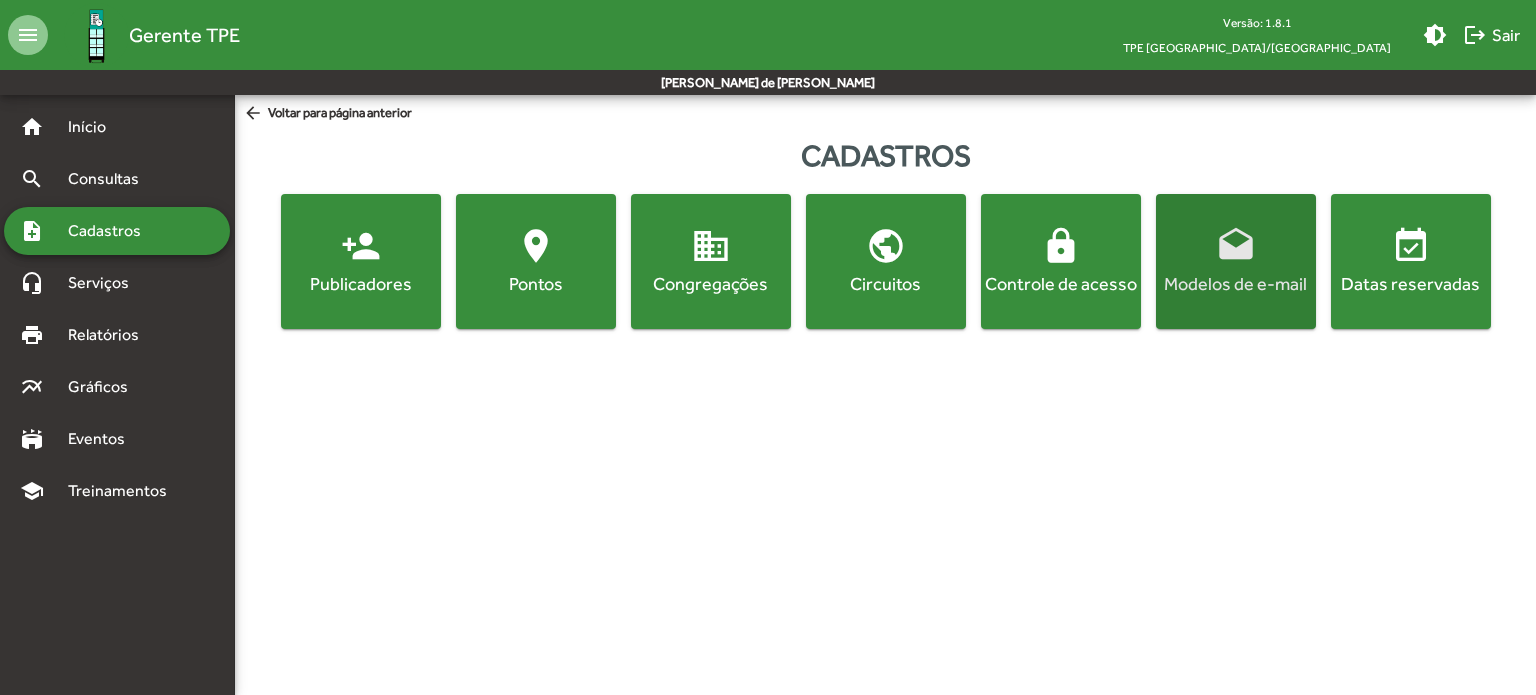 click on "drafts  Modelos de e-mail" 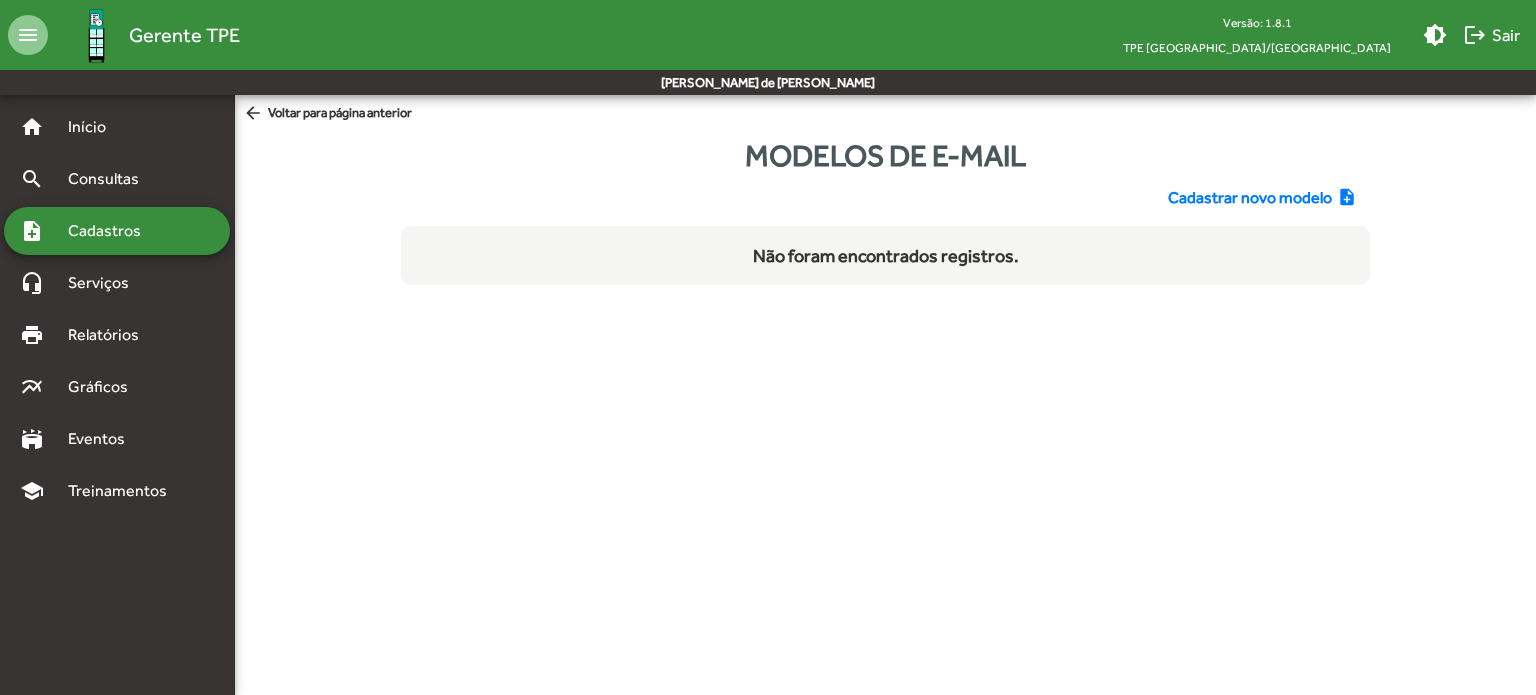 click on "Cadastrar novo modelo" 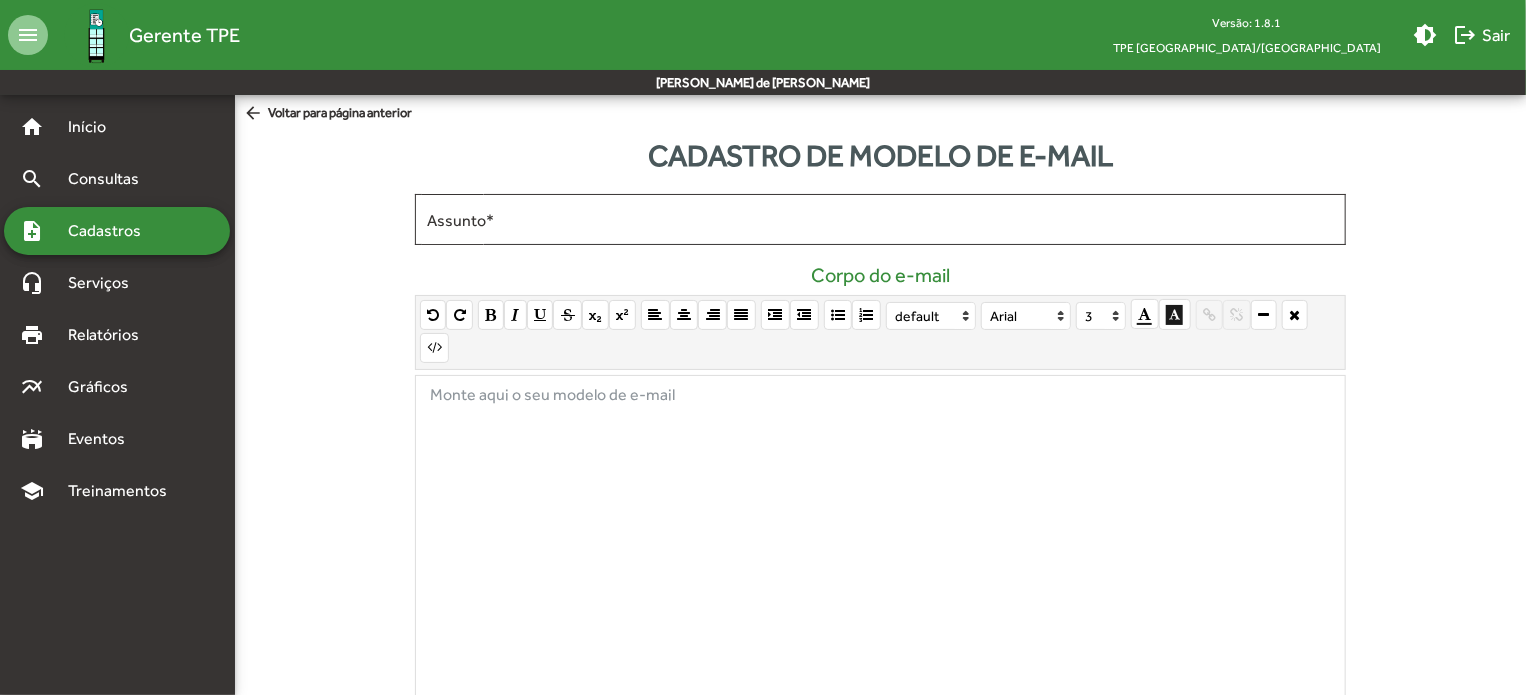 click on "Cadastros" at bounding box center [111, 231] 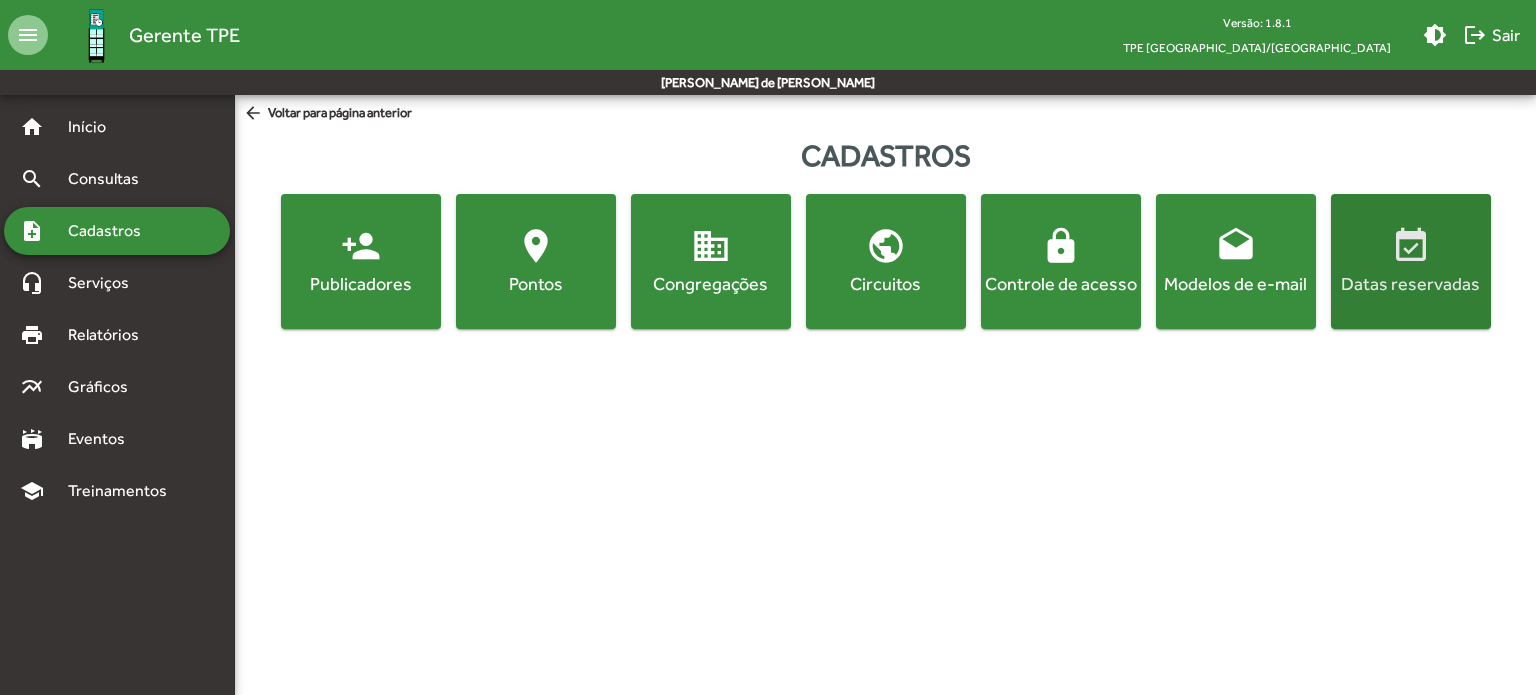 click on "event_available  Datas reservadas" 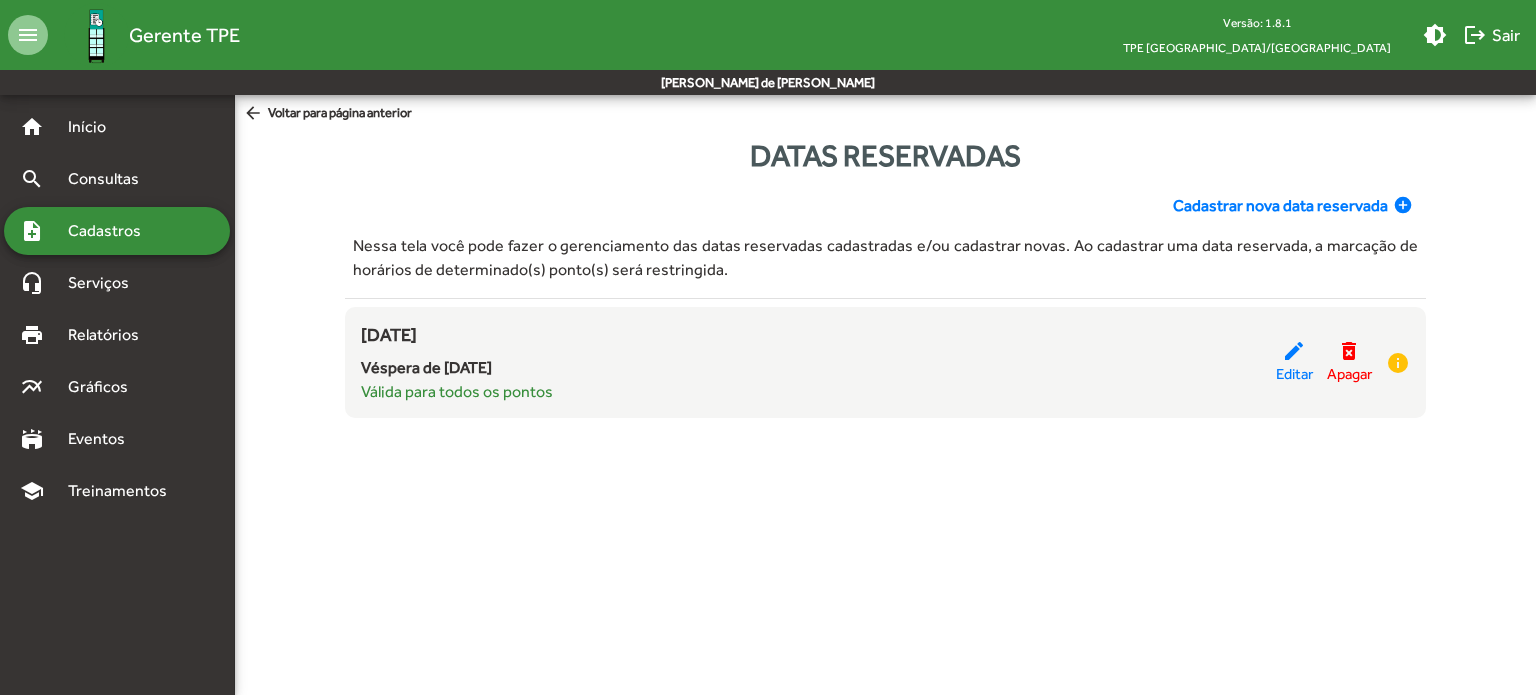 click on "Cadastros" at bounding box center (111, 231) 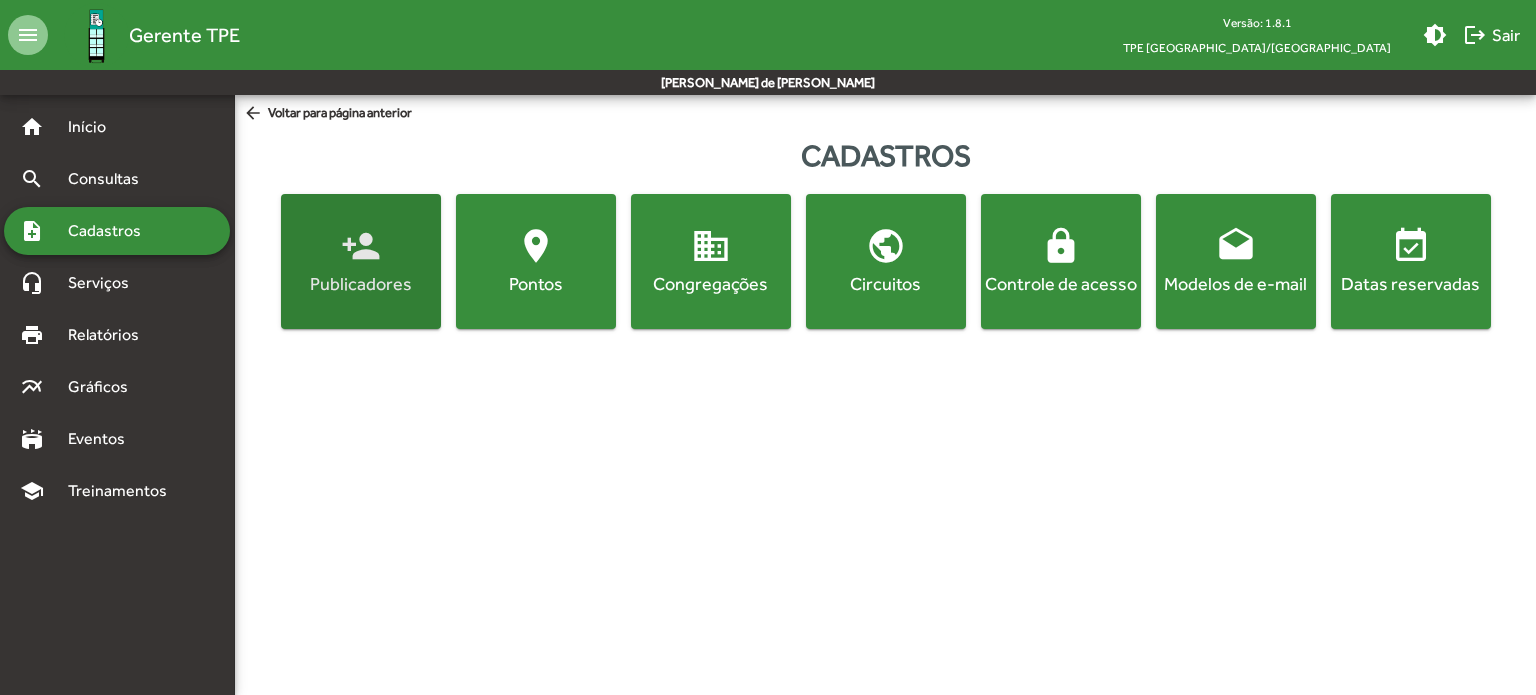click on "Publicadores" 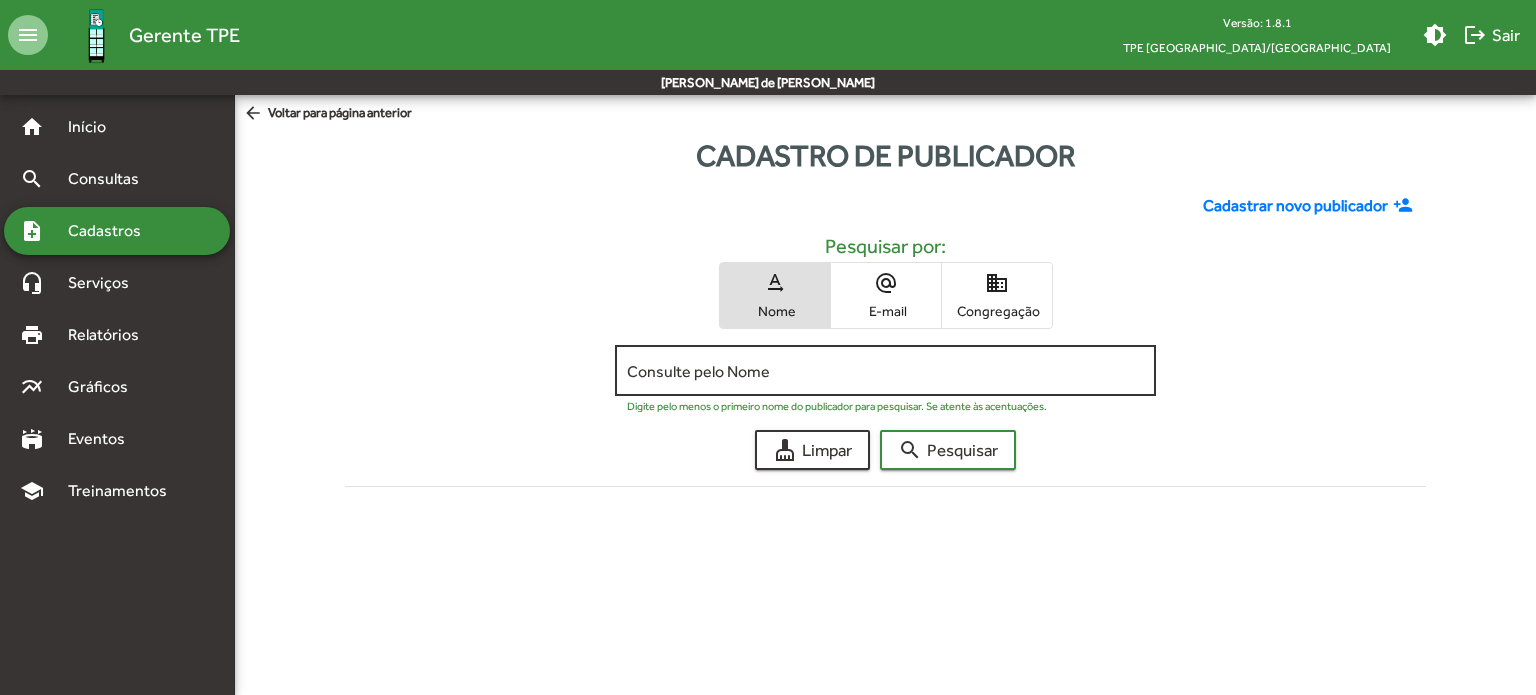 click on "Consulte pelo Nome" at bounding box center (885, 371) 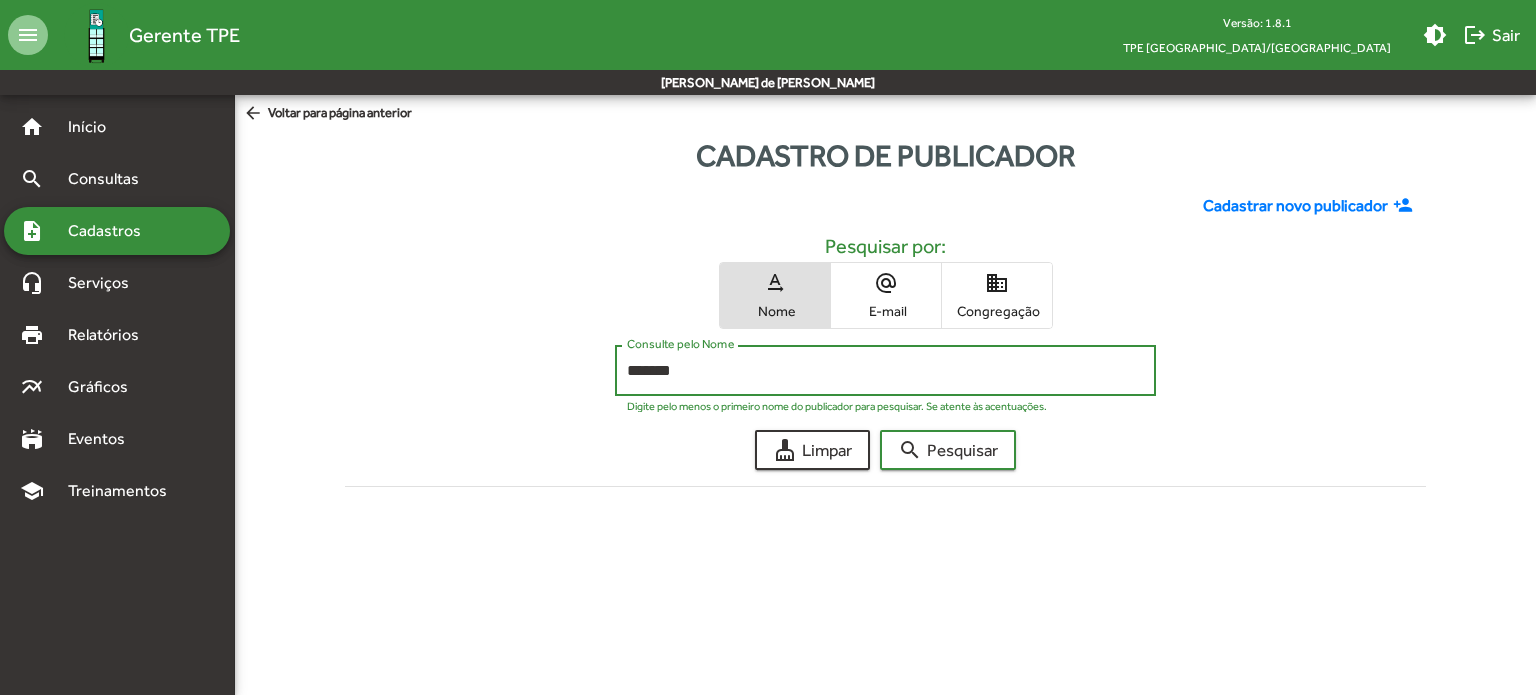 click on "search  Pesquisar" 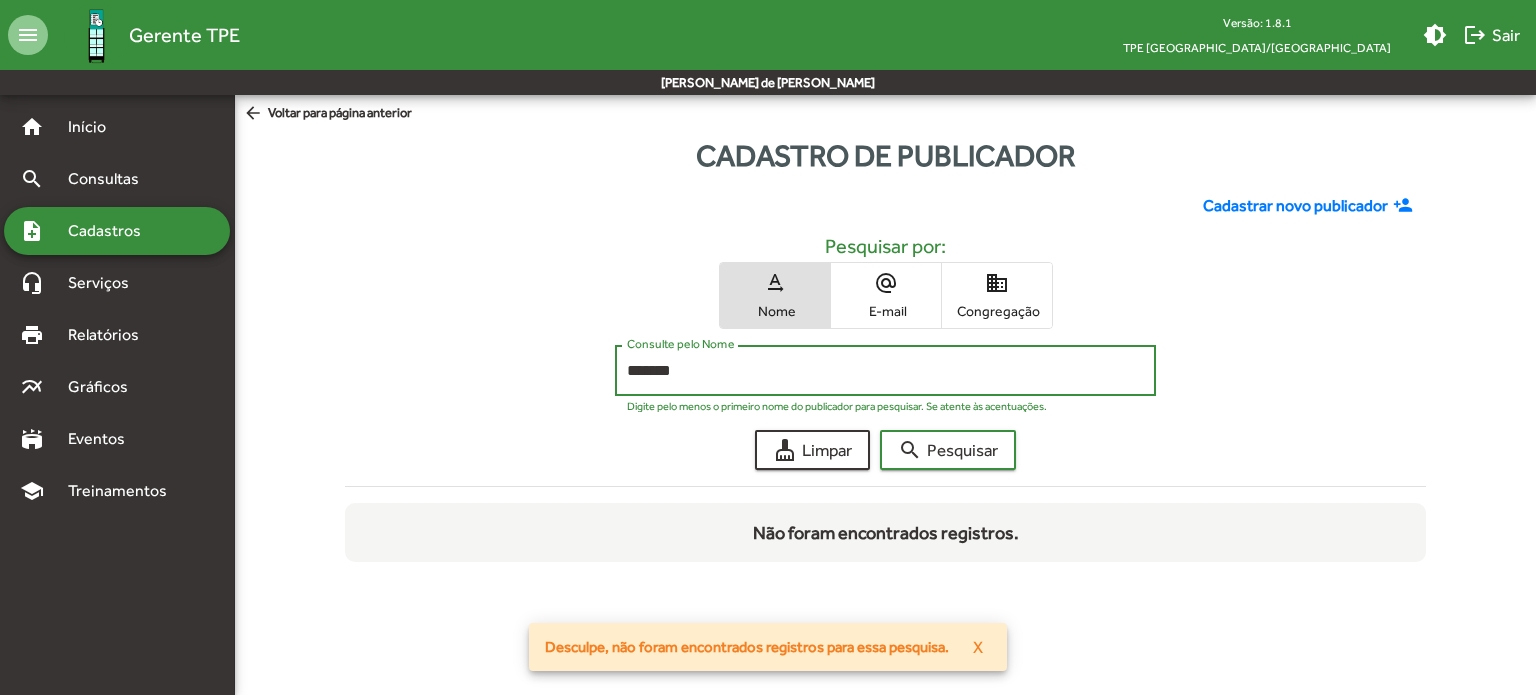 drag, startPoint x: 693, startPoint y: 376, endPoint x: 537, endPoint y: 354, distance: 157.54364 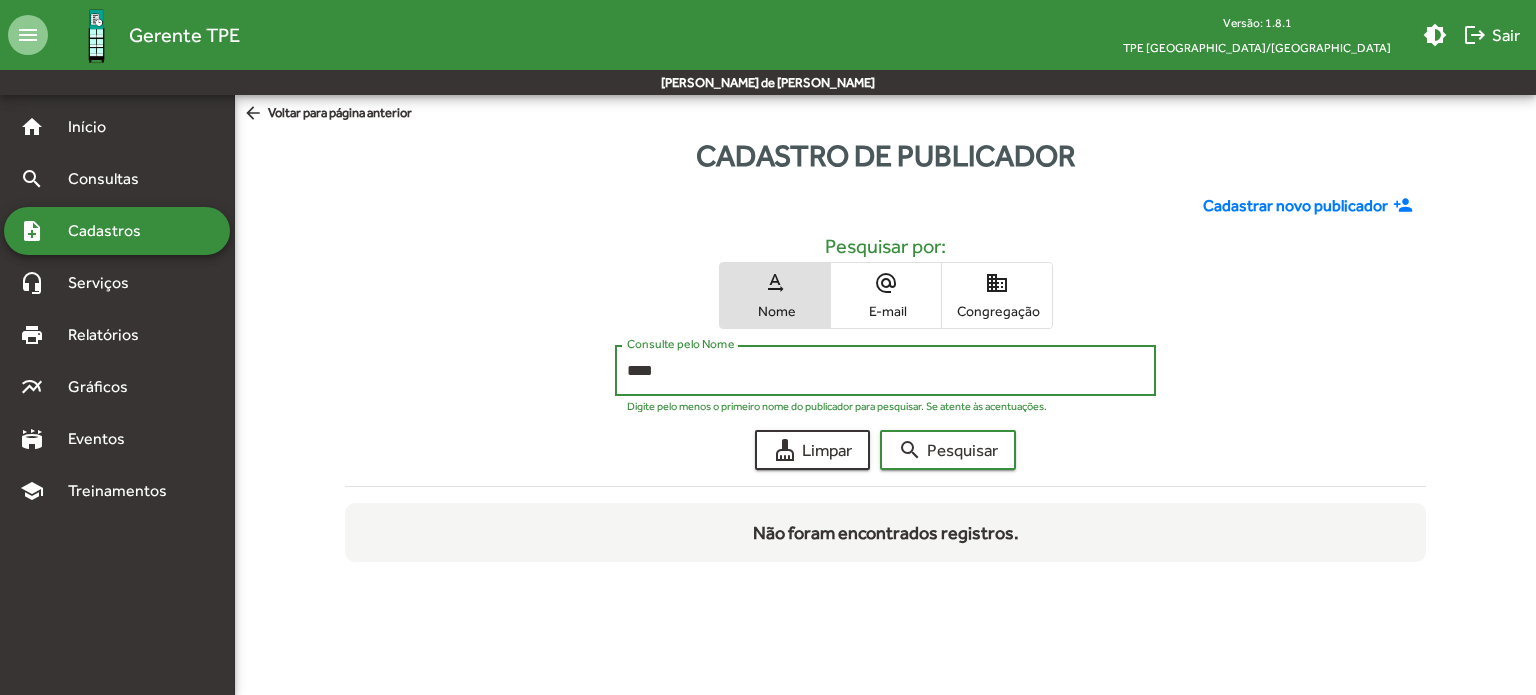click on "search  Pesquisar" 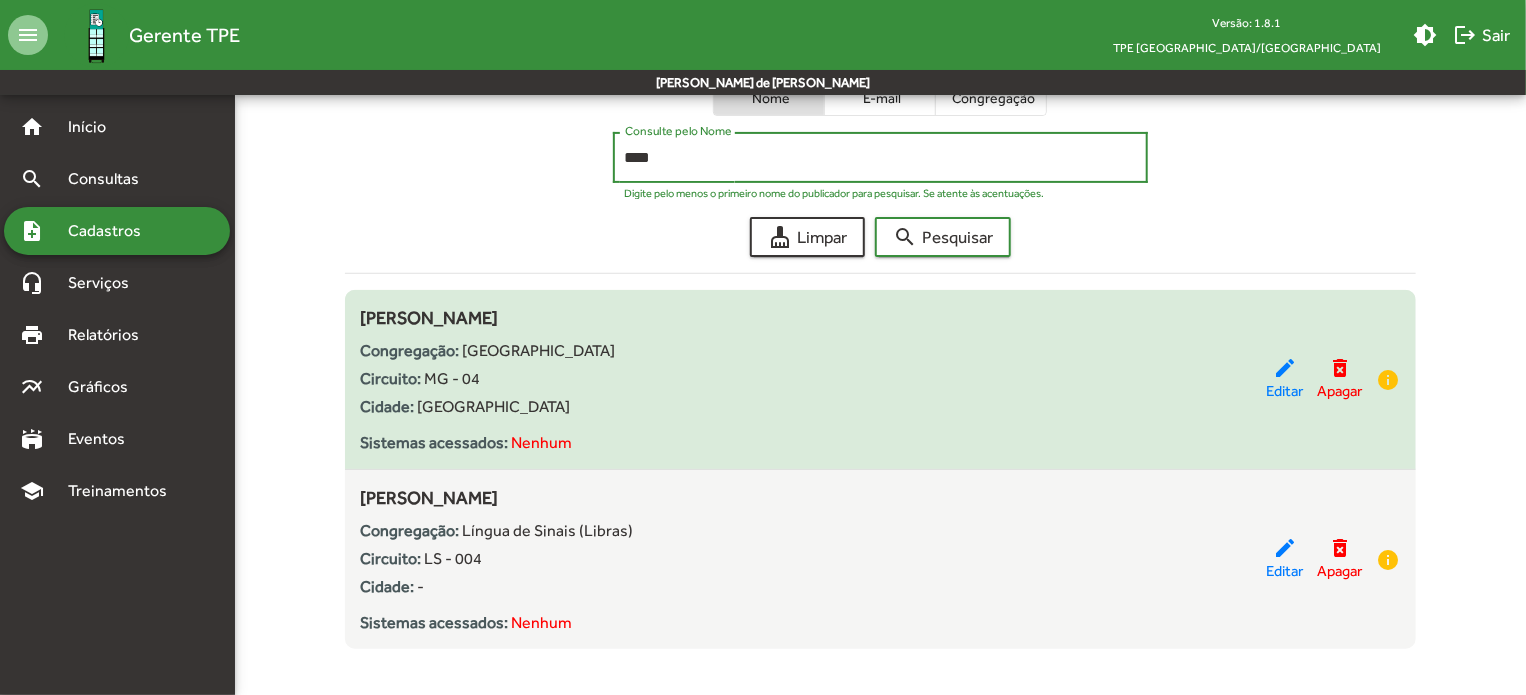 scroll, scrollTop: 13, scrollLeft: 0, axis: vertical 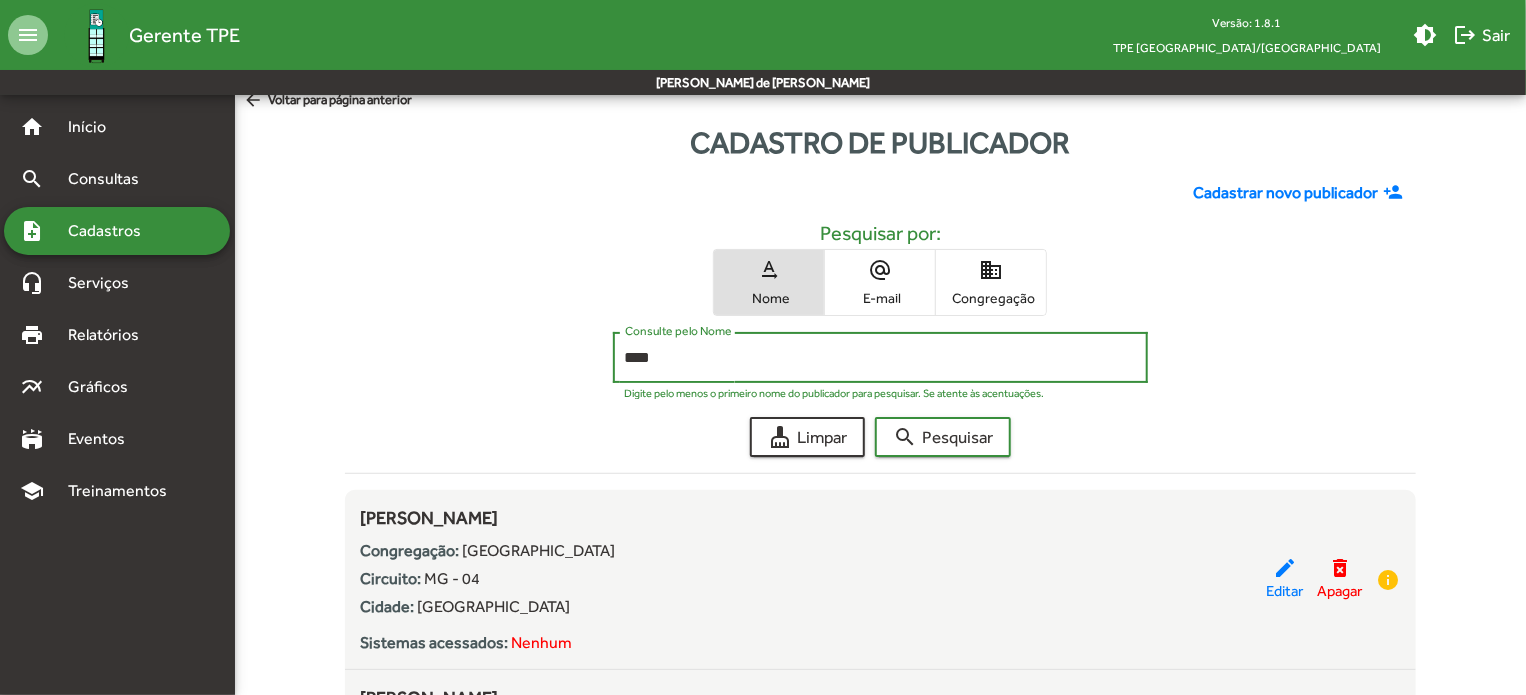 drag, startPoint x: 672, startPoint y: 357, endPoint x: 504, endPoint y: 343, distance: 168.58232 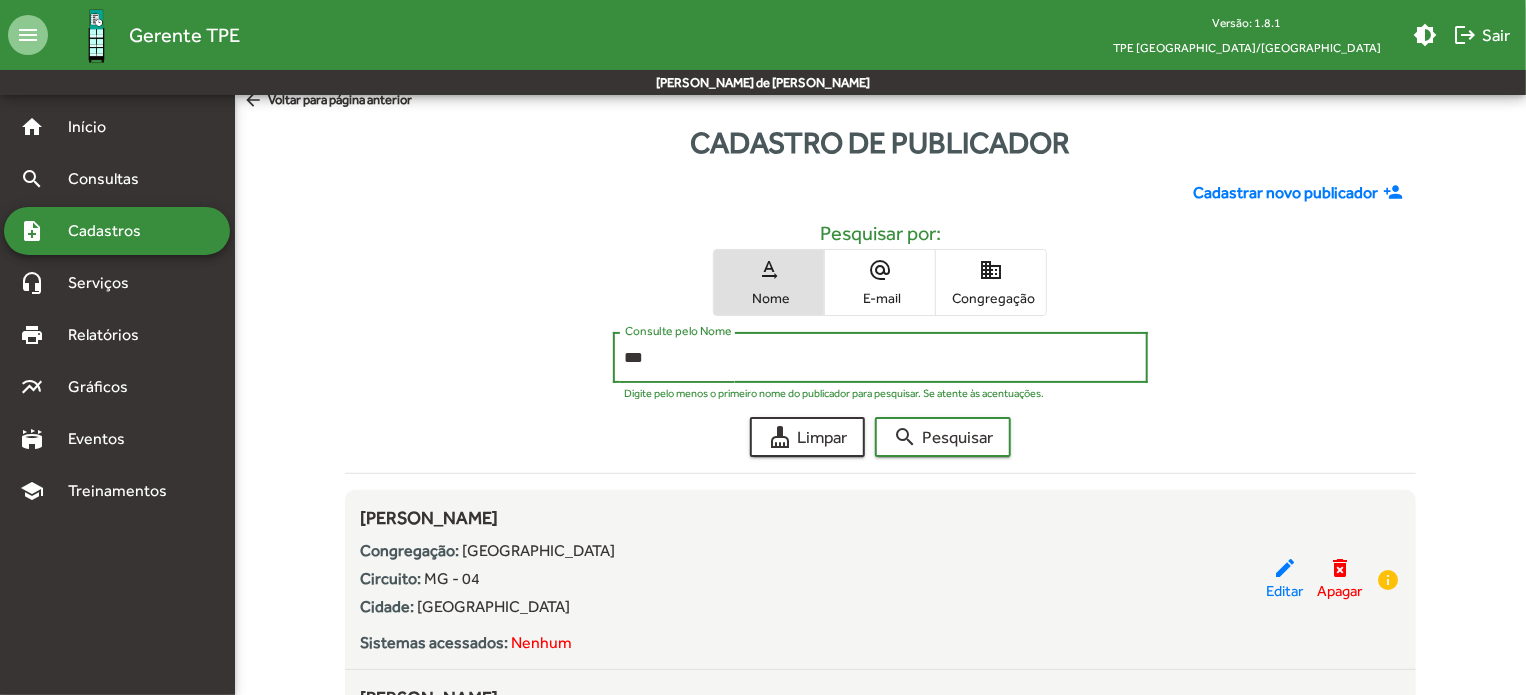 click on "search  Pesquisar" 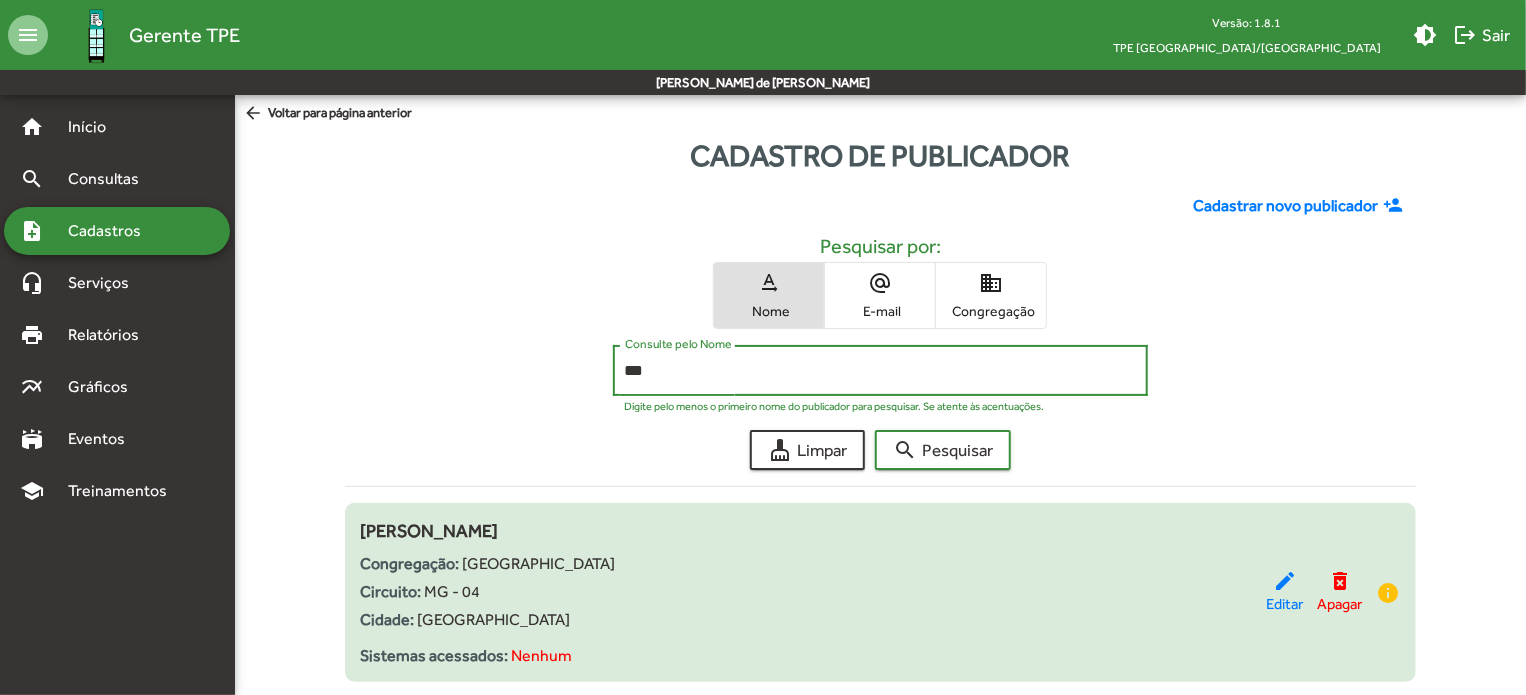 scroll, scrollTop: 33, scrollLeft: 0, axis: vertical 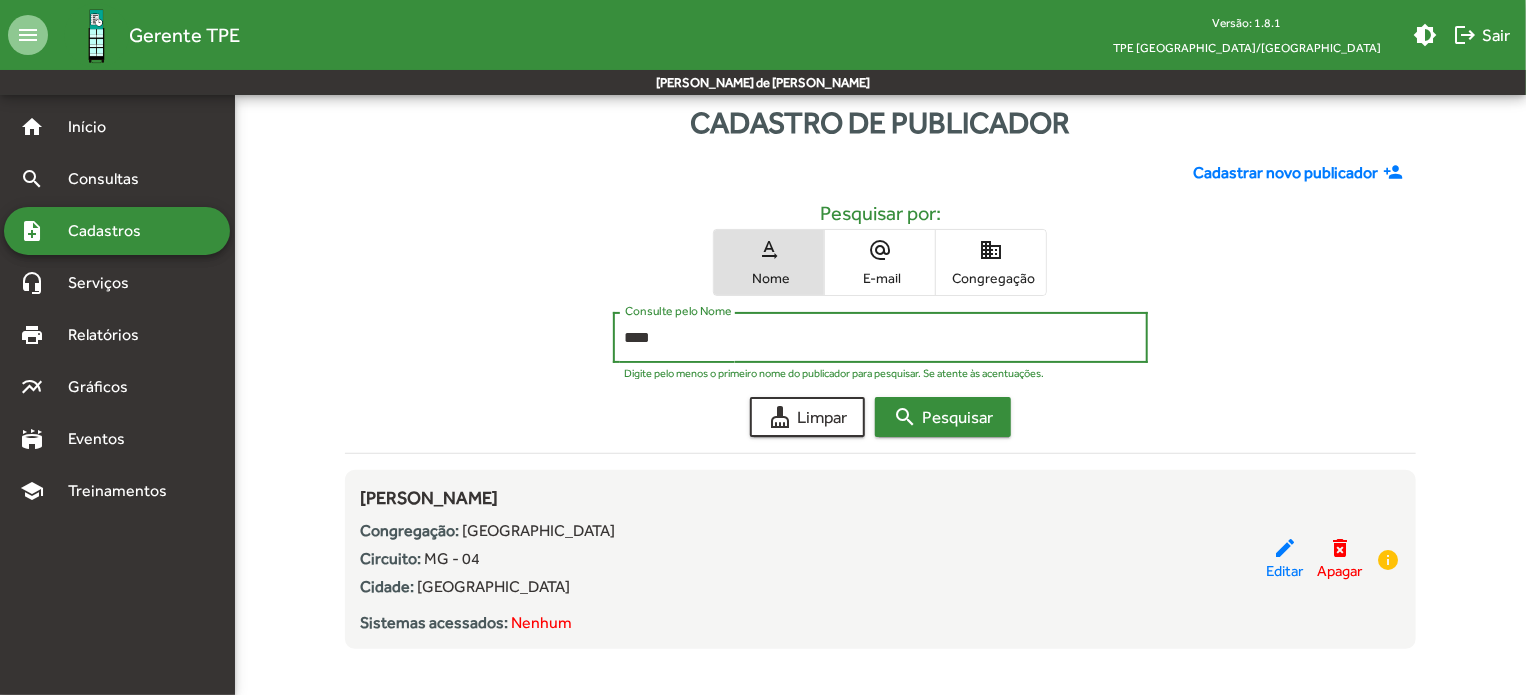 type on "****" 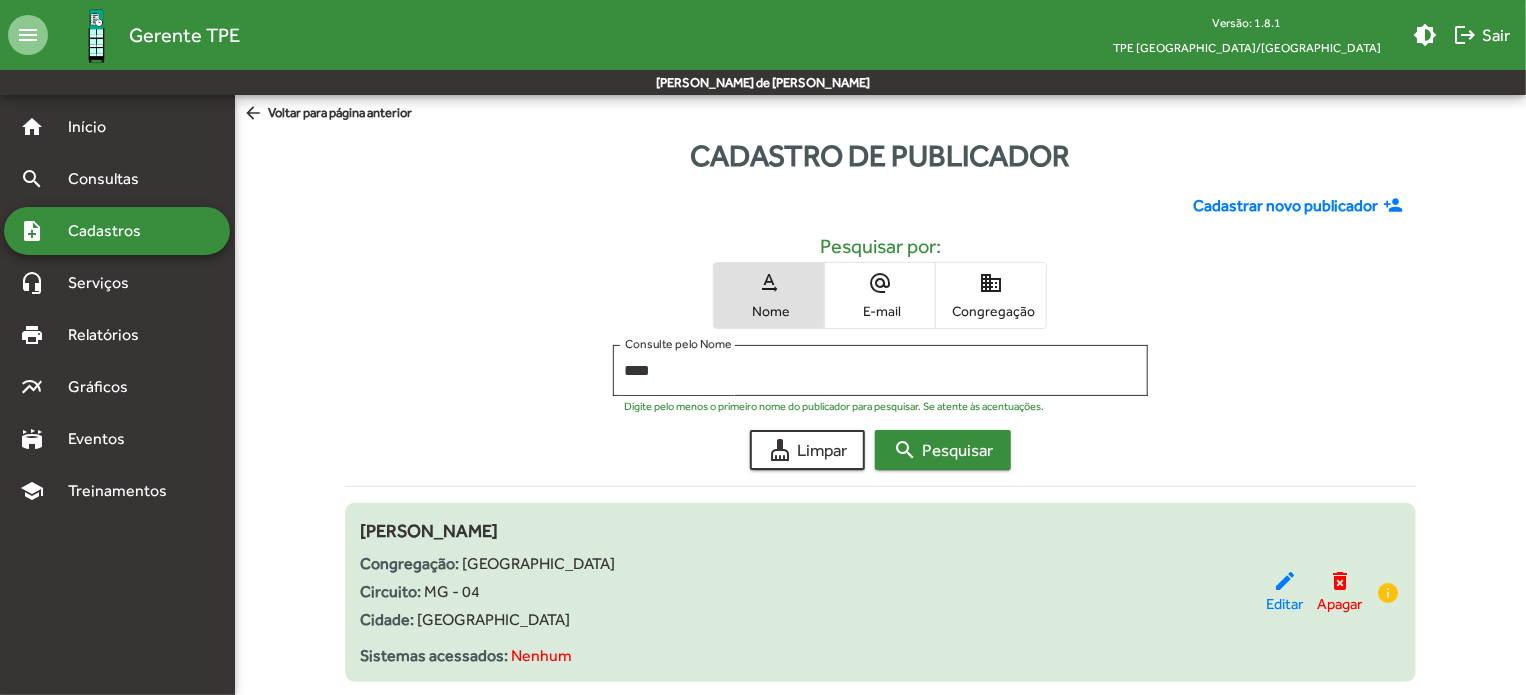 scroll, scrollTop: 33, scrollLeft: 0, axis: vertical 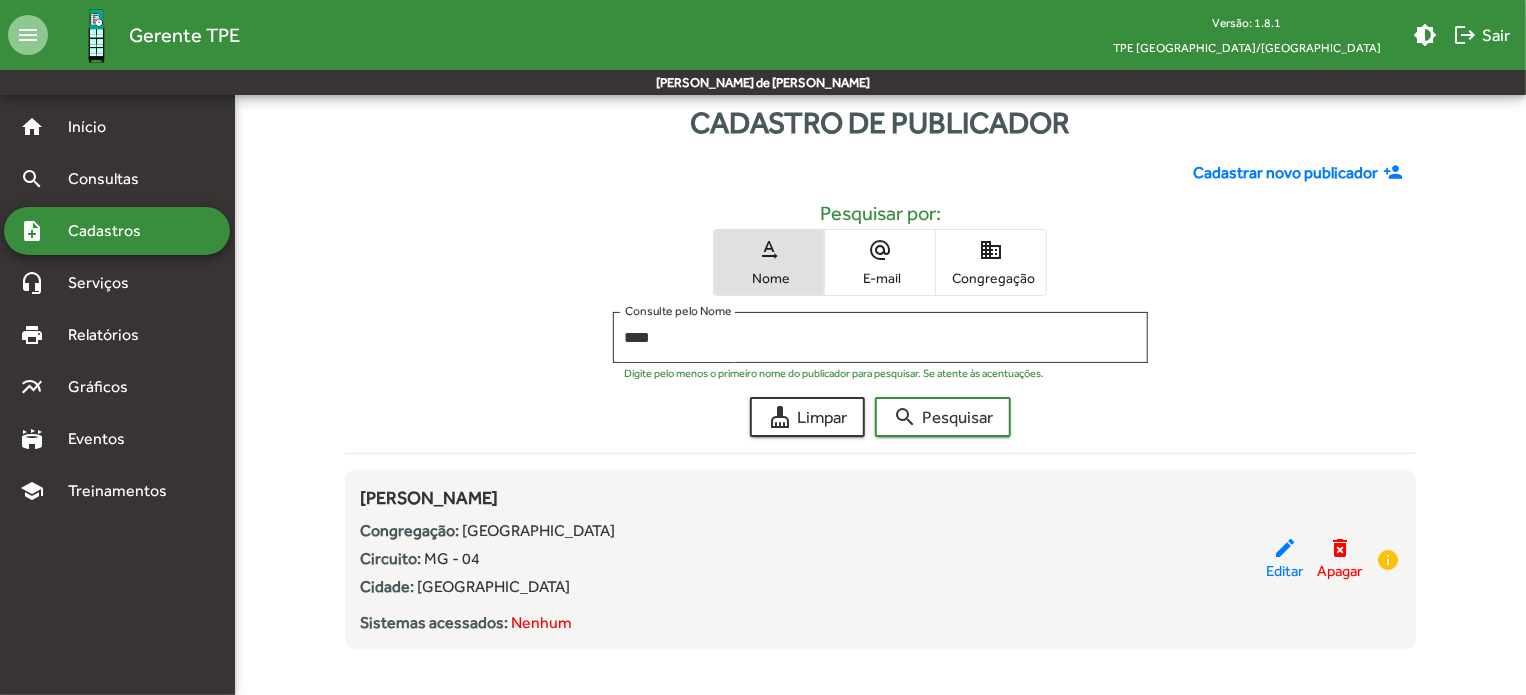 drag, startPoint x: 673, startPoint y: 351, endPoint x: 569, endPoint y: 347, distance: 104.0769 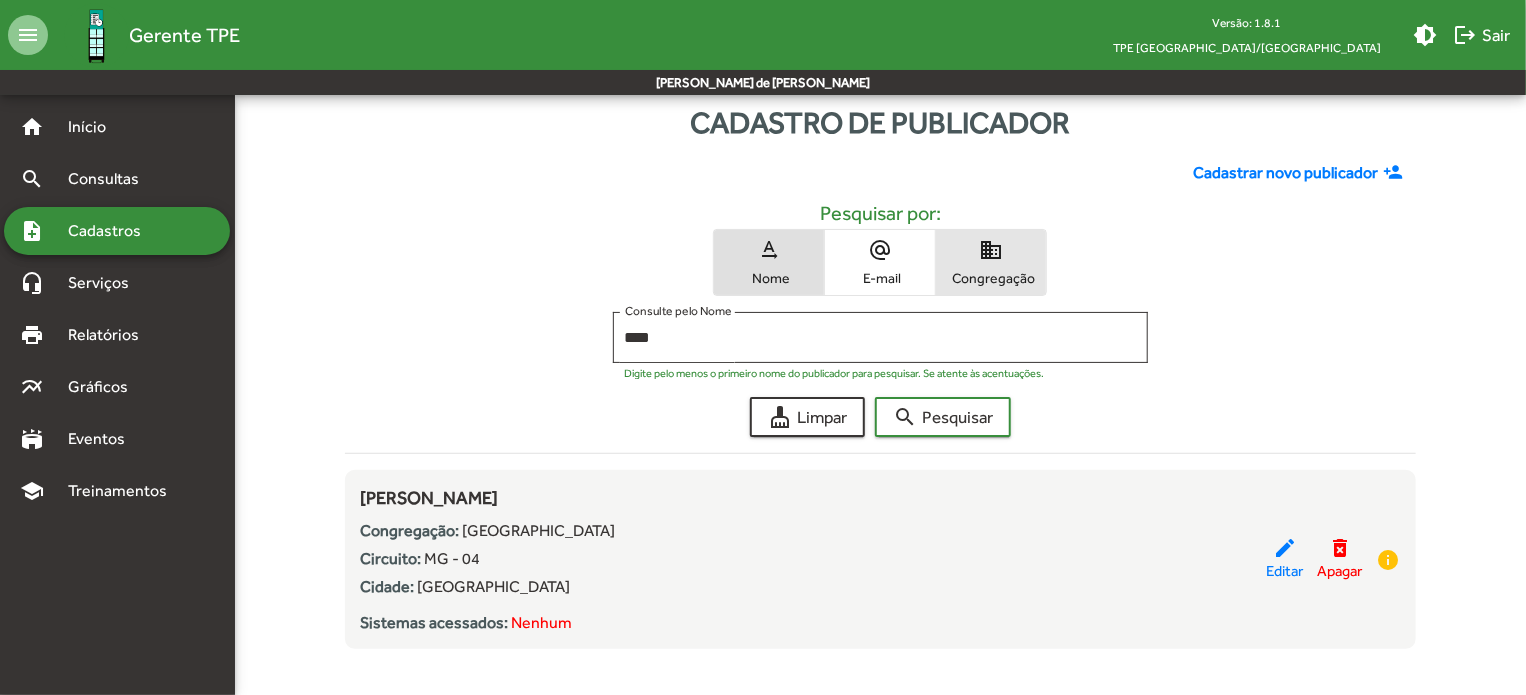click on "domain Congregação" at bounding box center (991, 262) 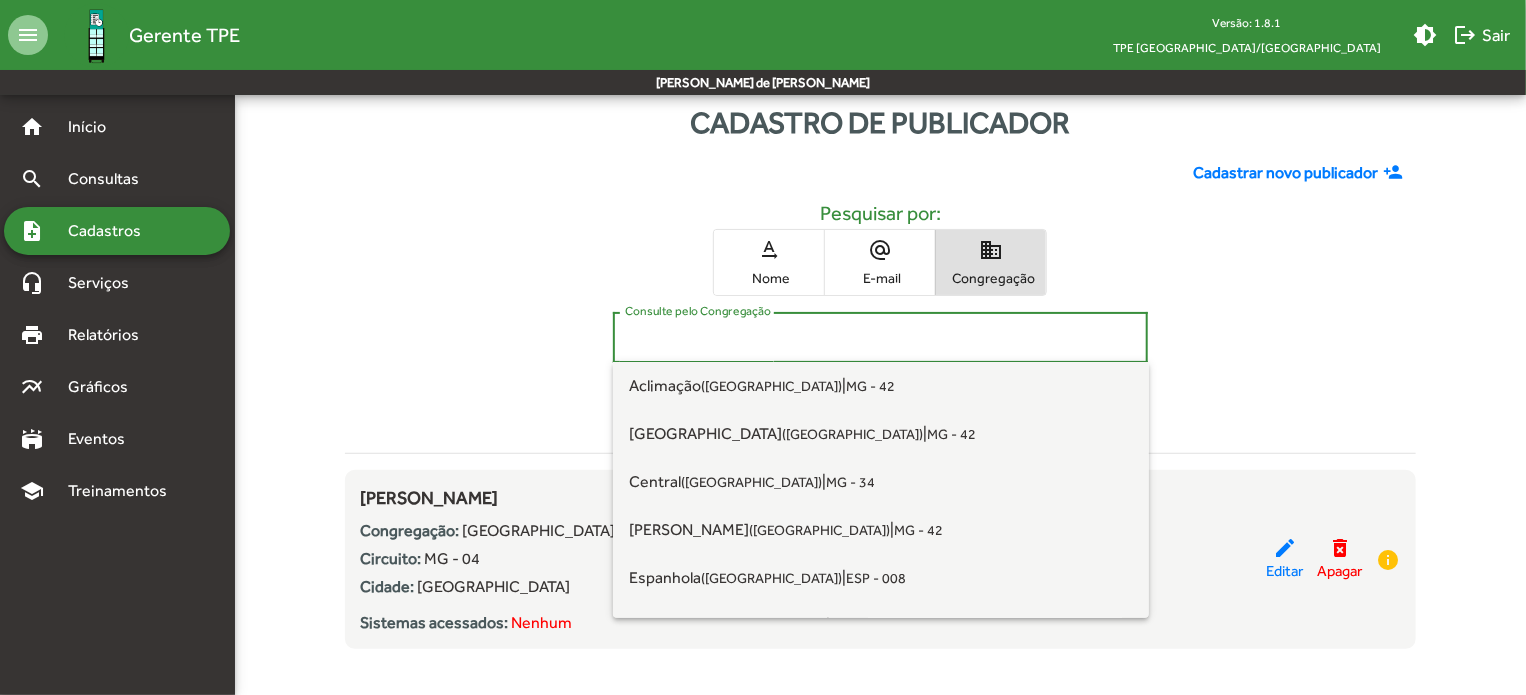 click on "Consulte pelo Congregação" at bounding box center [881, 338] 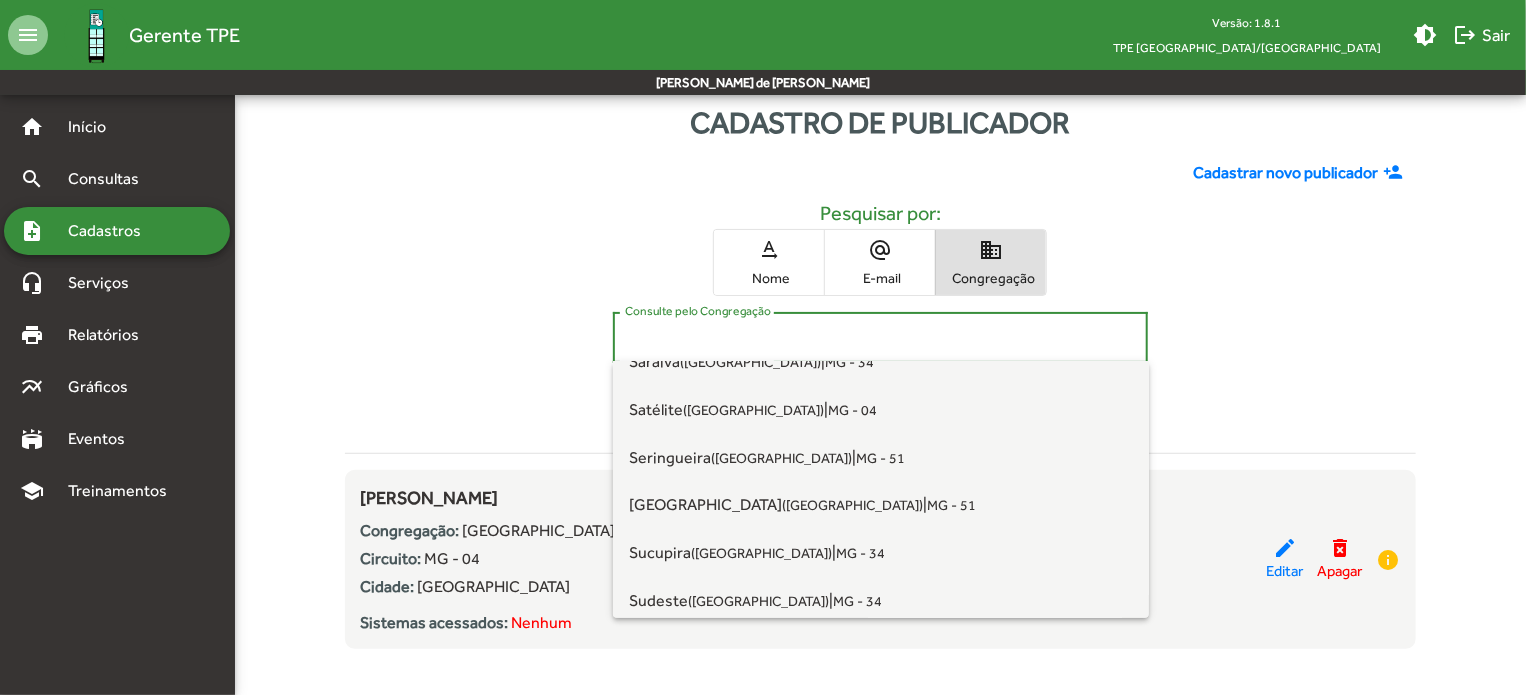 scroll, scrollTop: 2048, scrollLeft: 0, axis: vertical 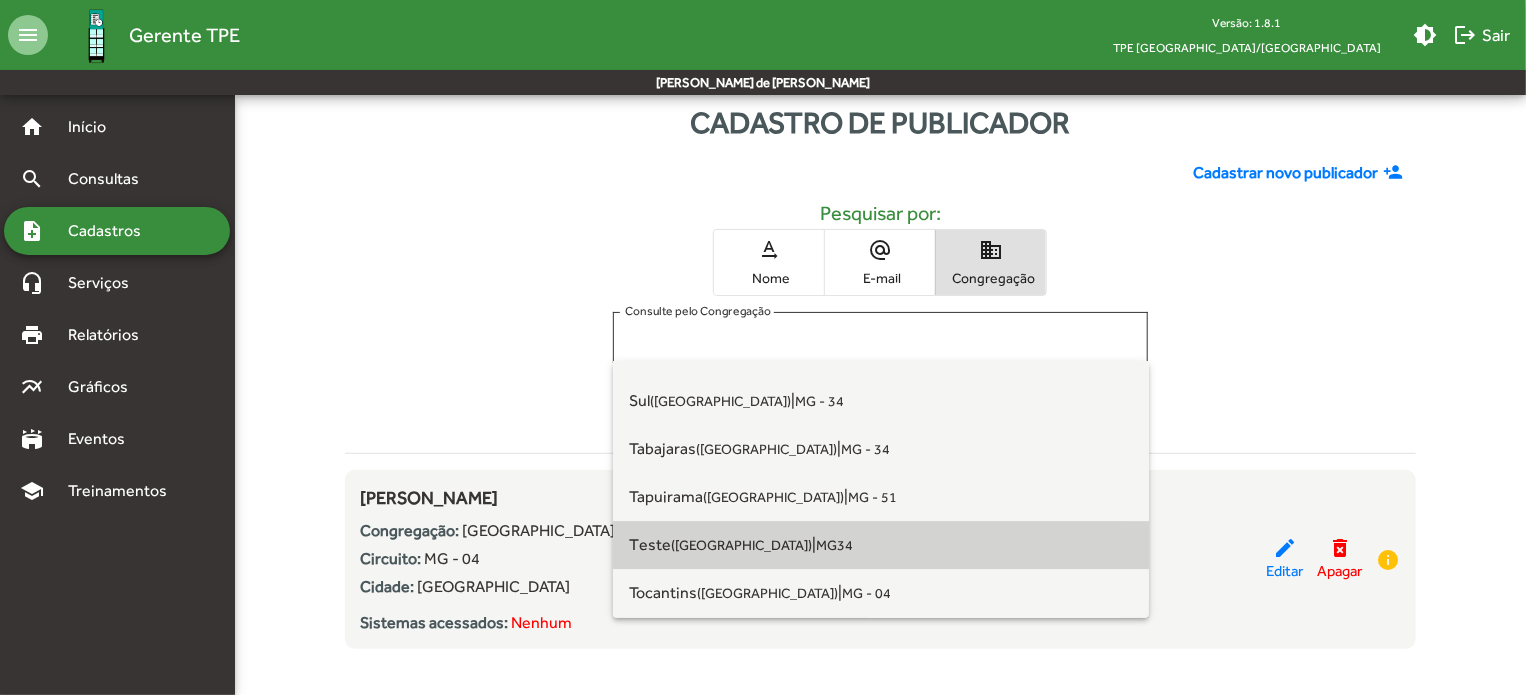 click on "Teste  ([GEOGRAPHIC_DATA])  |  MG34" at bounding box center [881, 546] 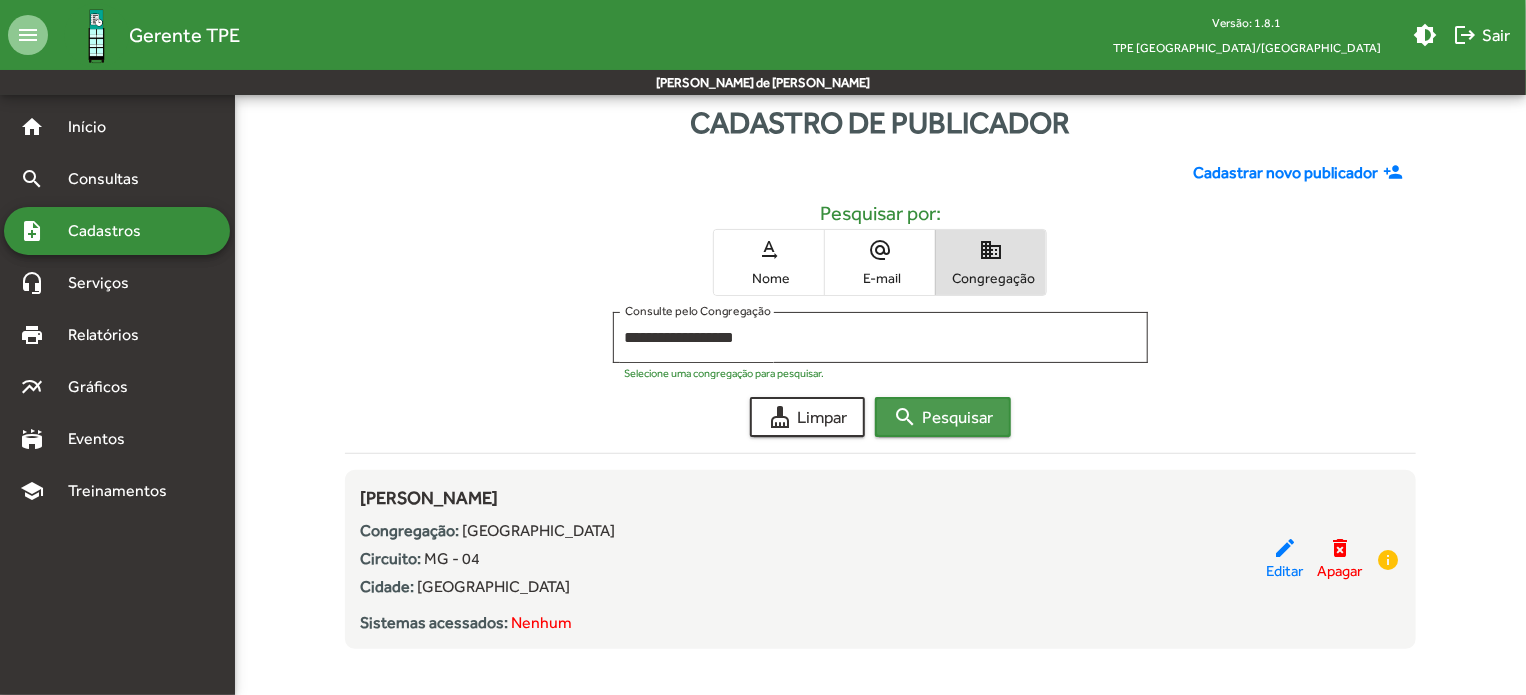 click on "search  Pesquisar" 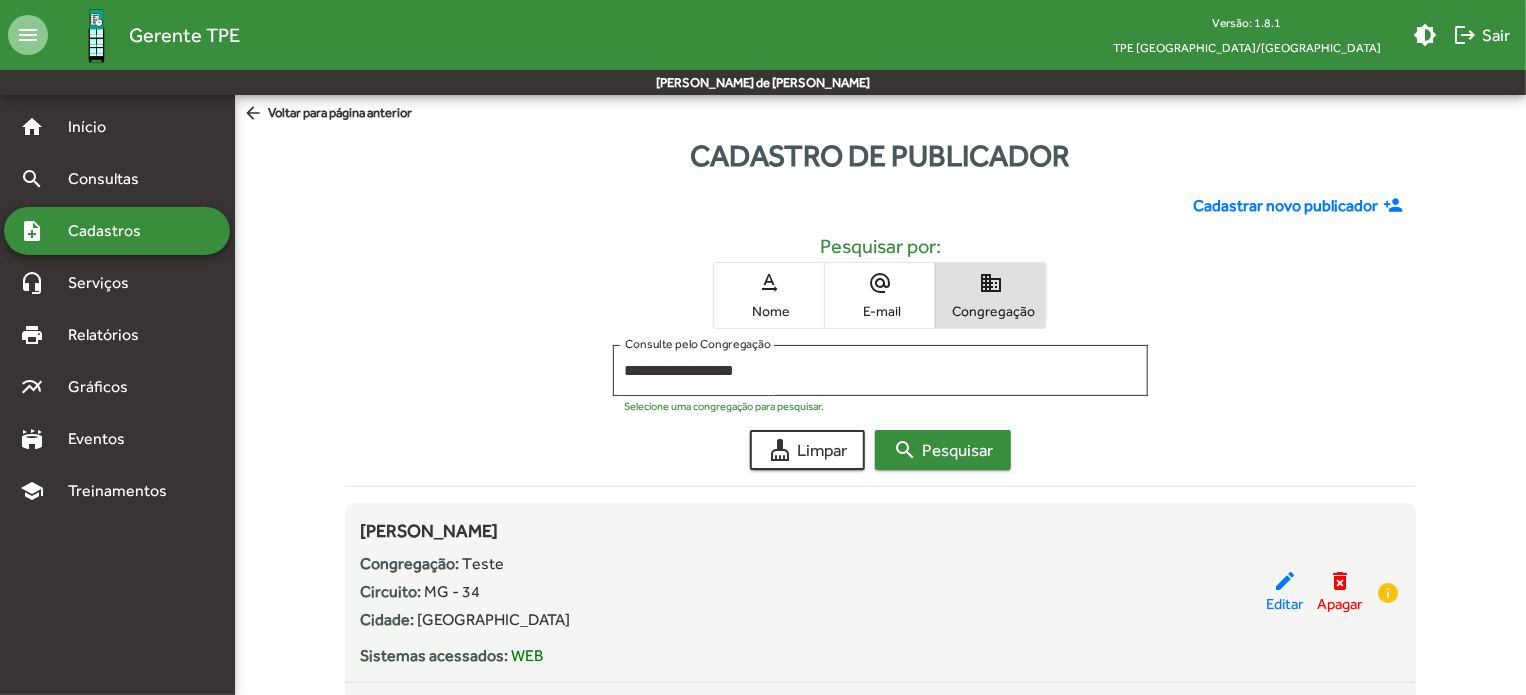 scroll, scrollTop: 400, scrollLeft: 0, axis: vertical 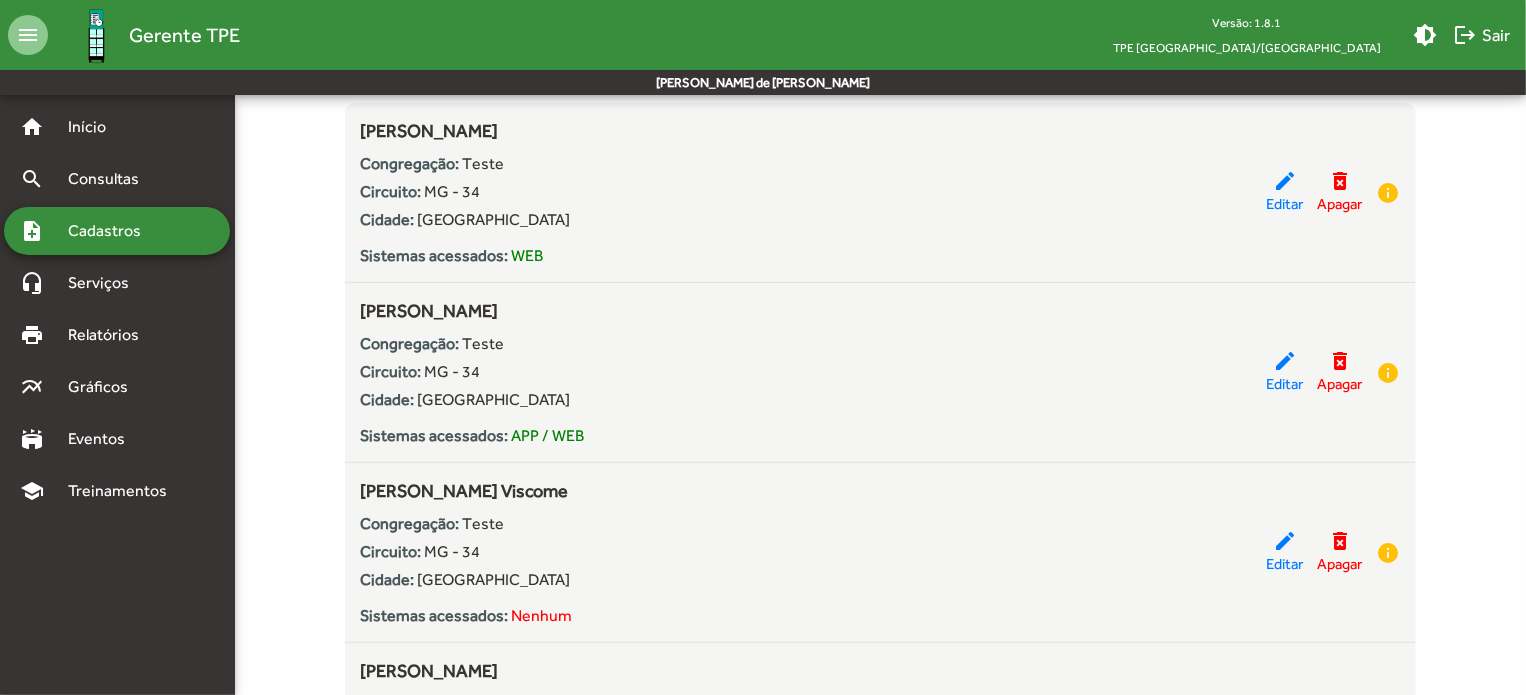 click on "Cadastros" at bounding box center (111, 231) 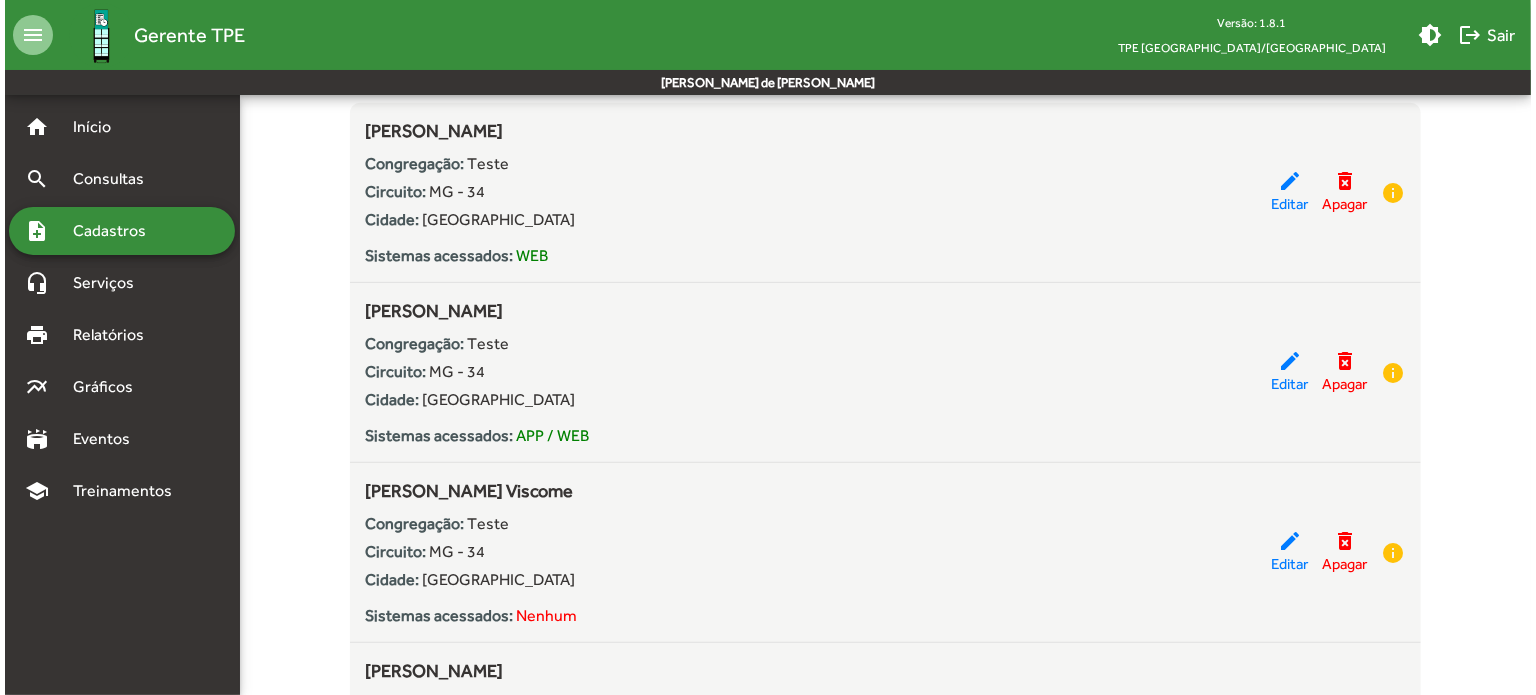 scroll, scrollTop: 0, scrollLeft: 0, axis: both 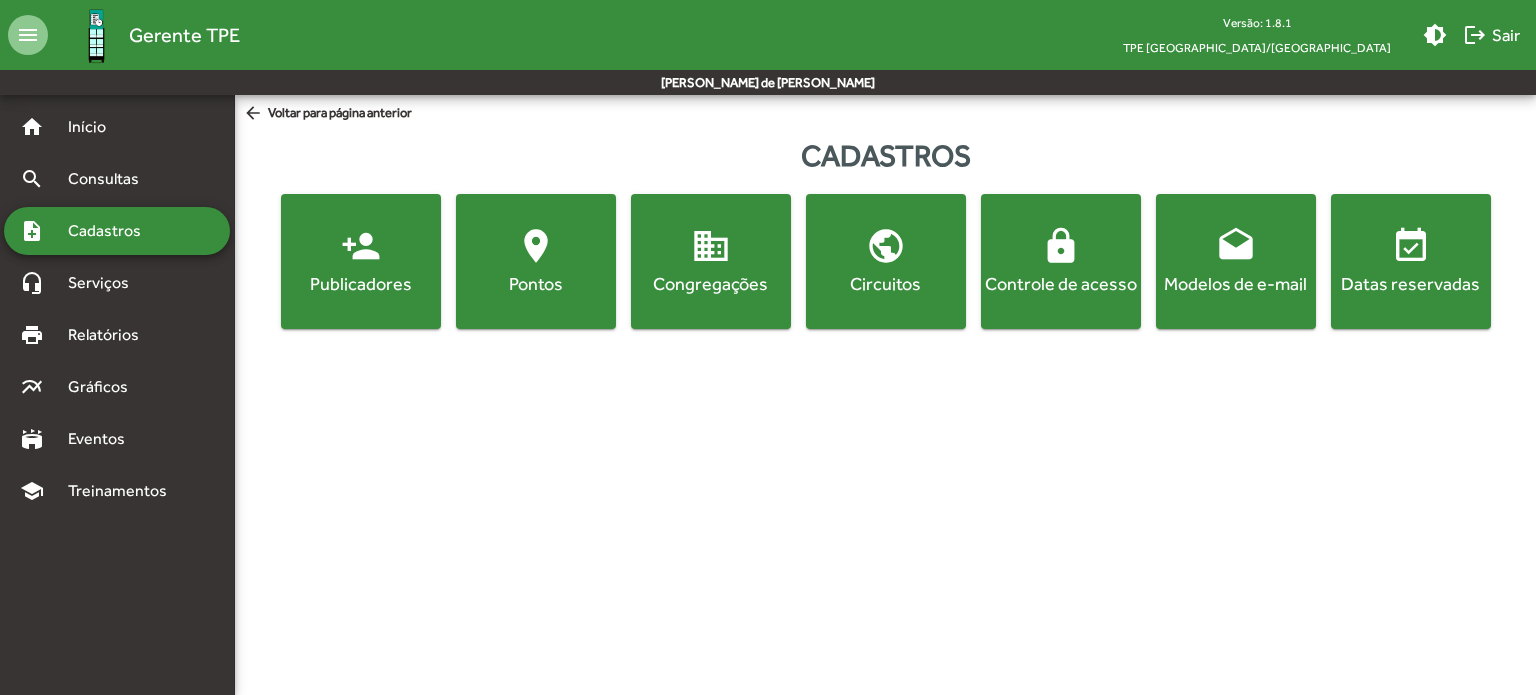 click on "event_available  Datas reservadas" 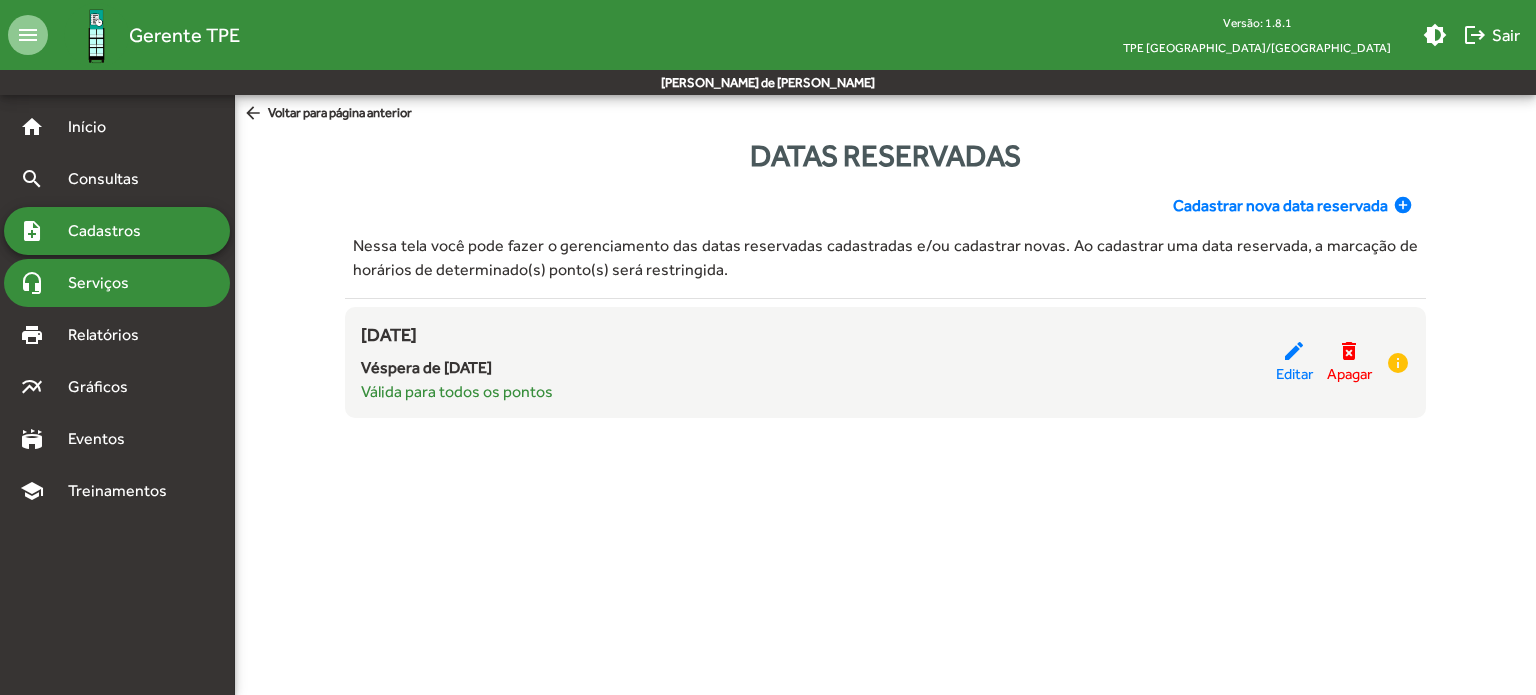 click on "Serviços" at bounding box center (106, 283) 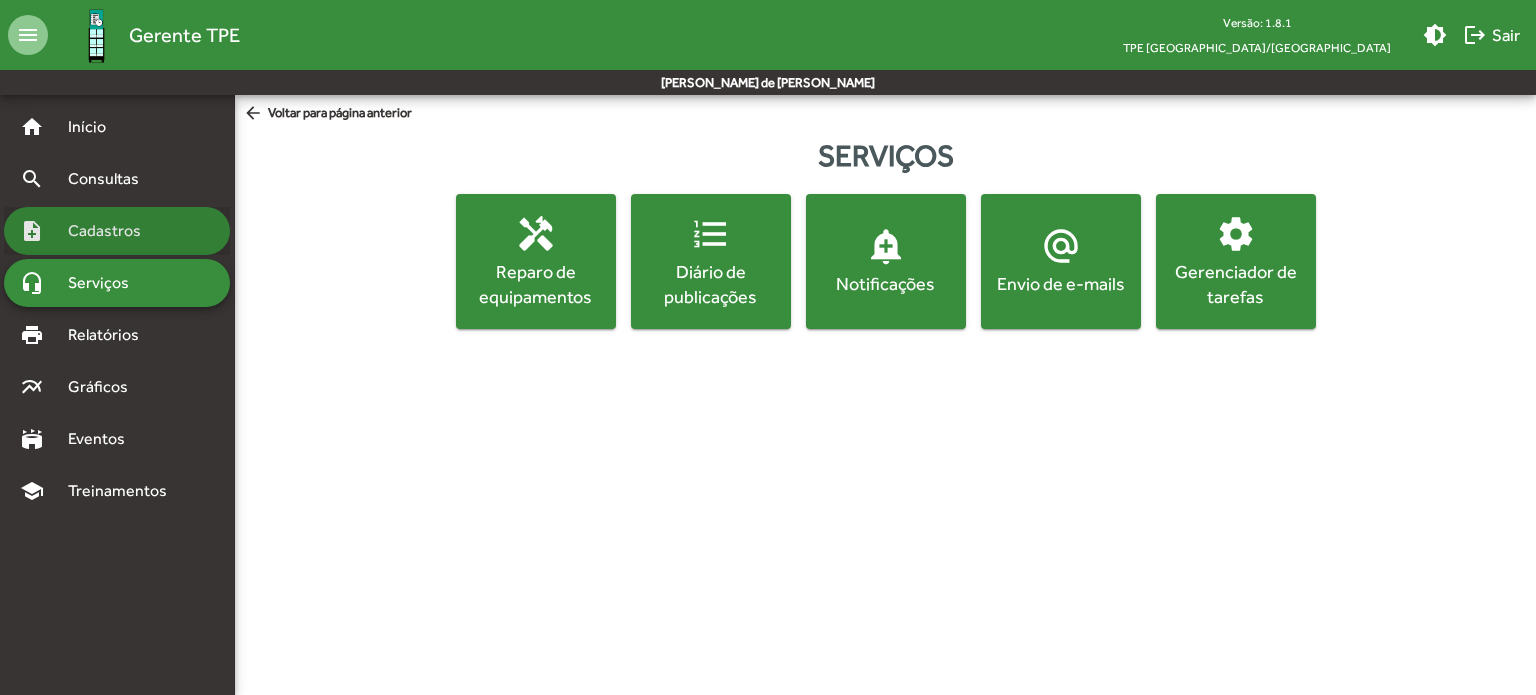 click on "Cadastros" at bounding box center [111, 231] 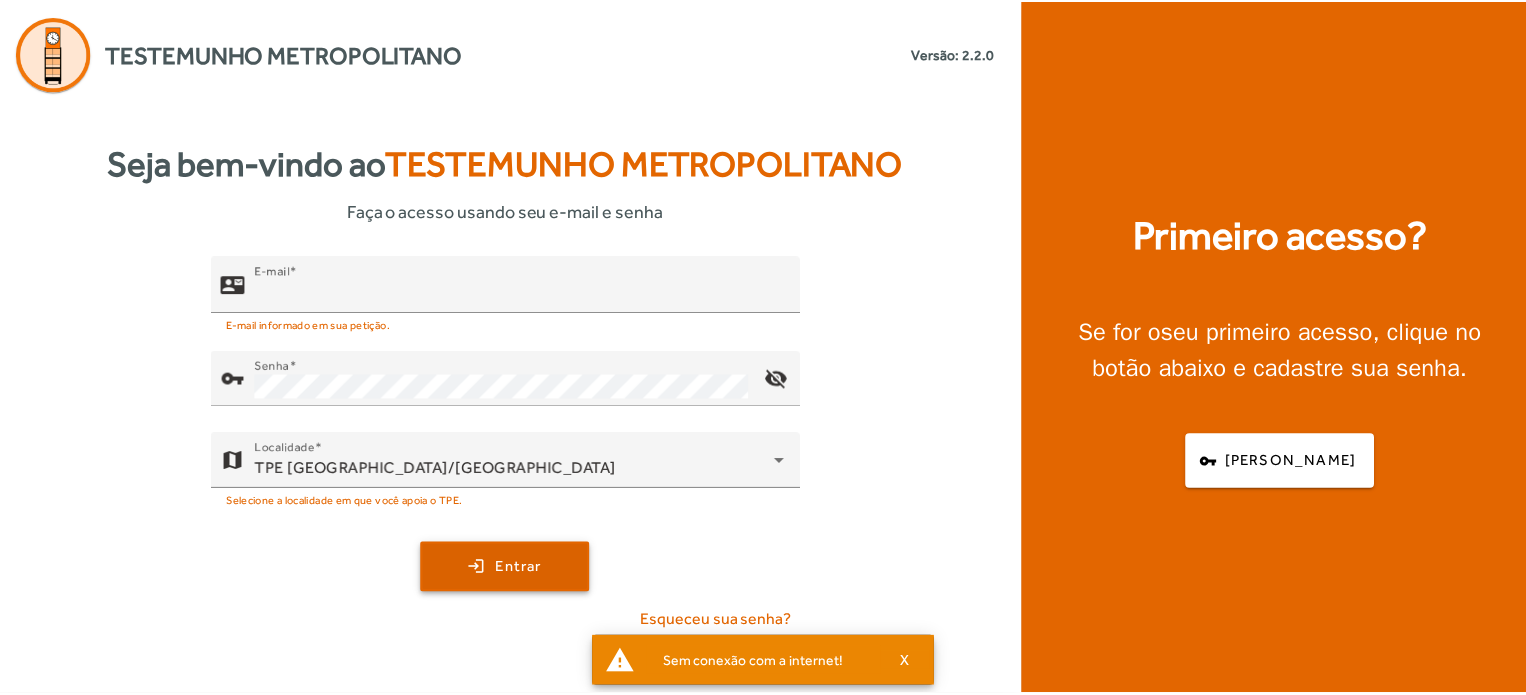scroll, scrollTop: 0, scrollLeft: 0, axis: both 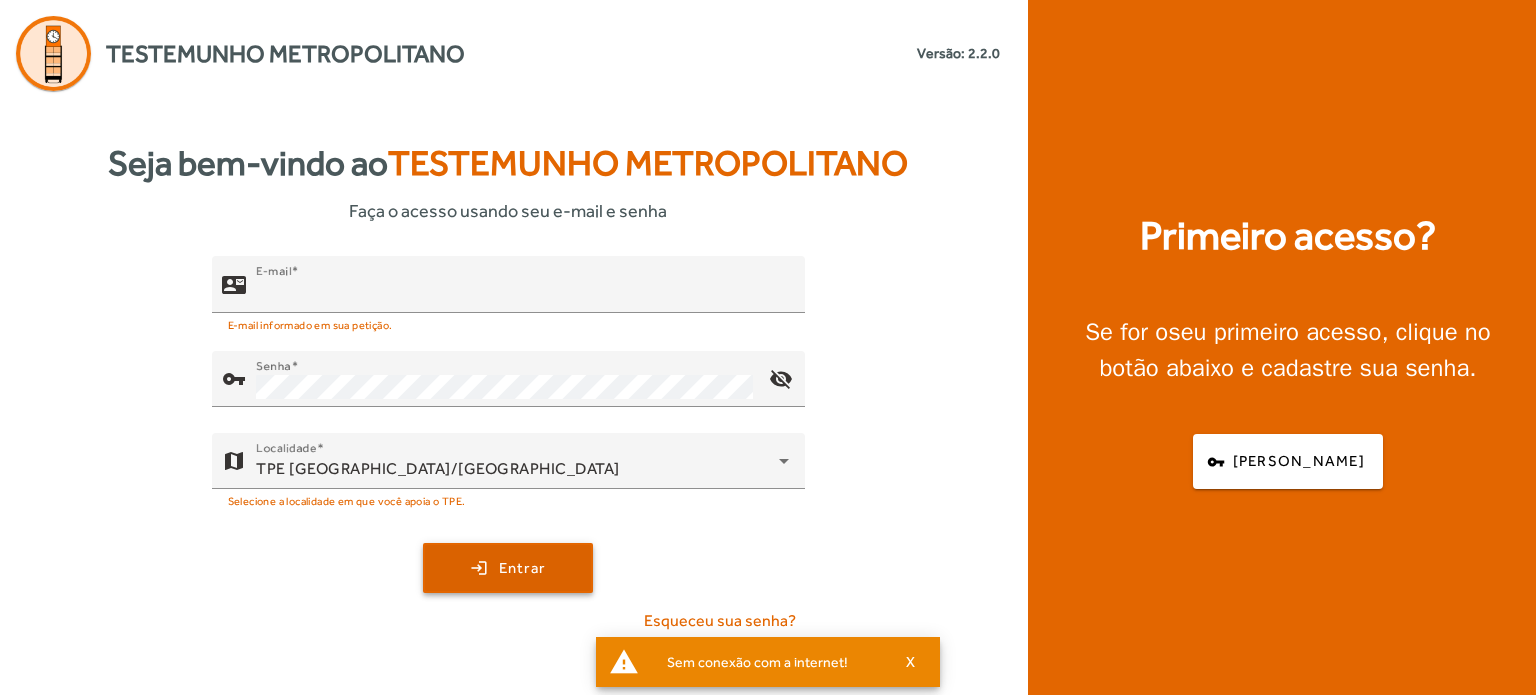 type on "**********" 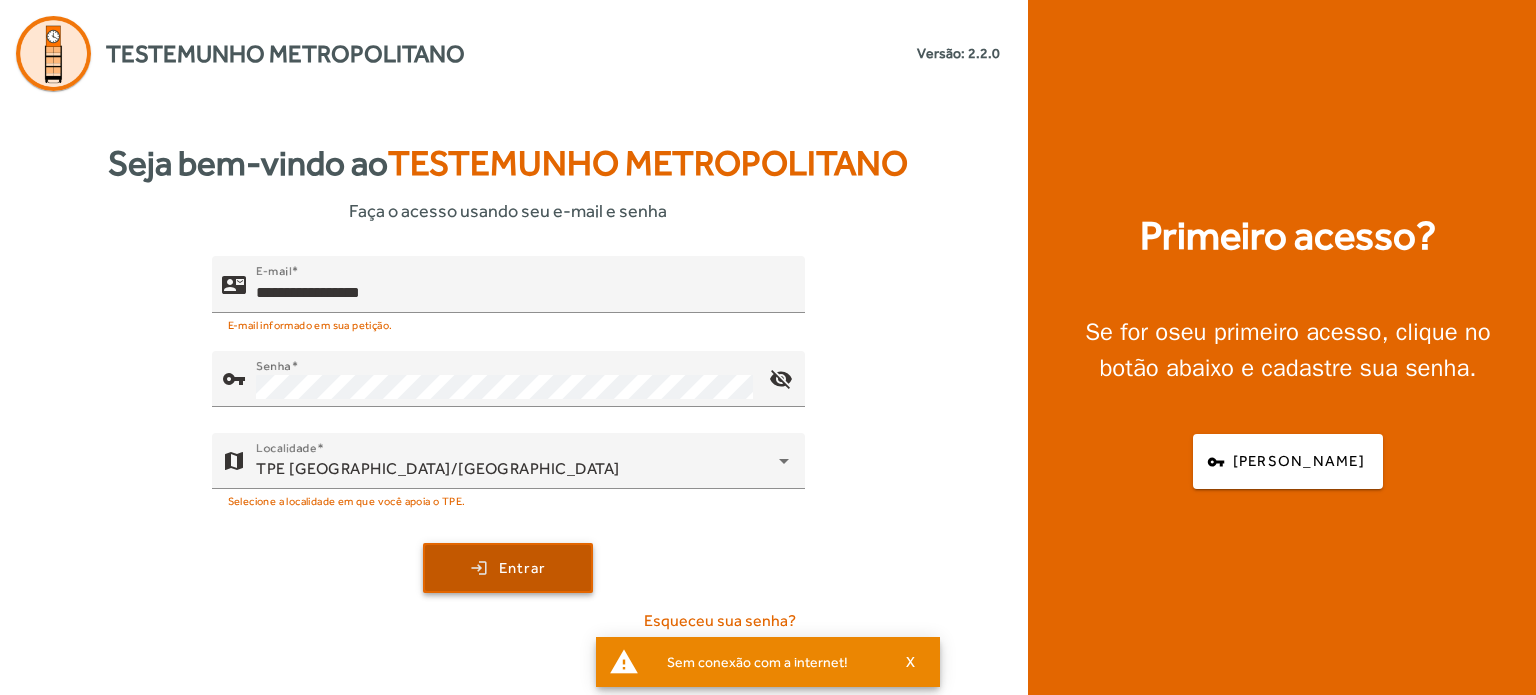 click on "Entrar" 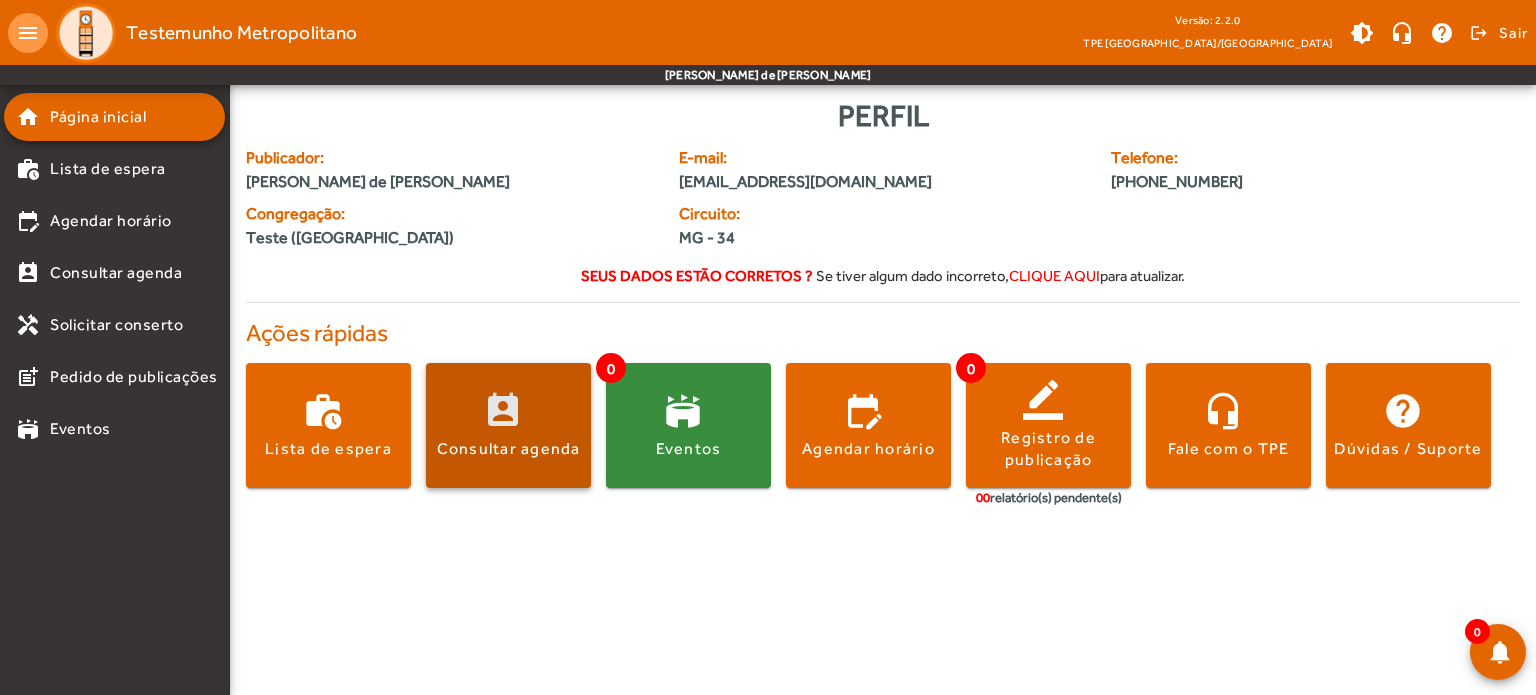 click on "Consultar agenda" 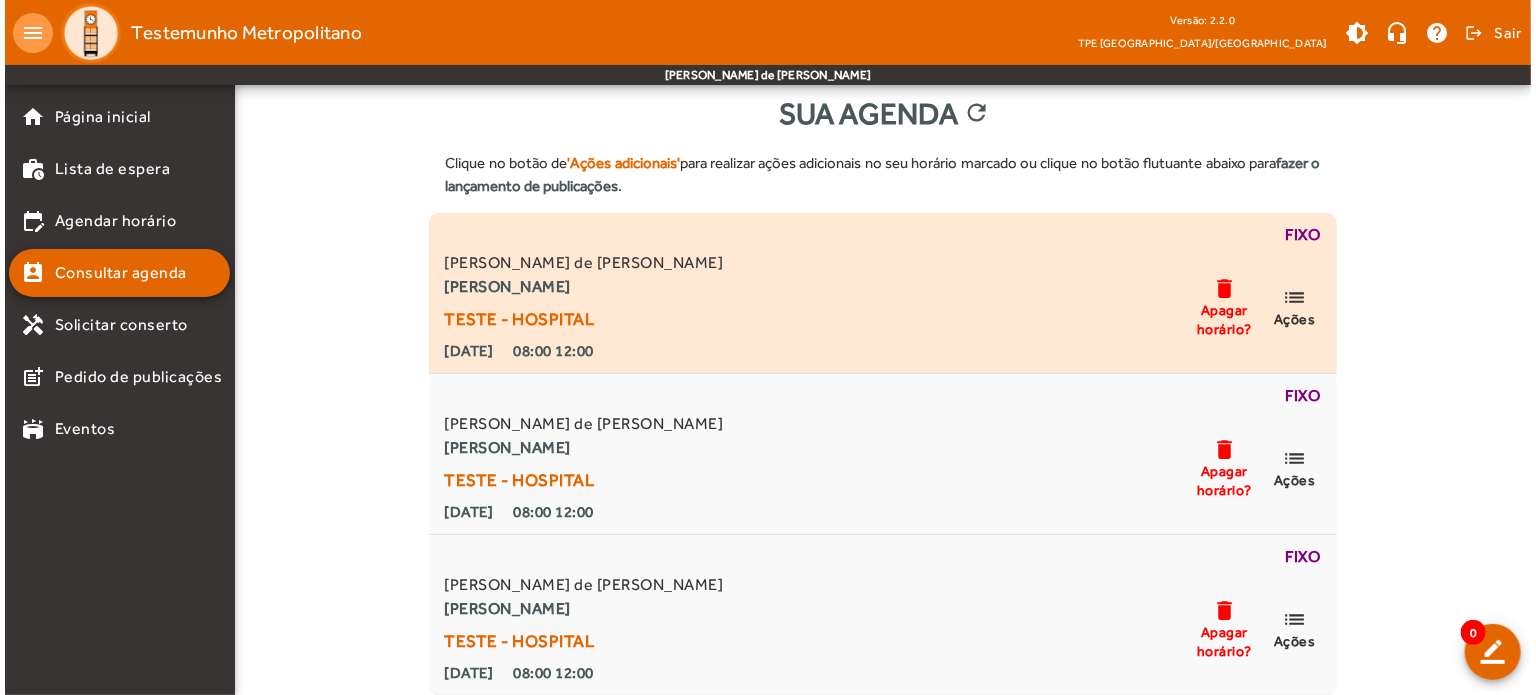 scroll, scrollTop: 0, scrollLeft: 0, axis: both 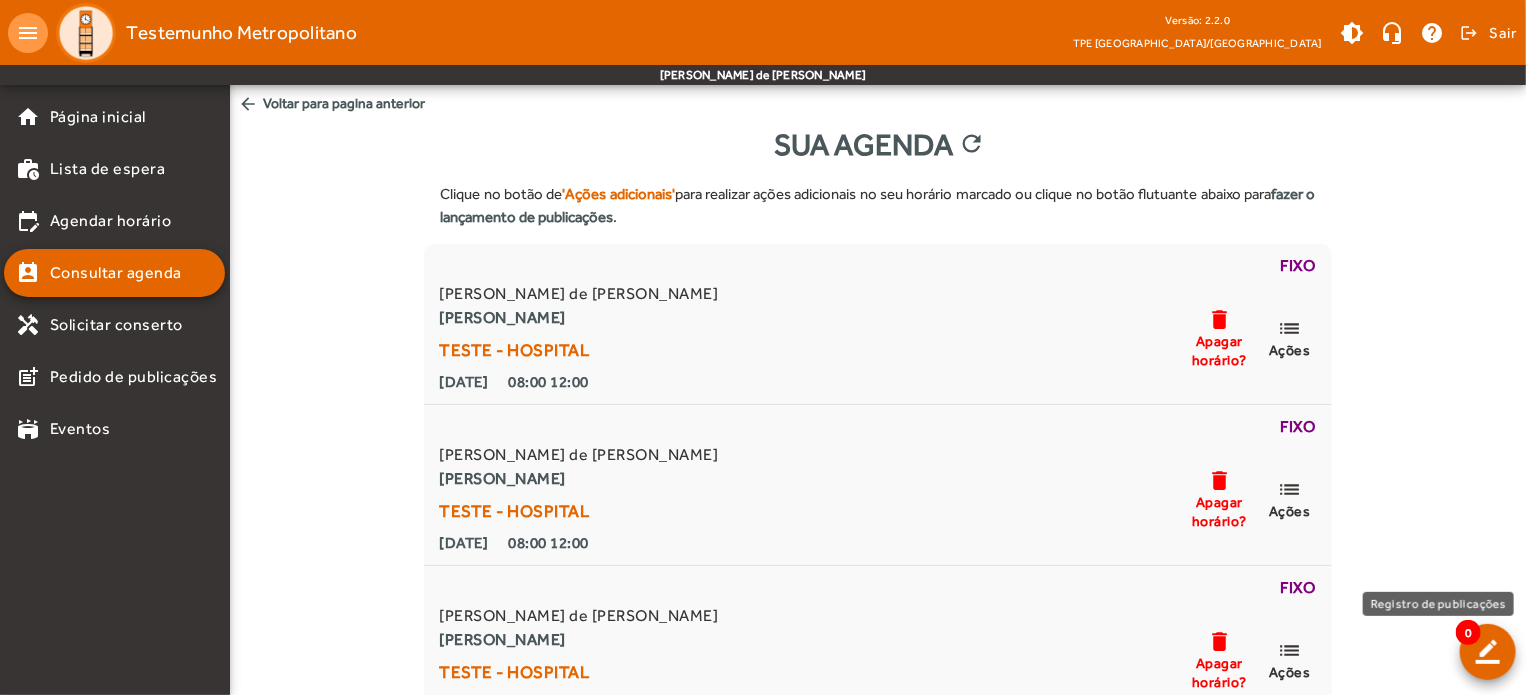 click 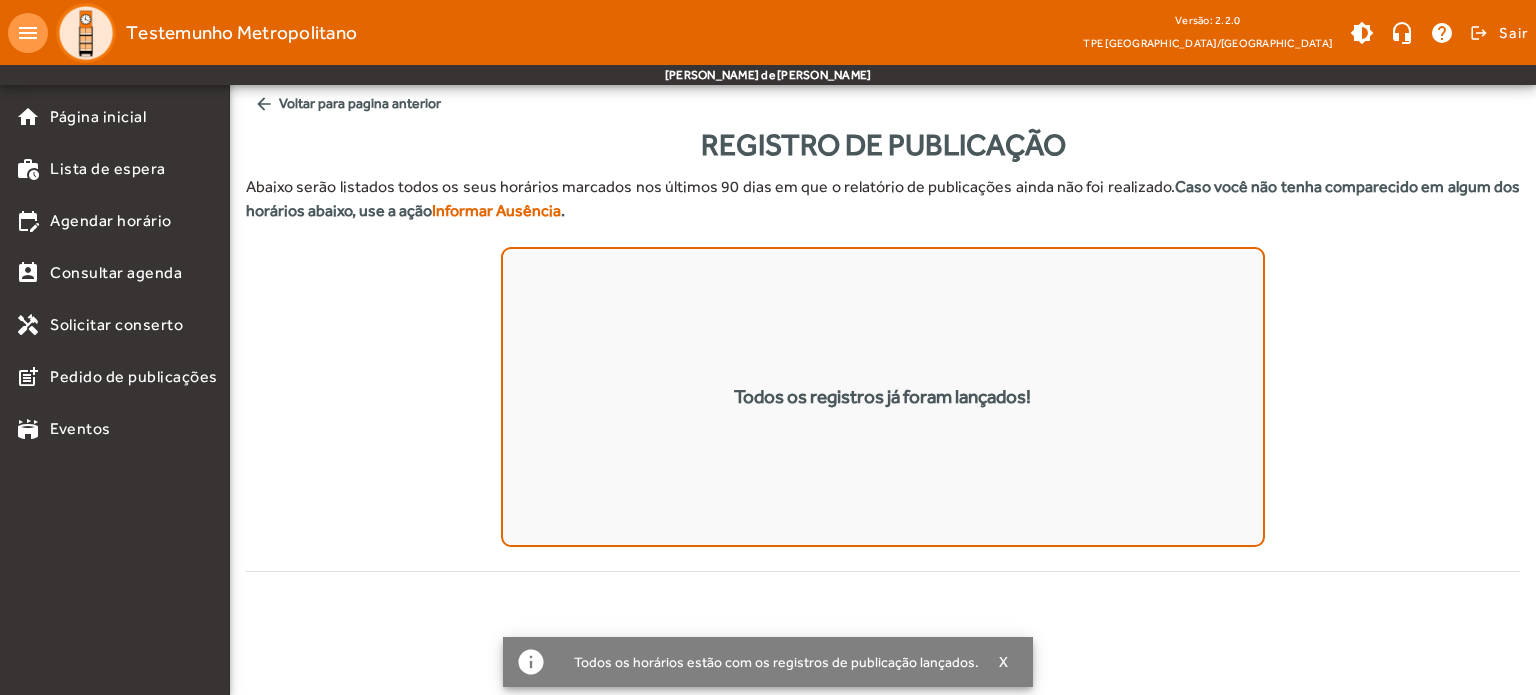 click on "Todos os registros já foram lançados!" 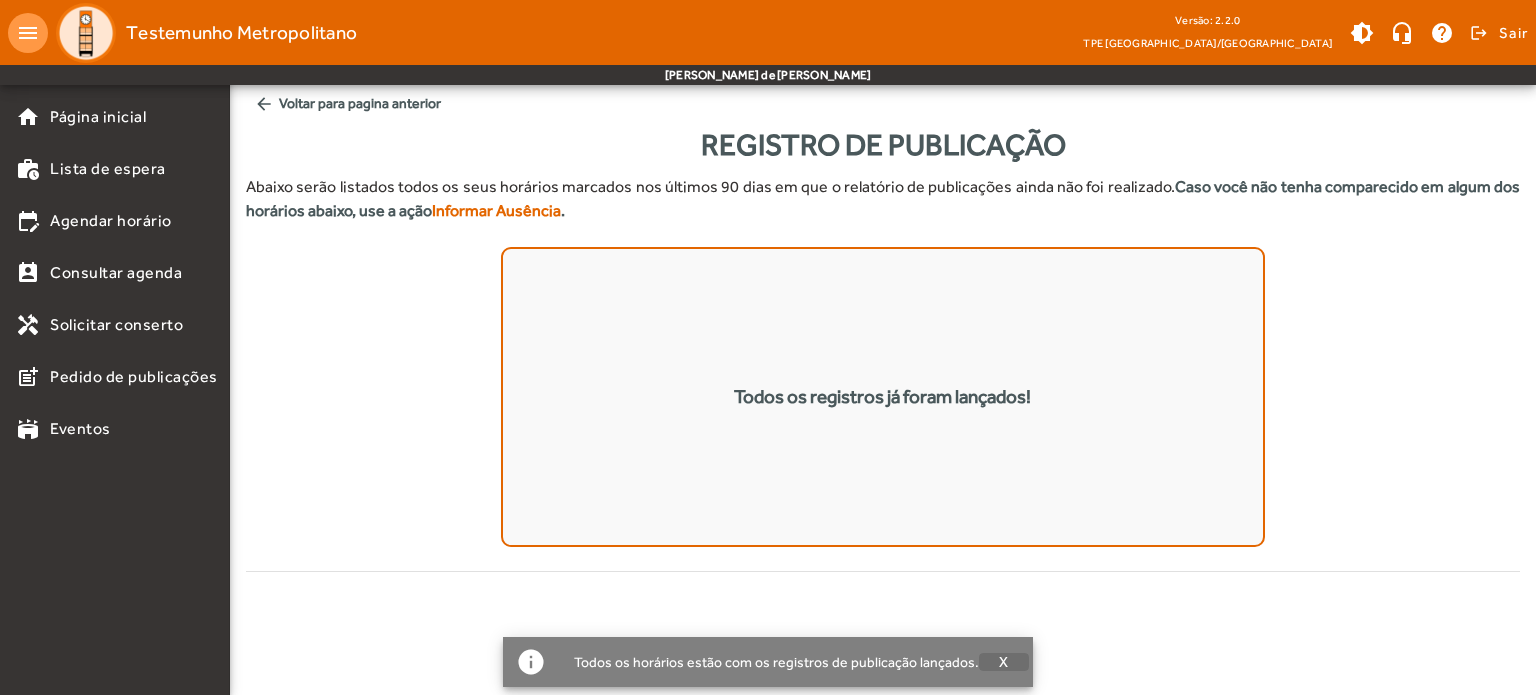 click at bounding box center (1004, 662) 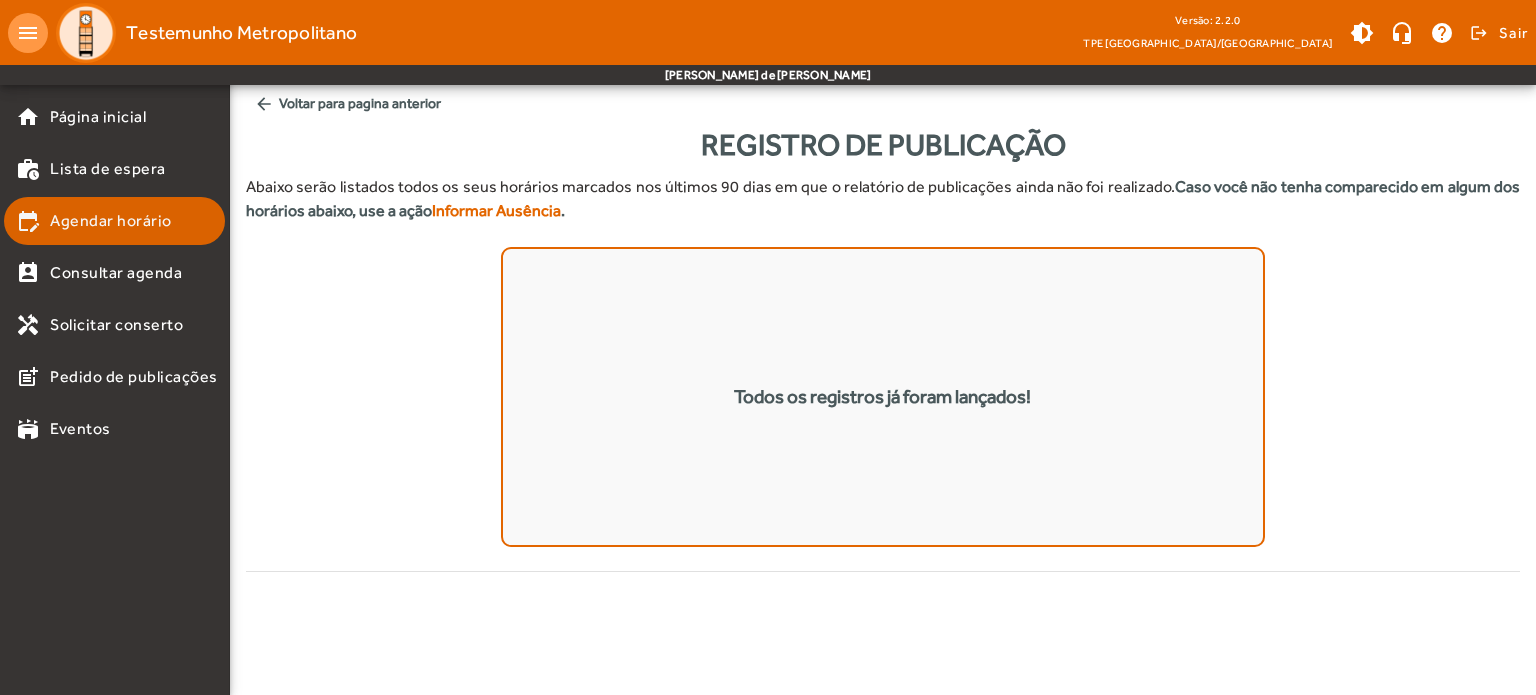 click on "Agendar horário" 